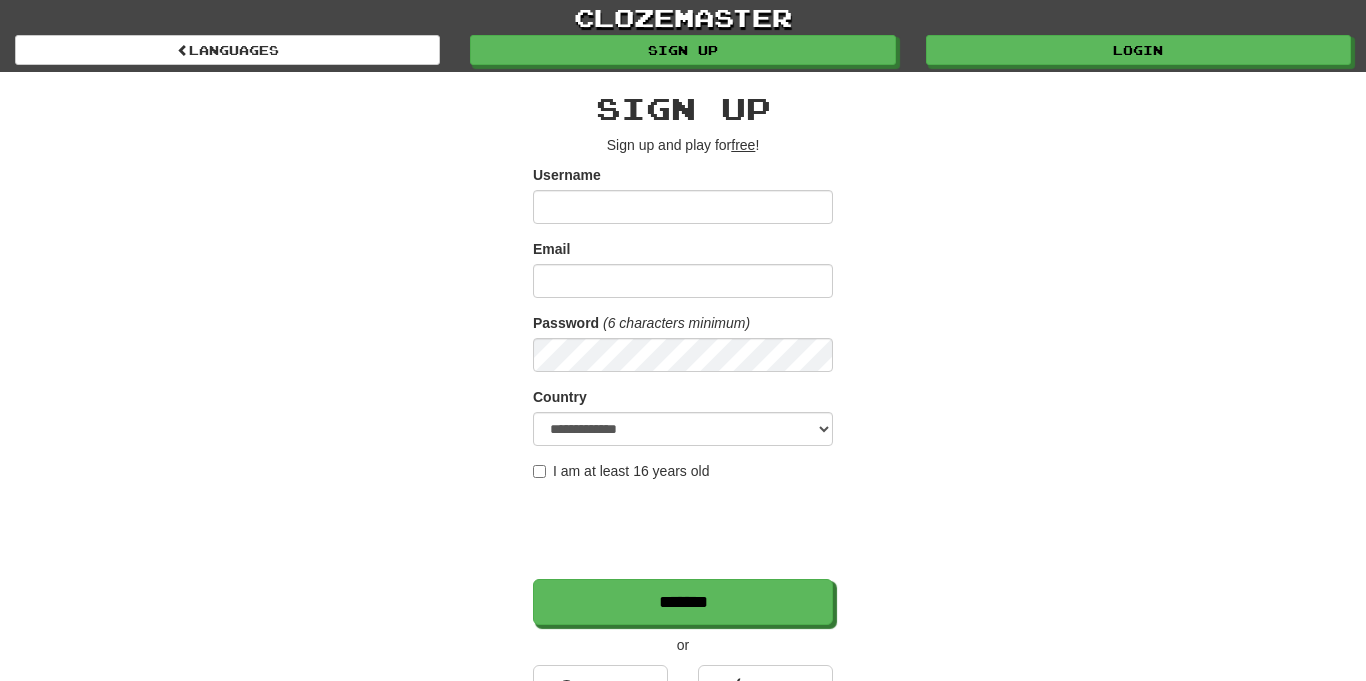 scroll, scrollTop: 0, scrollLeft: 0, axis: both 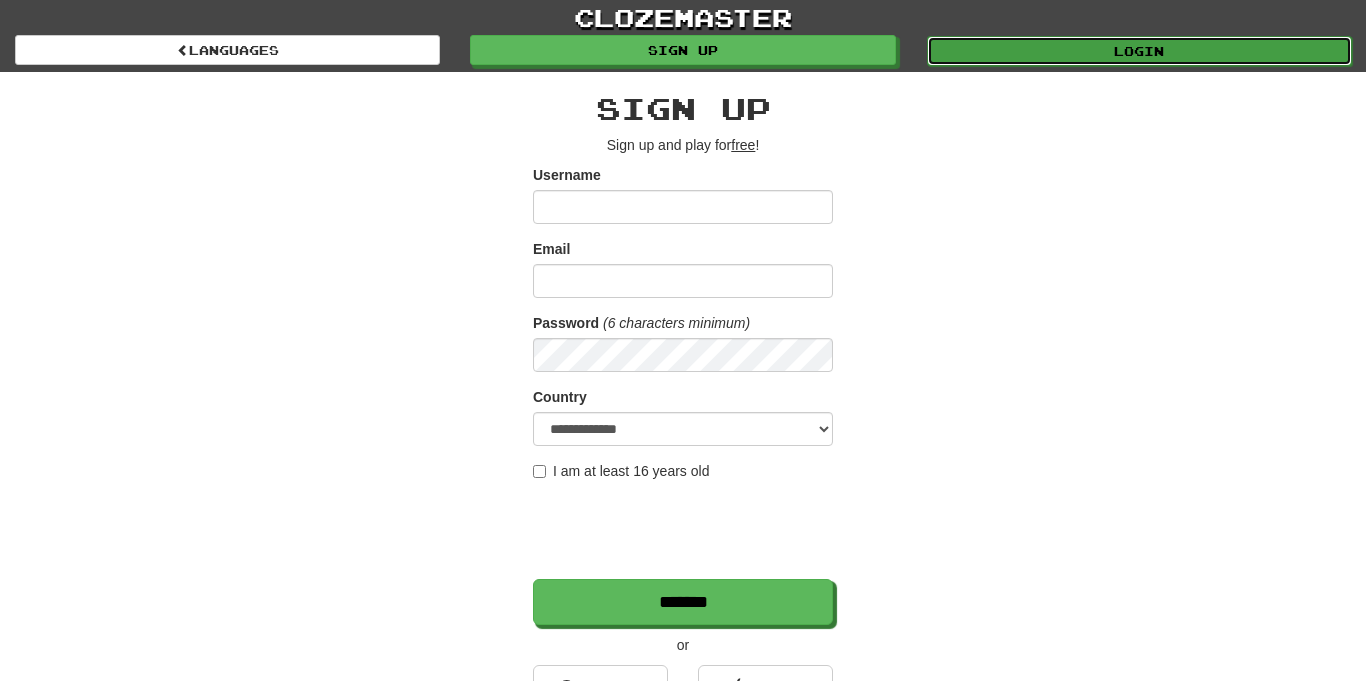 click on "Login" at bounding box center [1139, 51] 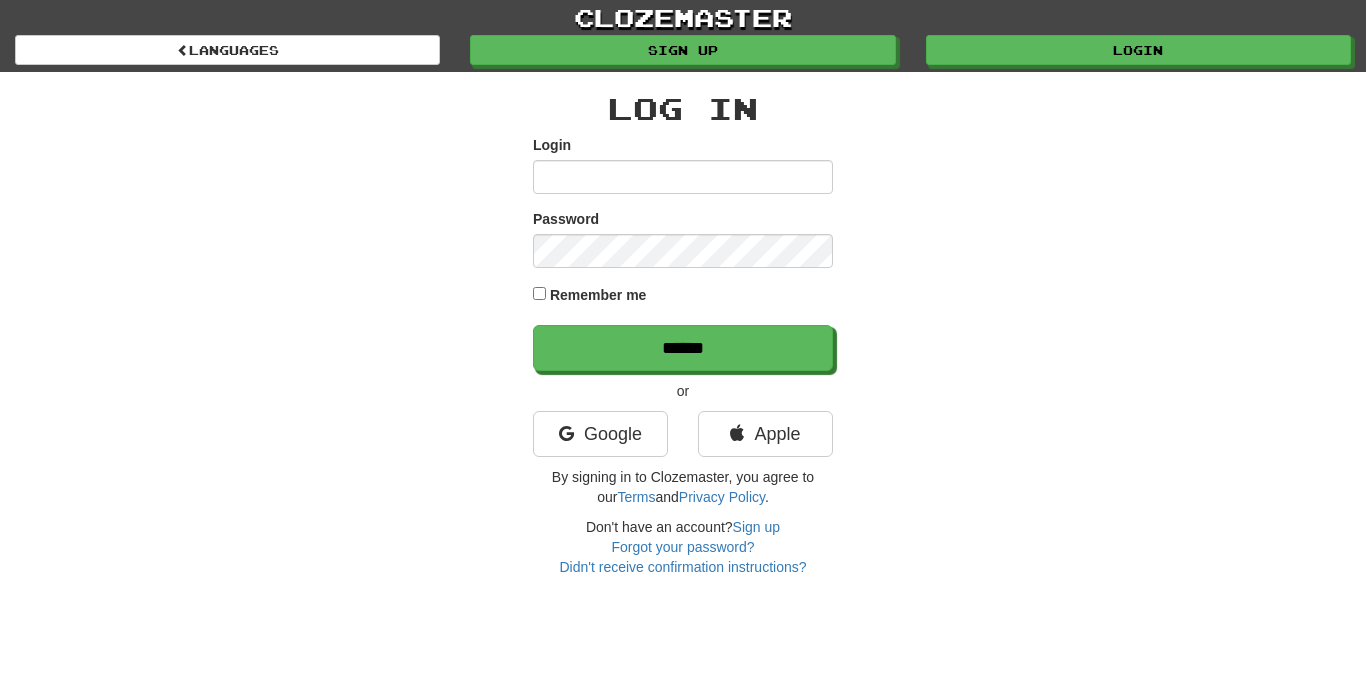 scroll, scrollTop: 0, scrollLeft: 0, axis: both 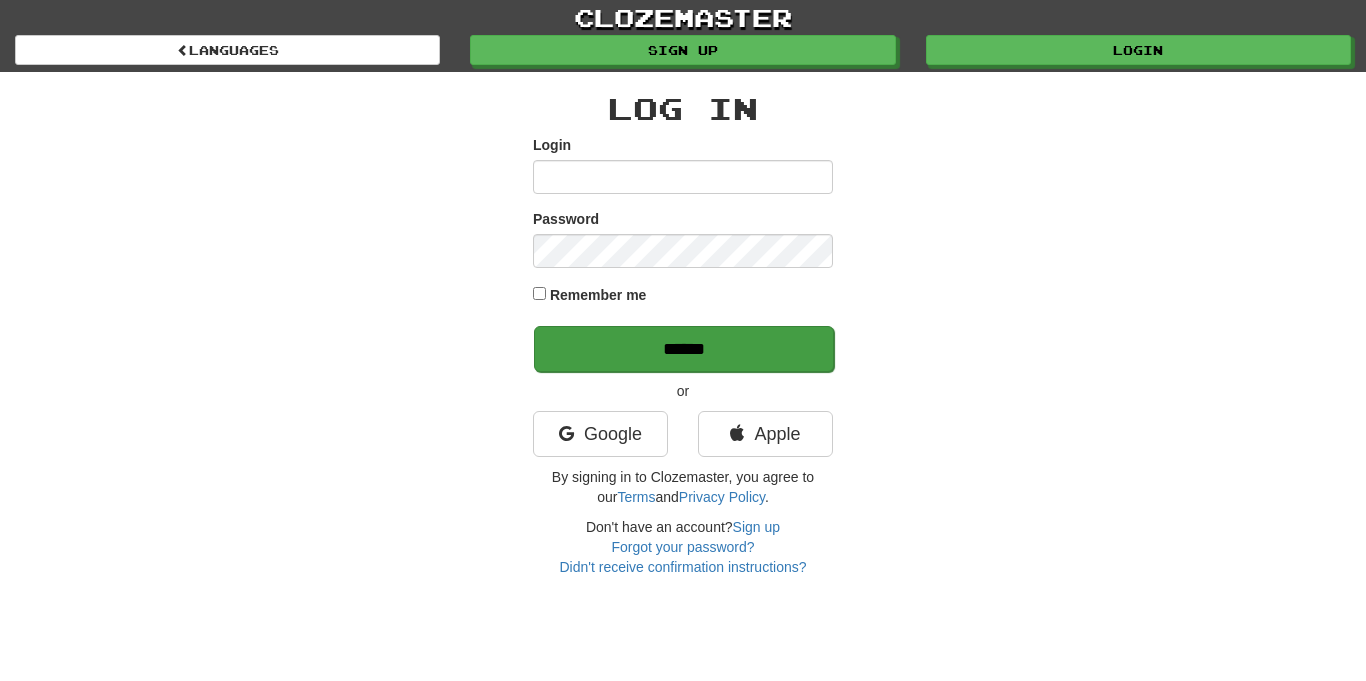 type on "**********" 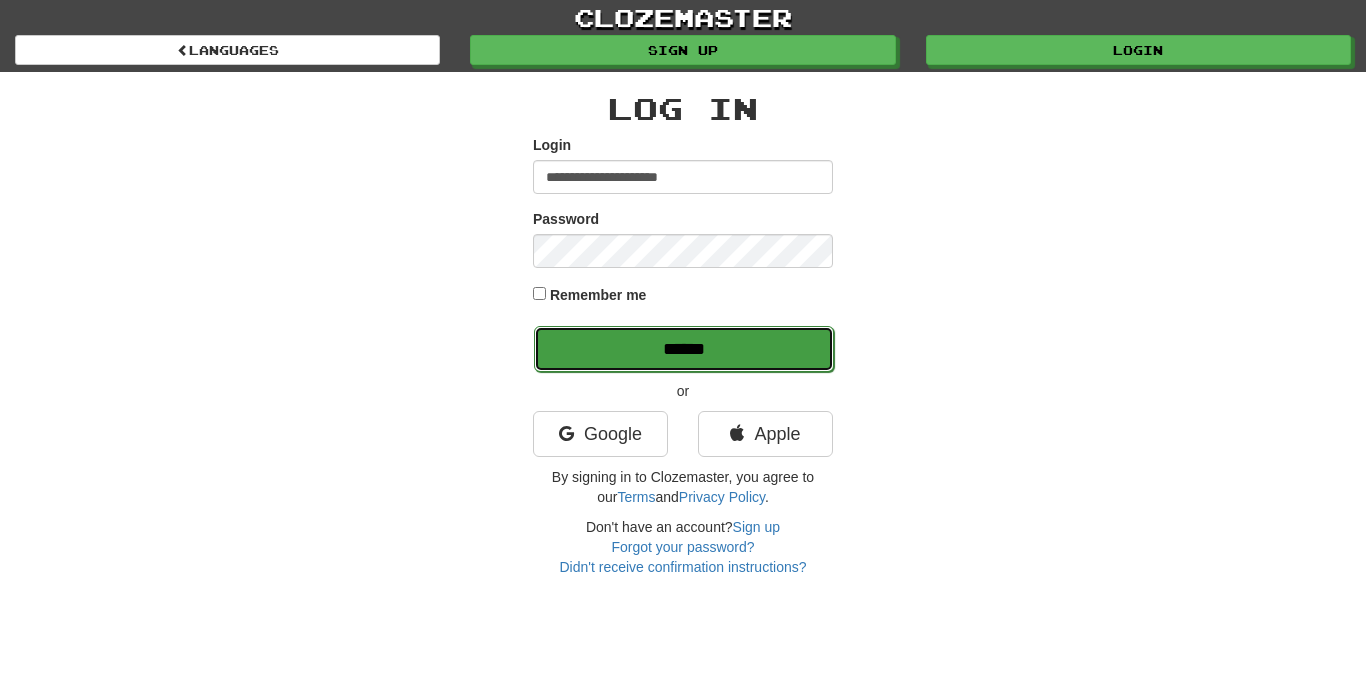 click on "******" at bounding box center (684, 349) 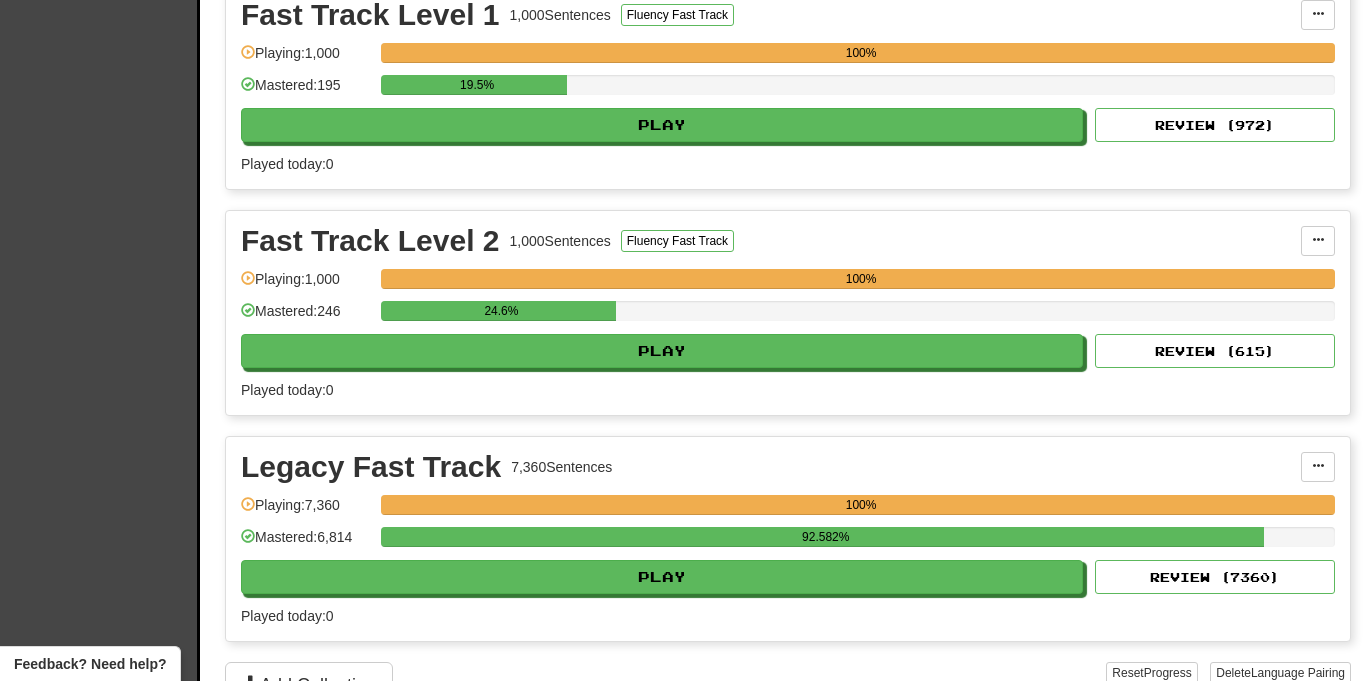 scroll, scrollTop: 492, scrollLeft: 0, axis: vertical 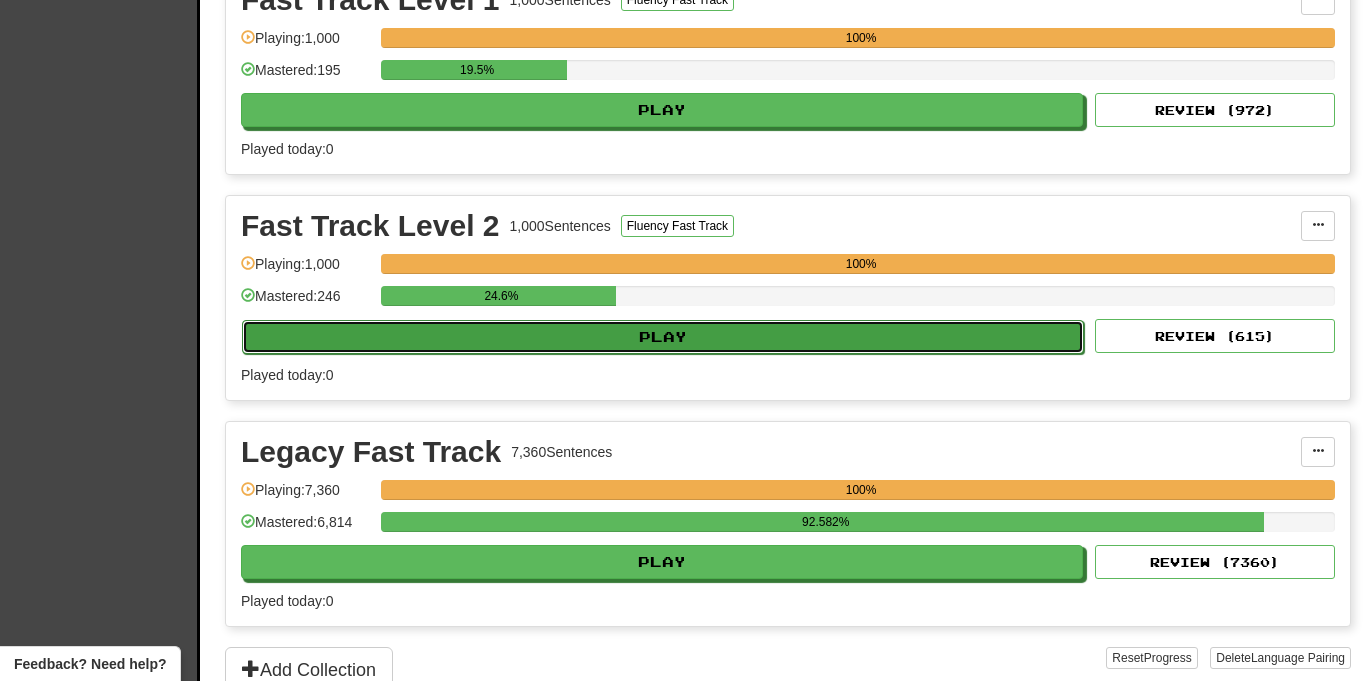 click on "Play" at bounding box center (663, 337) 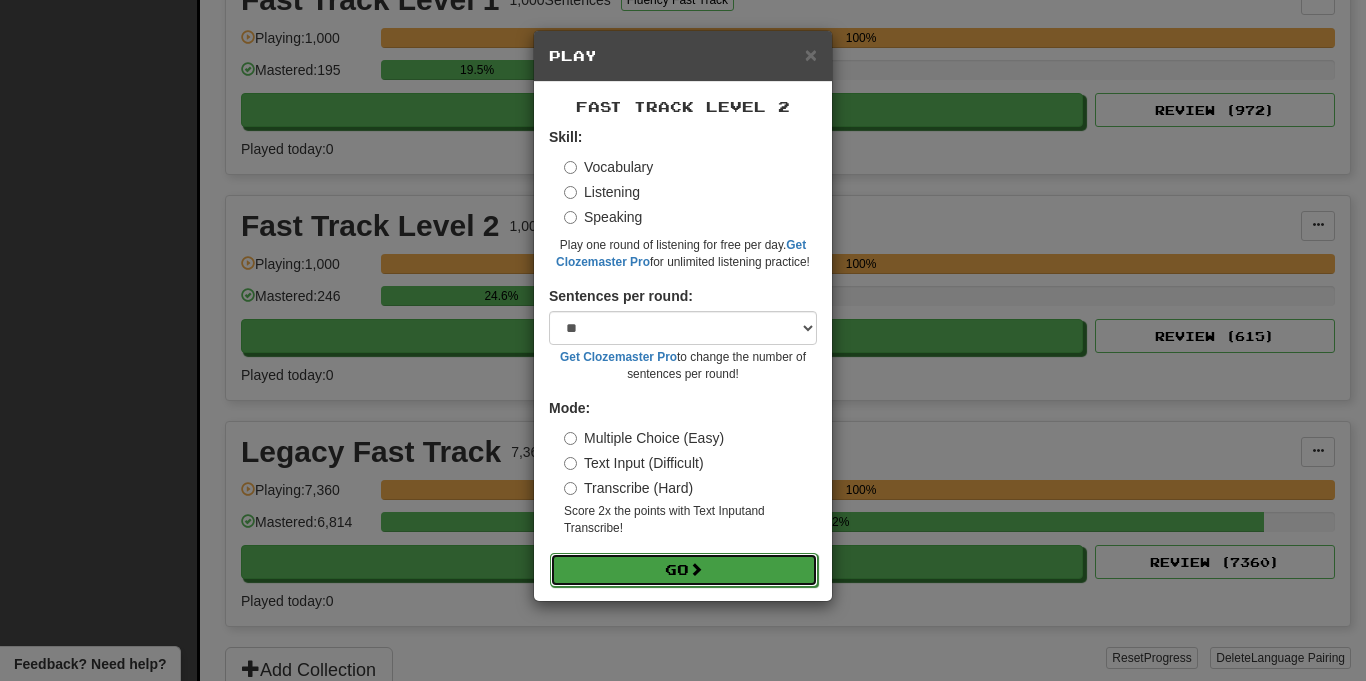 click on "Go" at bounding box center (684, 570) 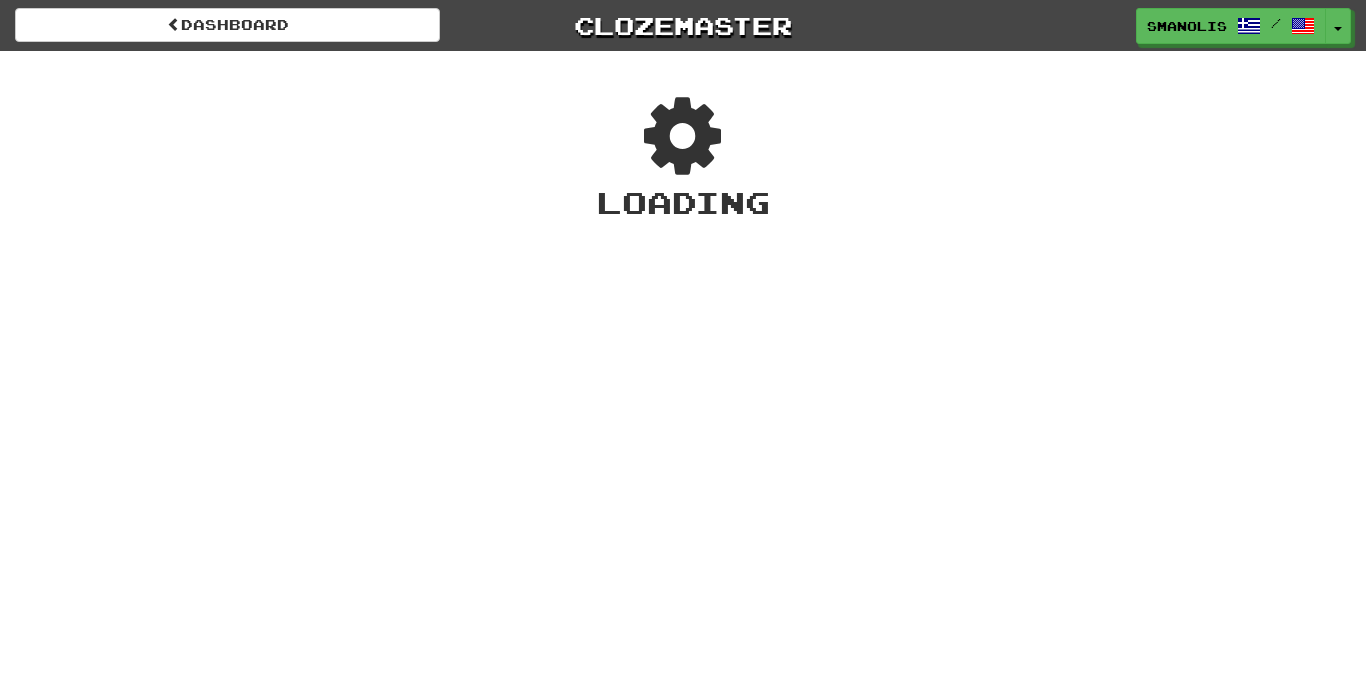 scroll, scrollTop: 0, scrollLeft: 0, axis: both 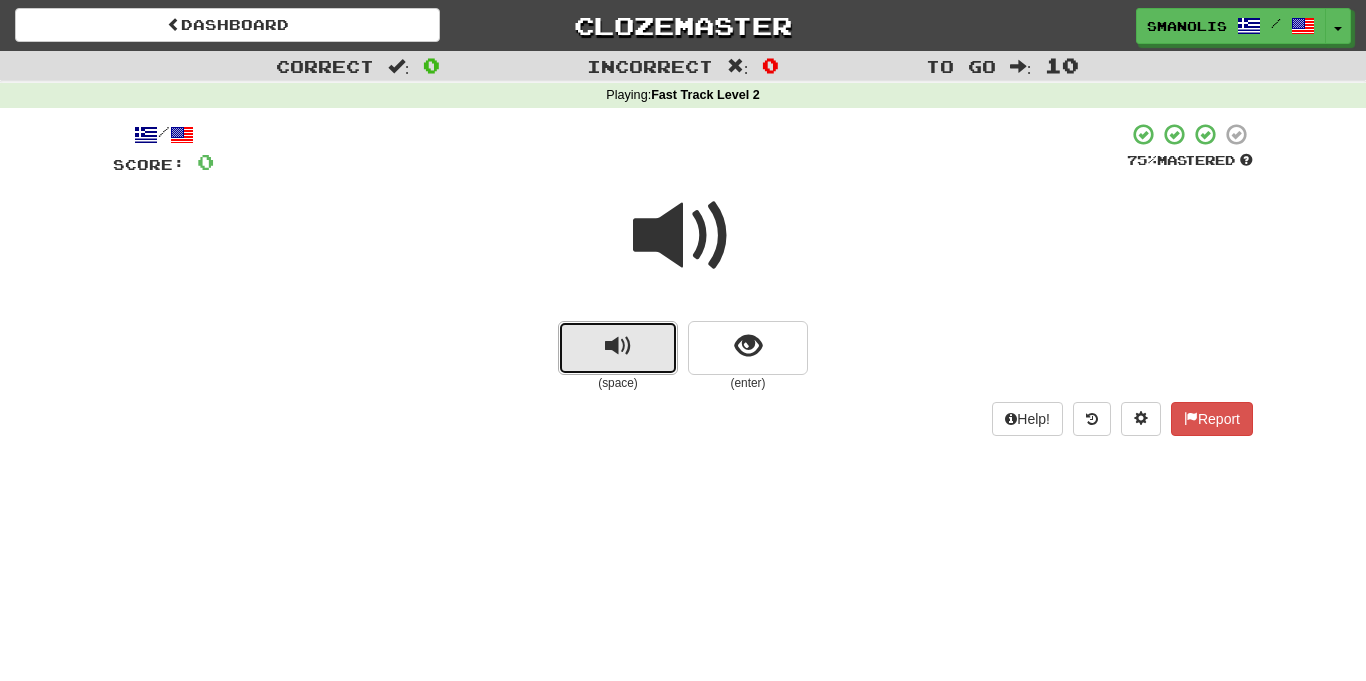 click at bounding box center [618, 346] 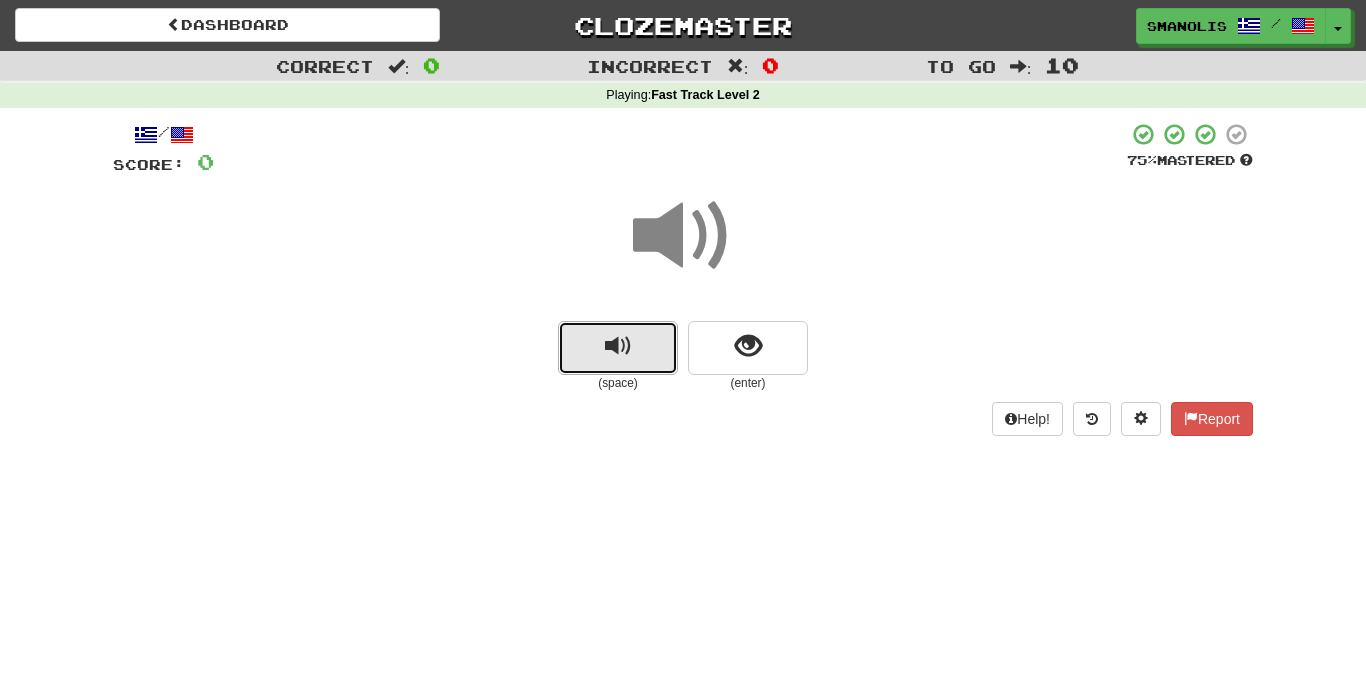 type 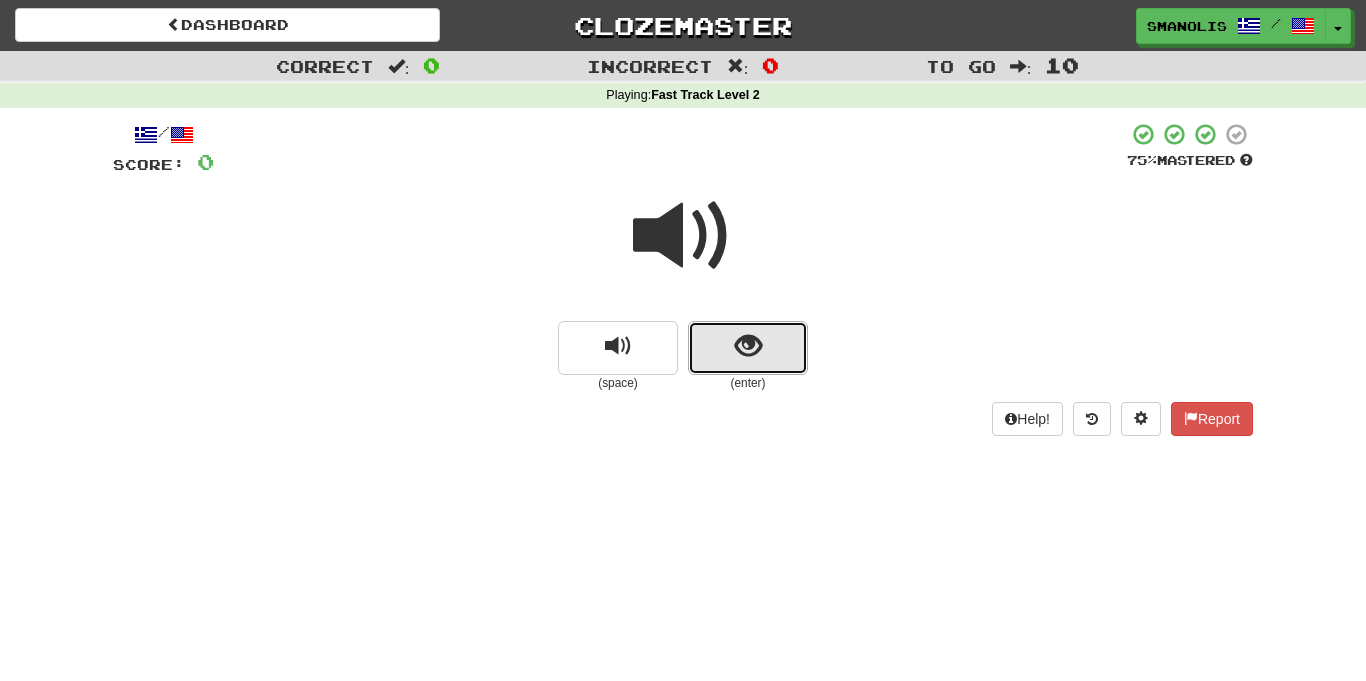 click at bounding box center (748, 348) 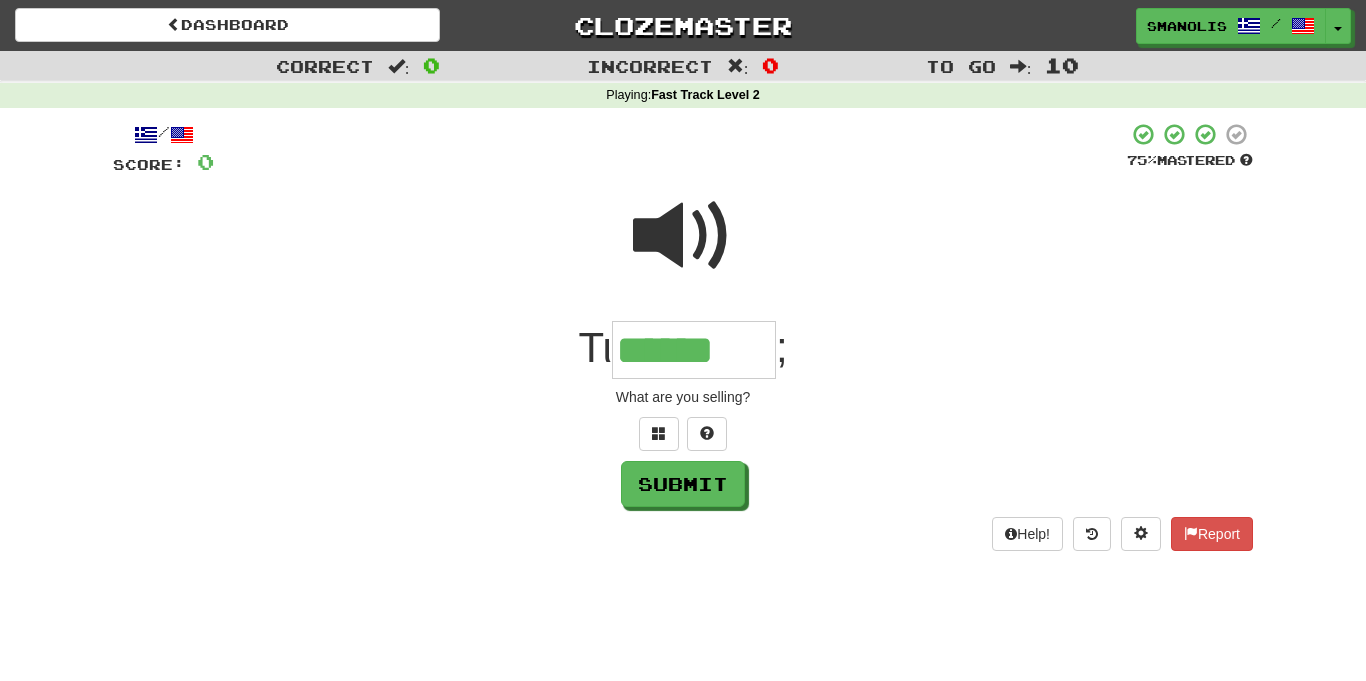 type on "*******" 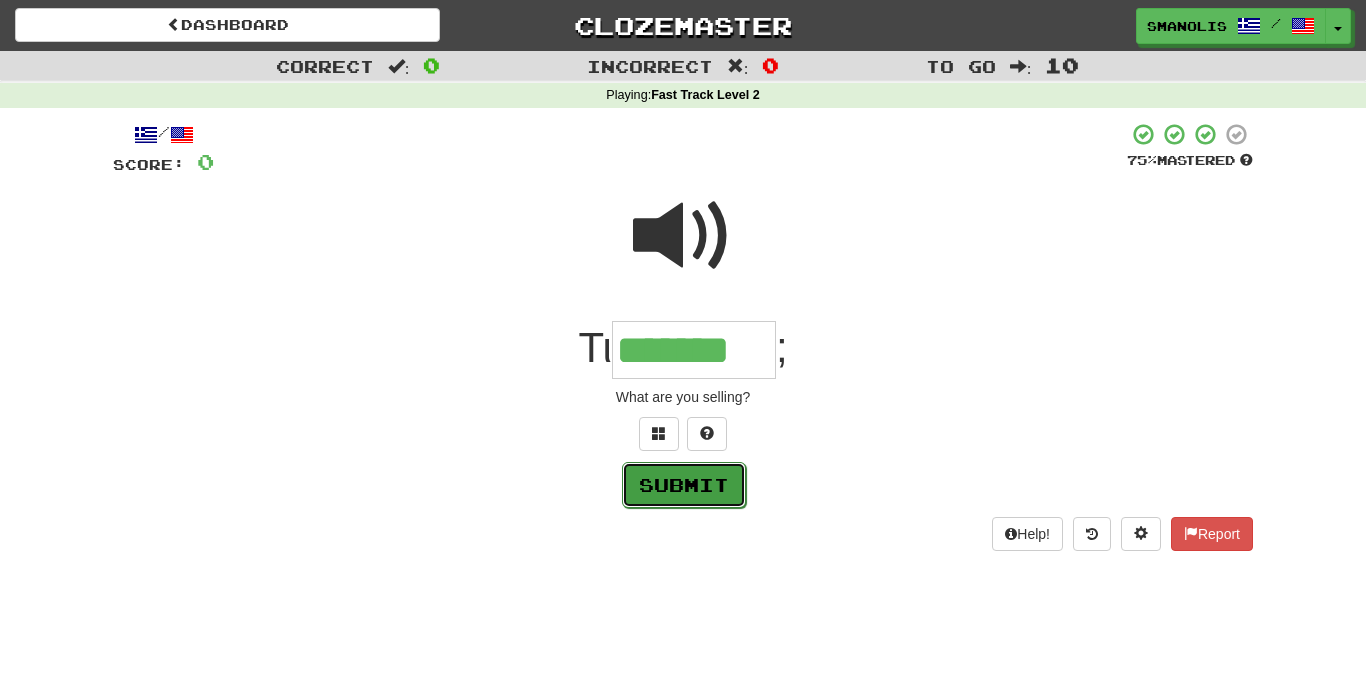 click on "Submit" at bounding box center [684, 485] 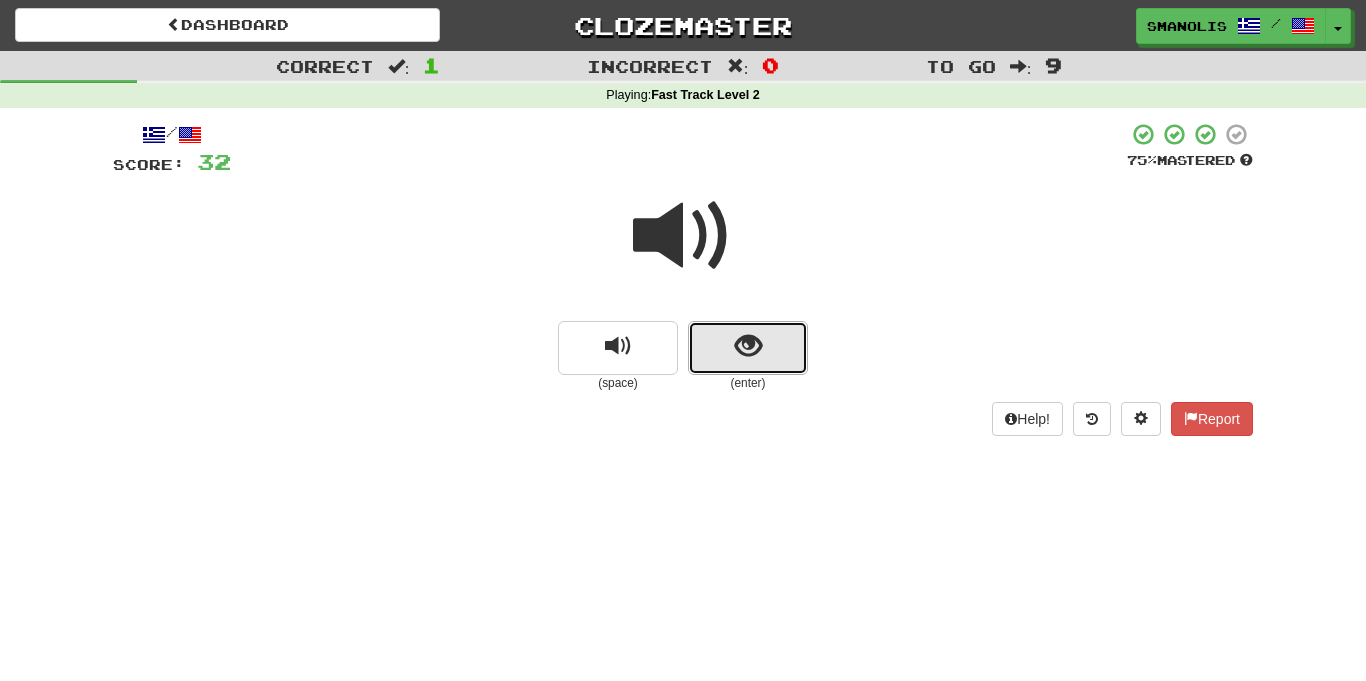 click at bounding box center (748, 348) 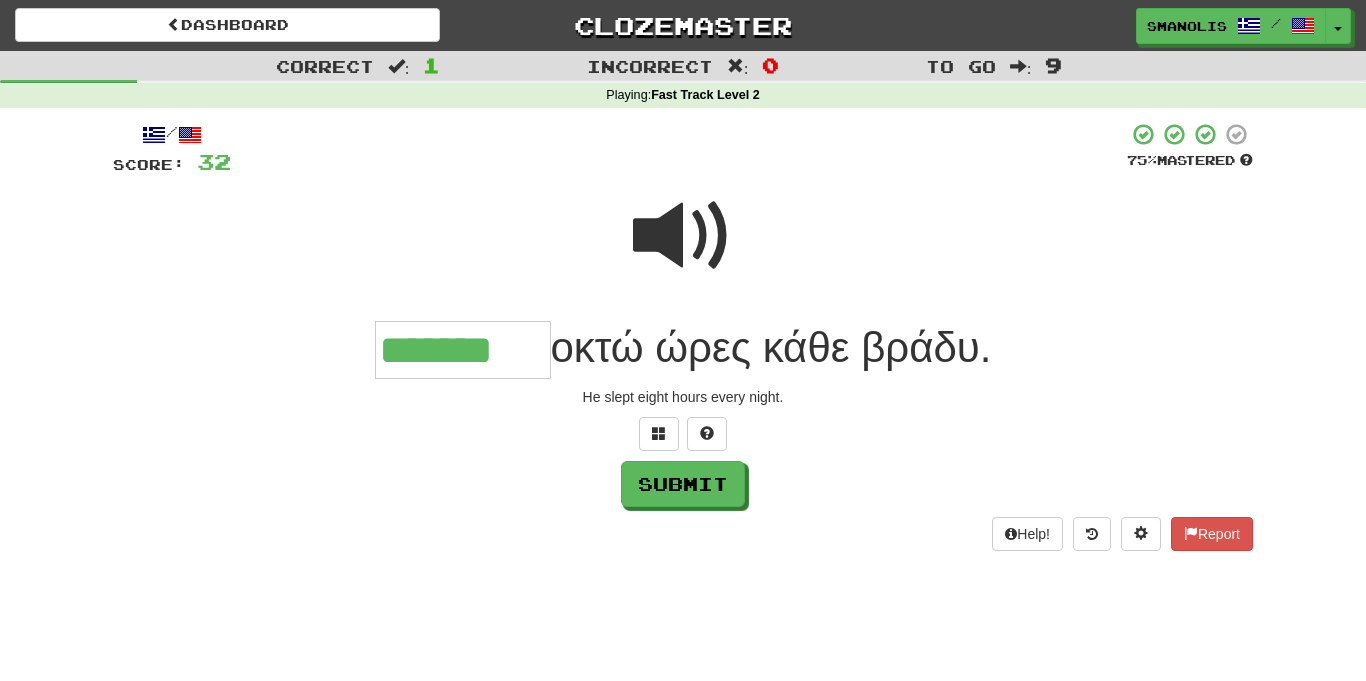 type on "********" 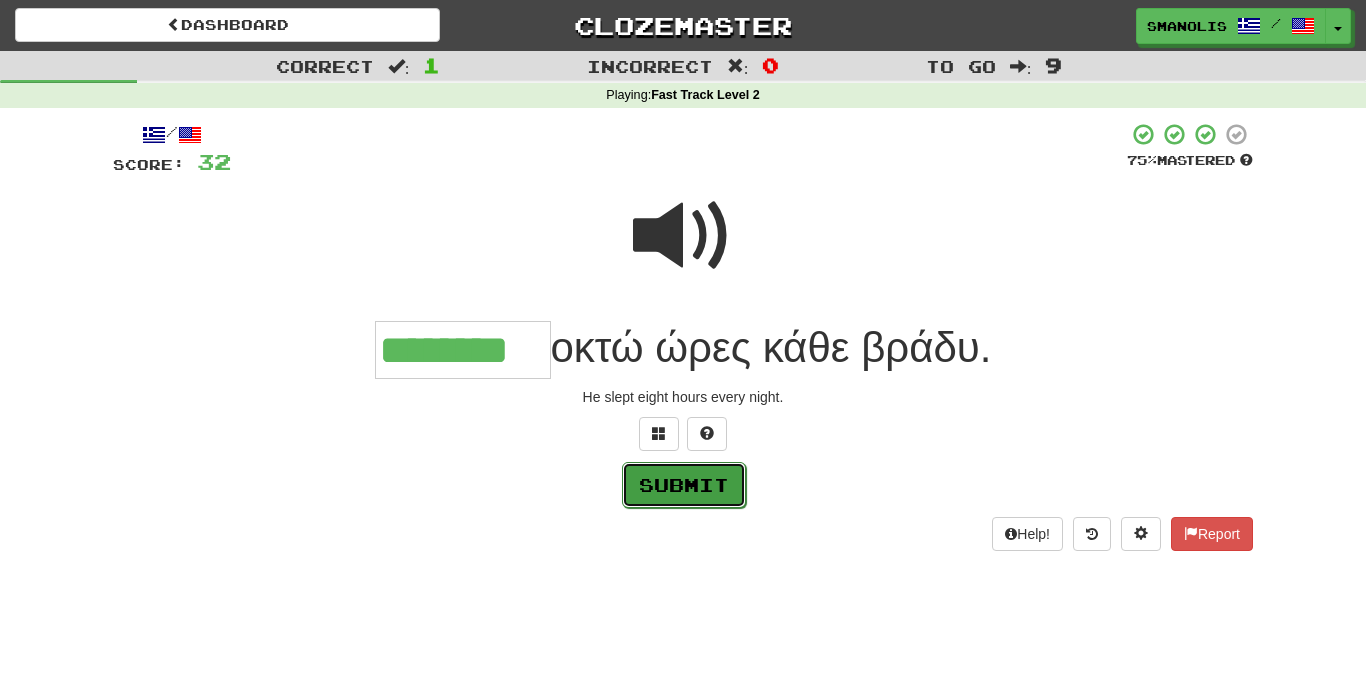 click on "Submit" at bounding box center (684, 485) 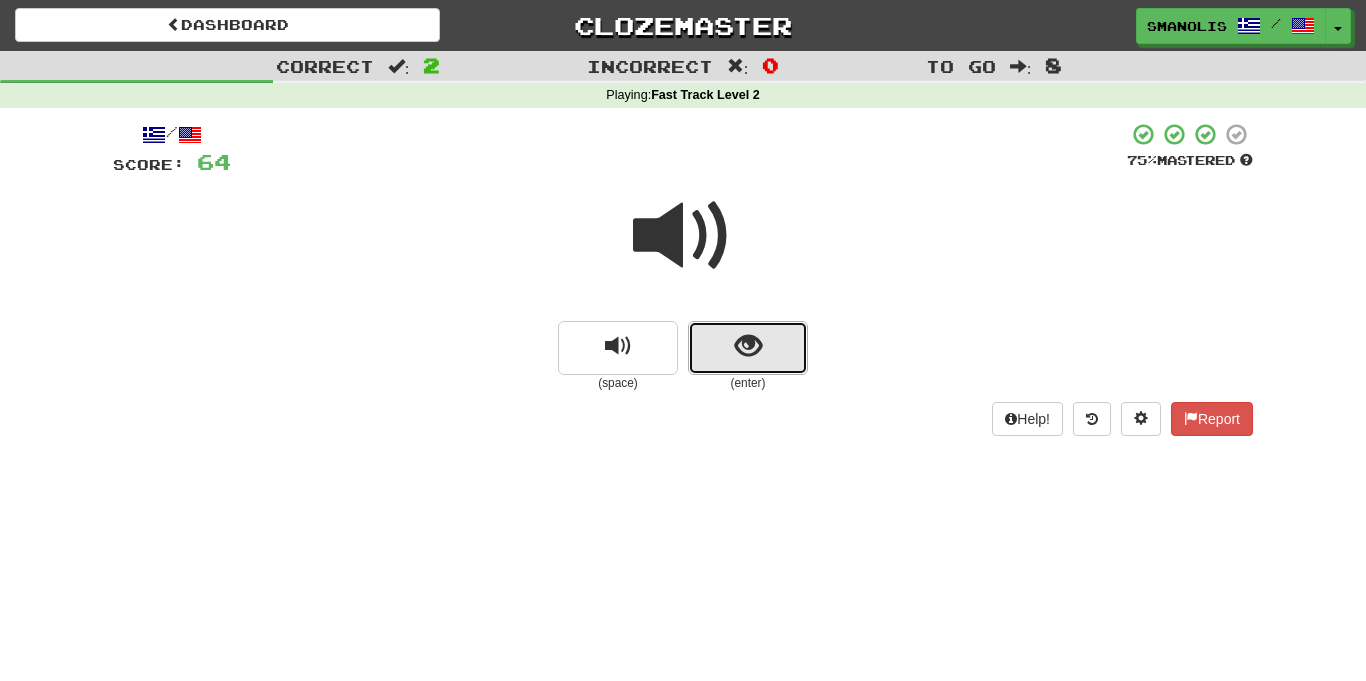 click at bounding box center (748, 348) 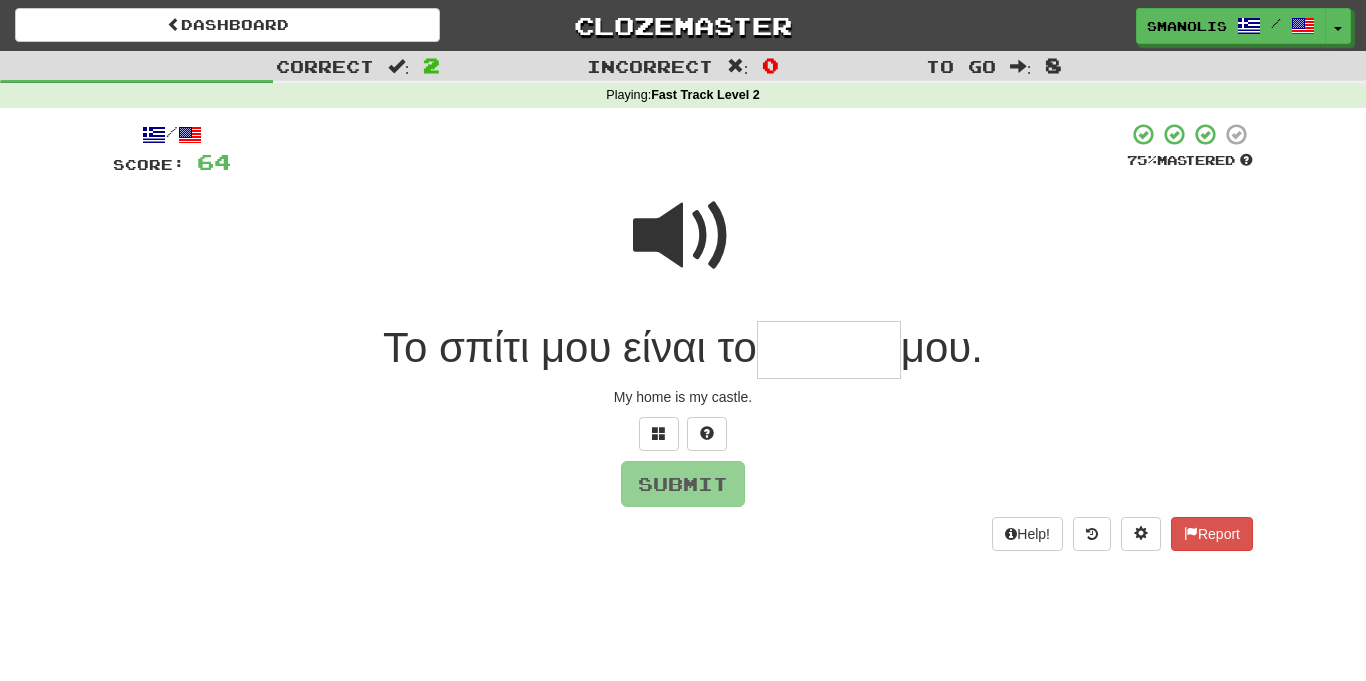 type on "*" 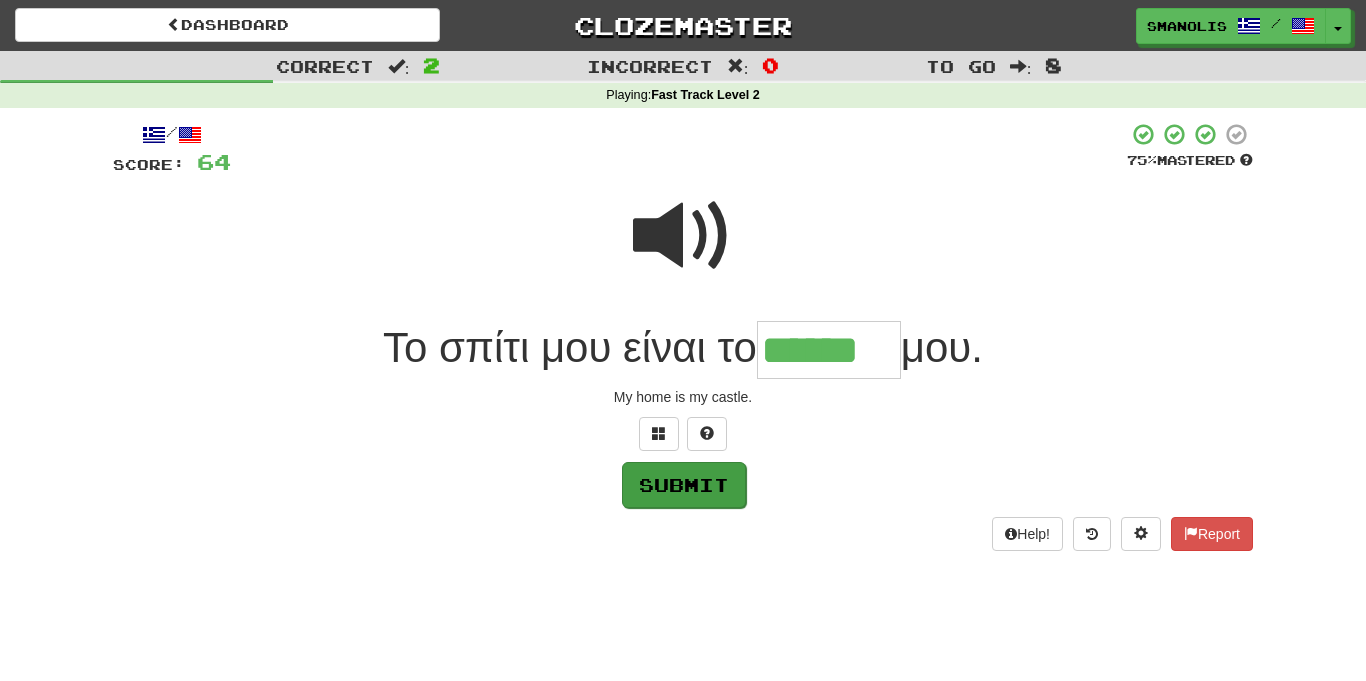 type on "******" 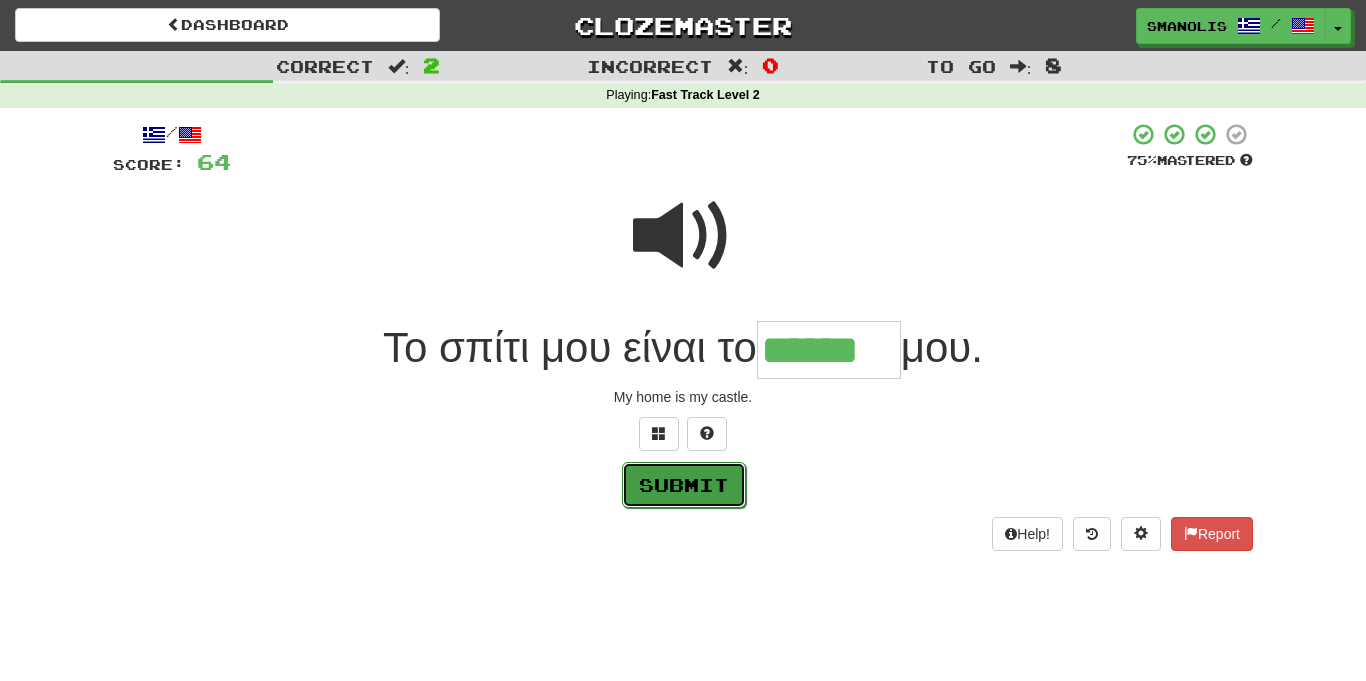 click on "Submit" at bounding box center [684, 485] 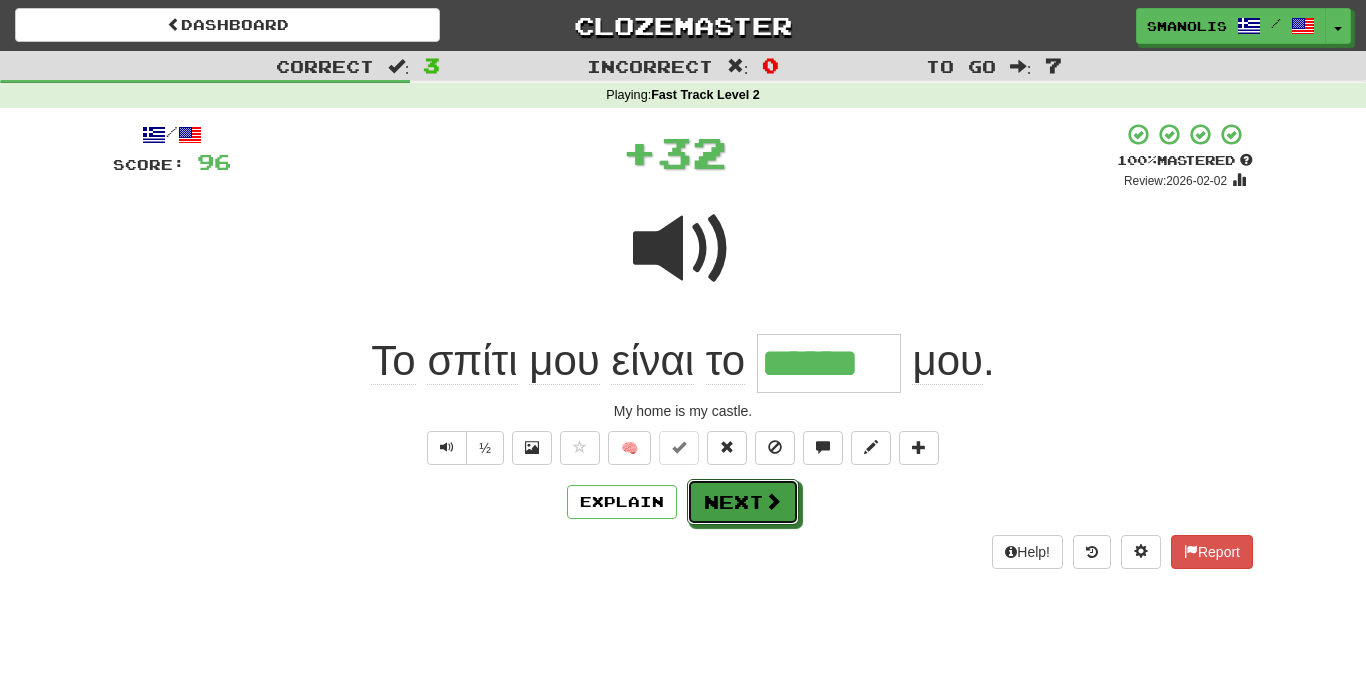 click on "Next" at bounding box center [743, 502] 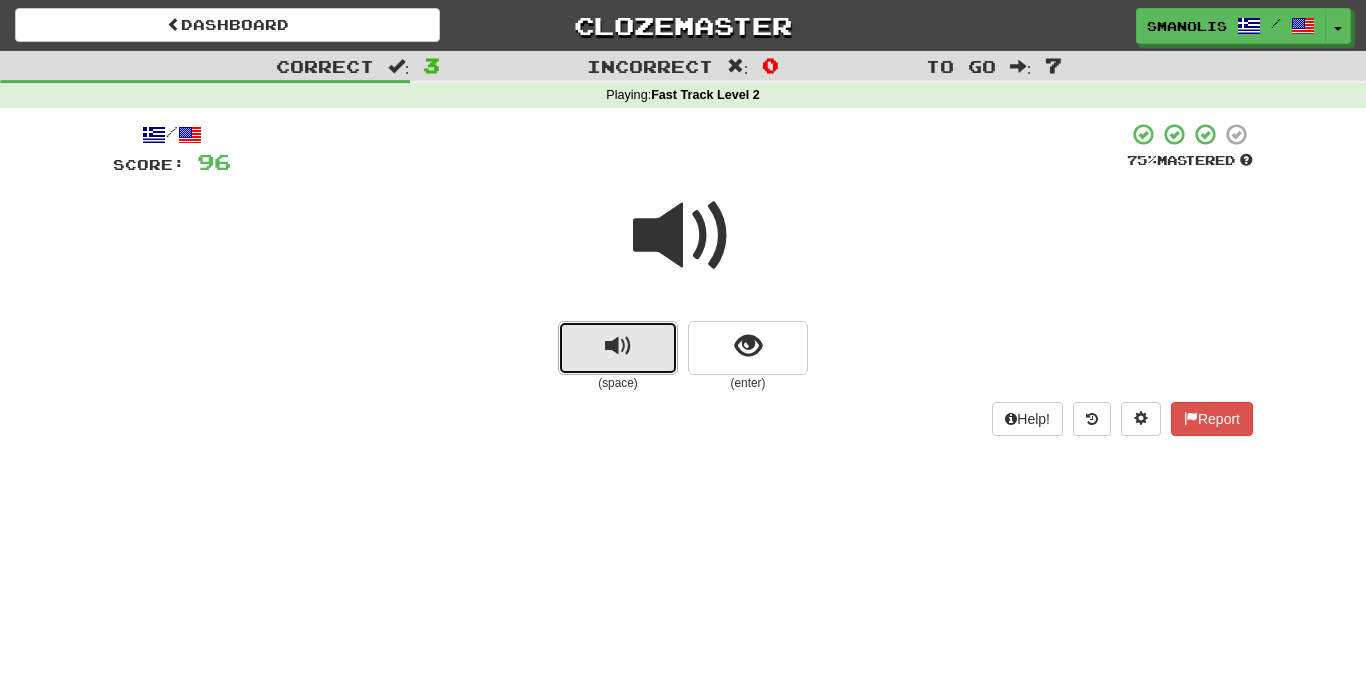 click at bounding box center (618, 348) 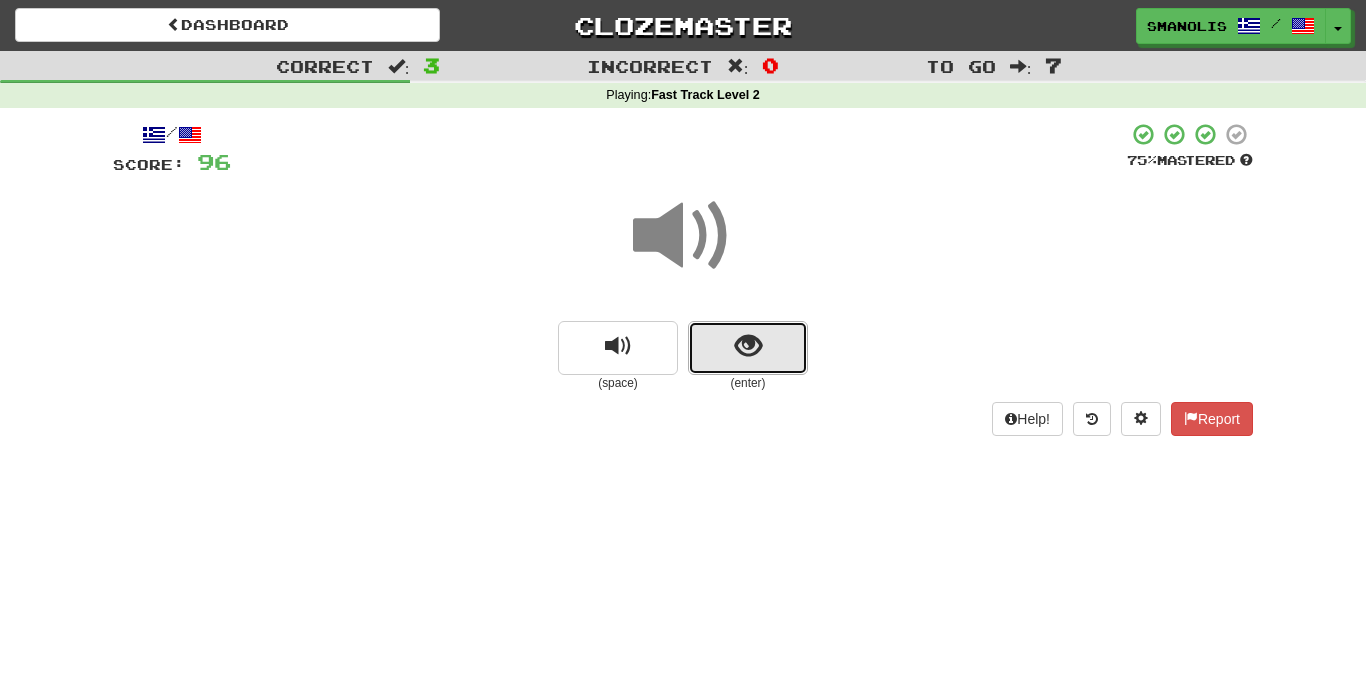 click at bounding box center (748, 348) 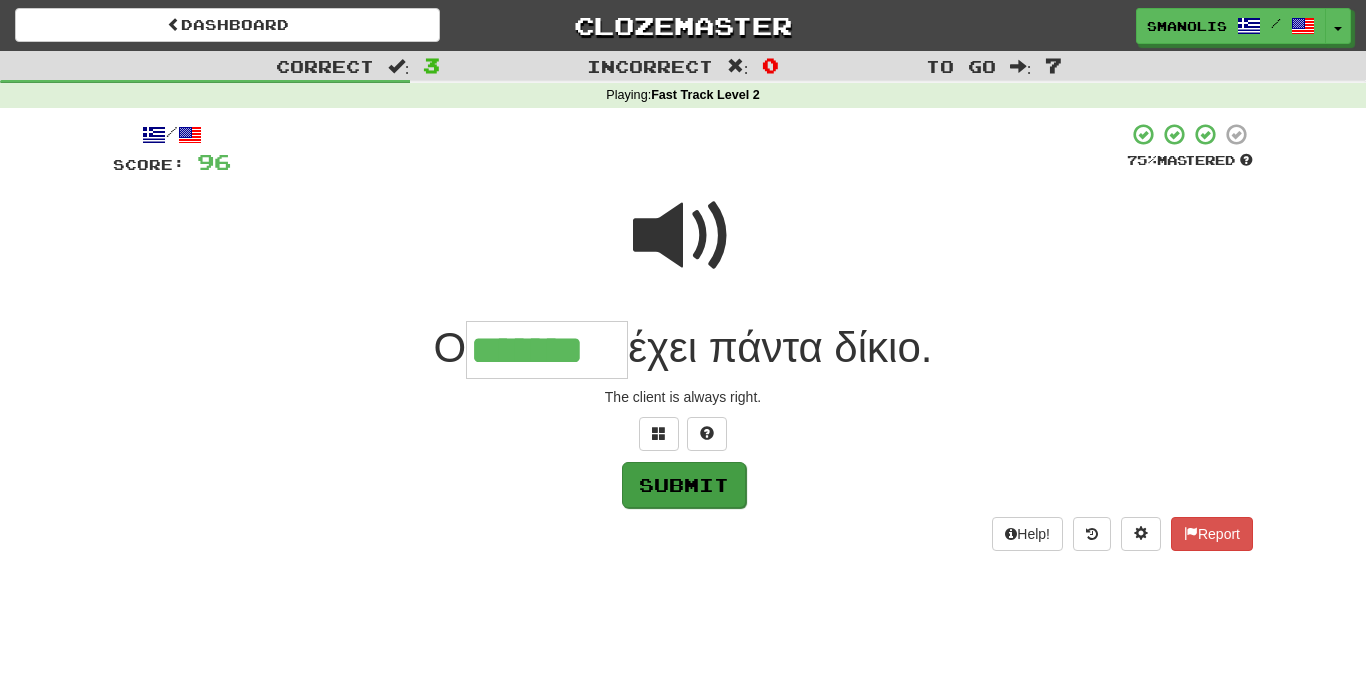 type on "*******" 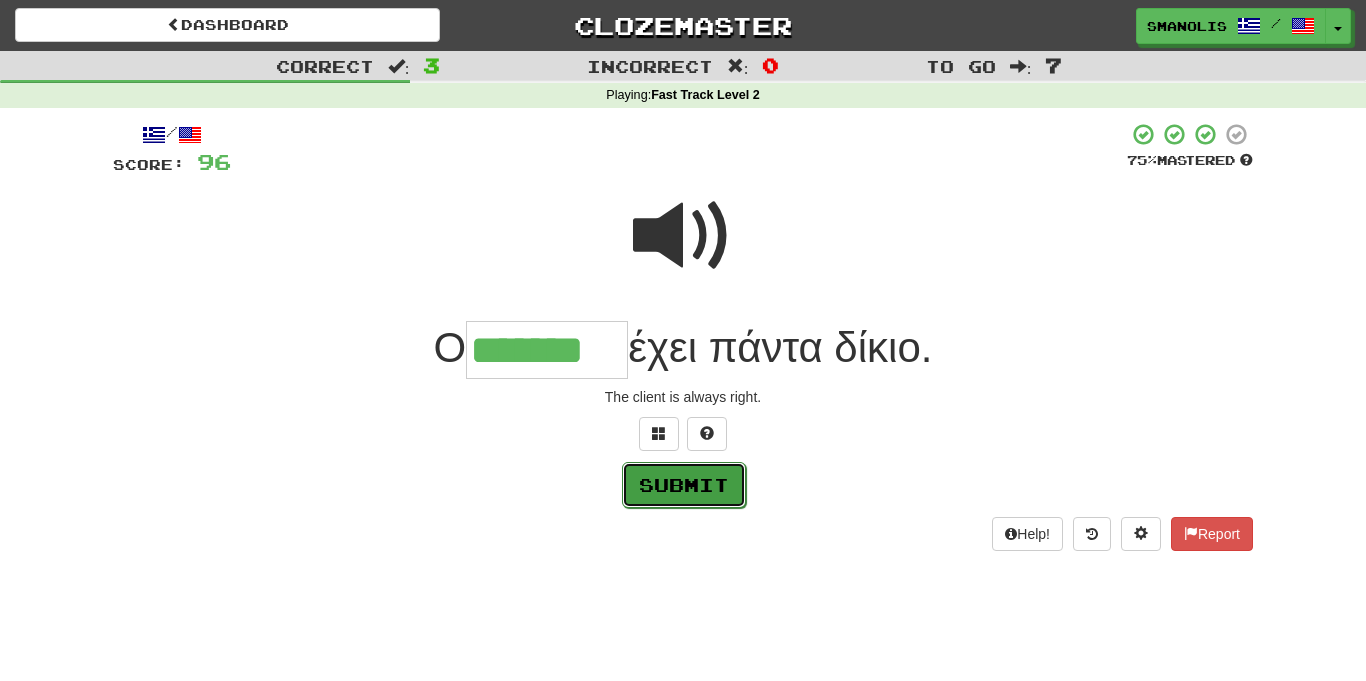 click on "Submit" at bounding box center (684, 485) 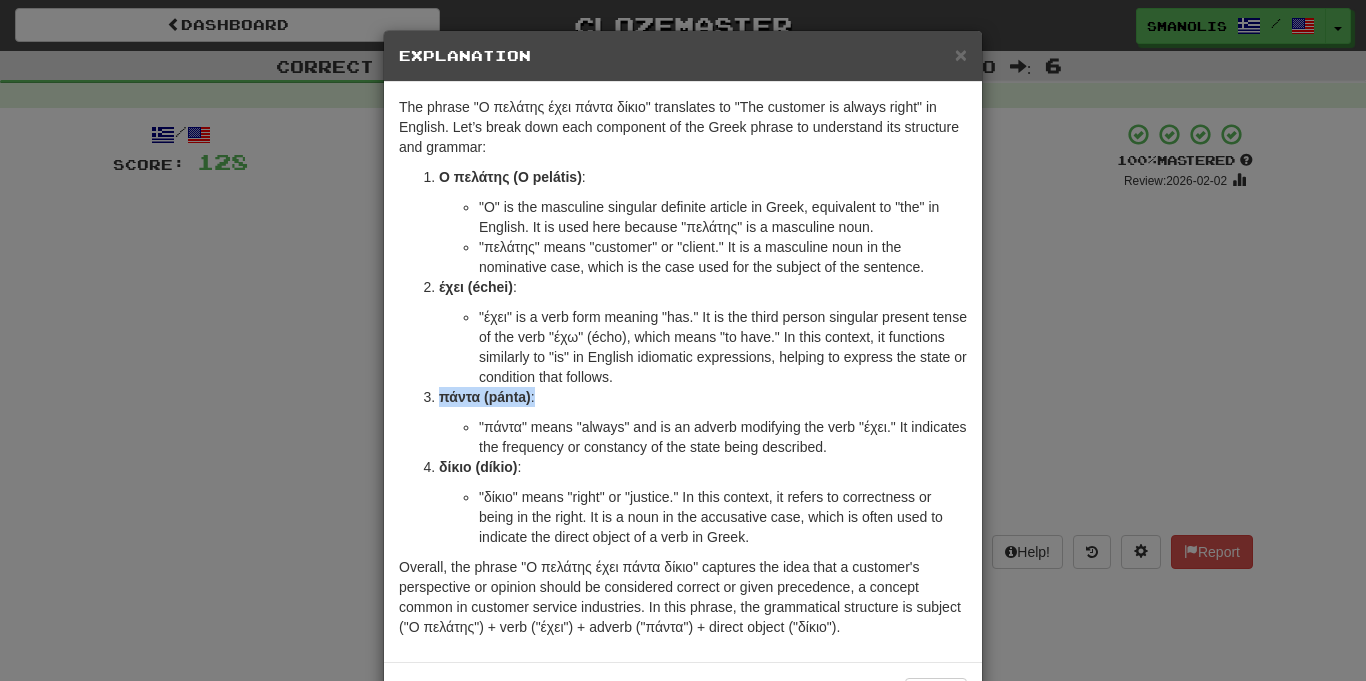 drag, startPoint x: 947, startPoint y: 388, endPoint x: 1086, endPoint y: 374, distance: 139.70326 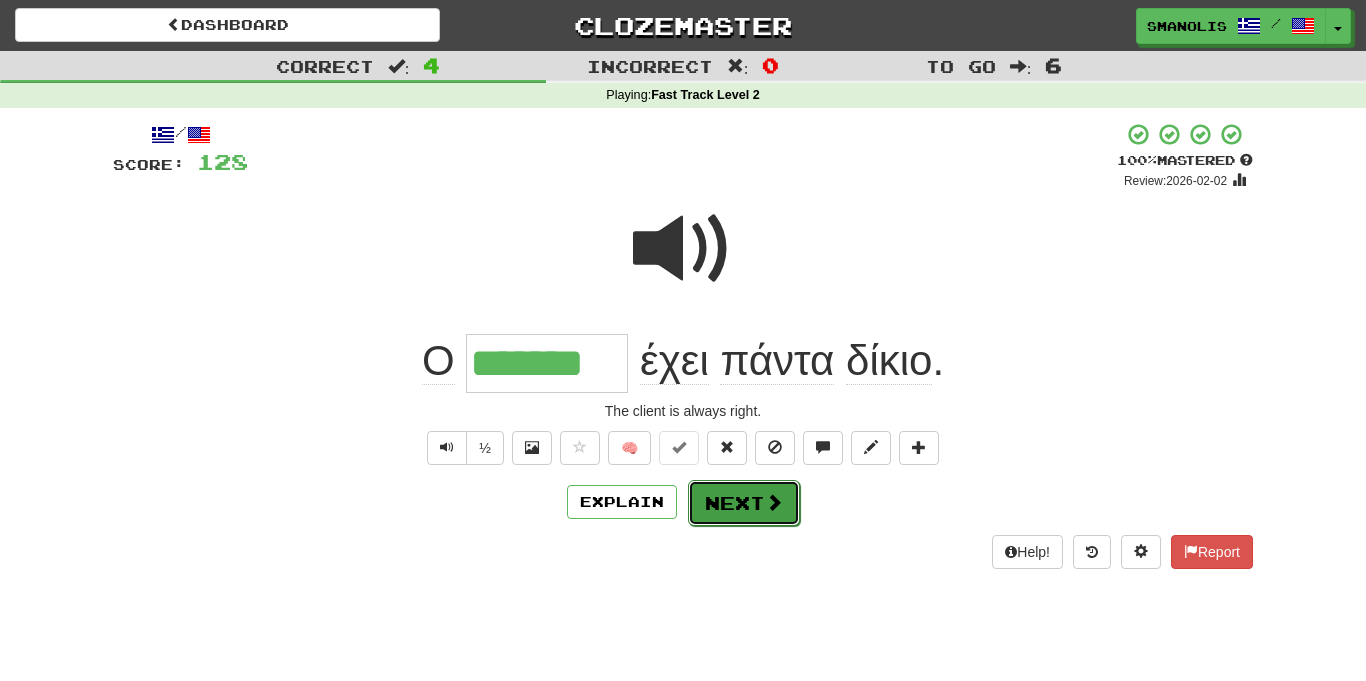 click on "Next" at bounding box center (744, 503) 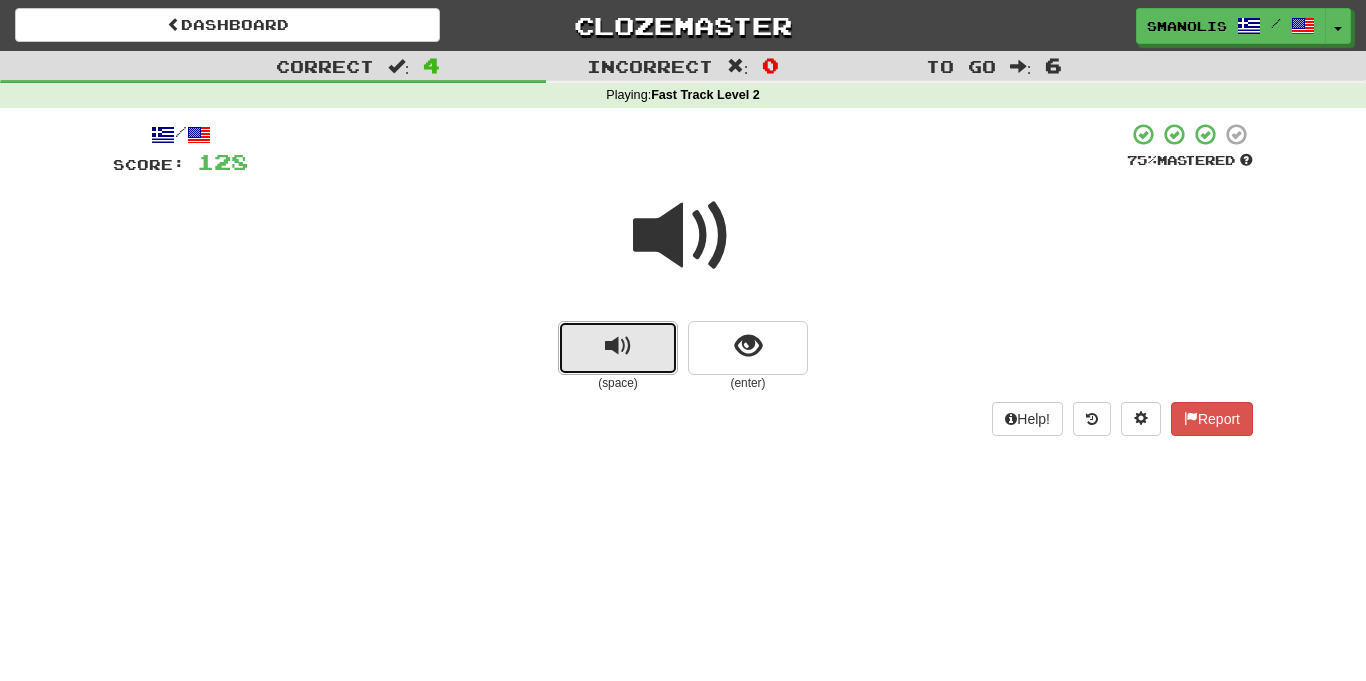 click at bounding box center (618, 348) 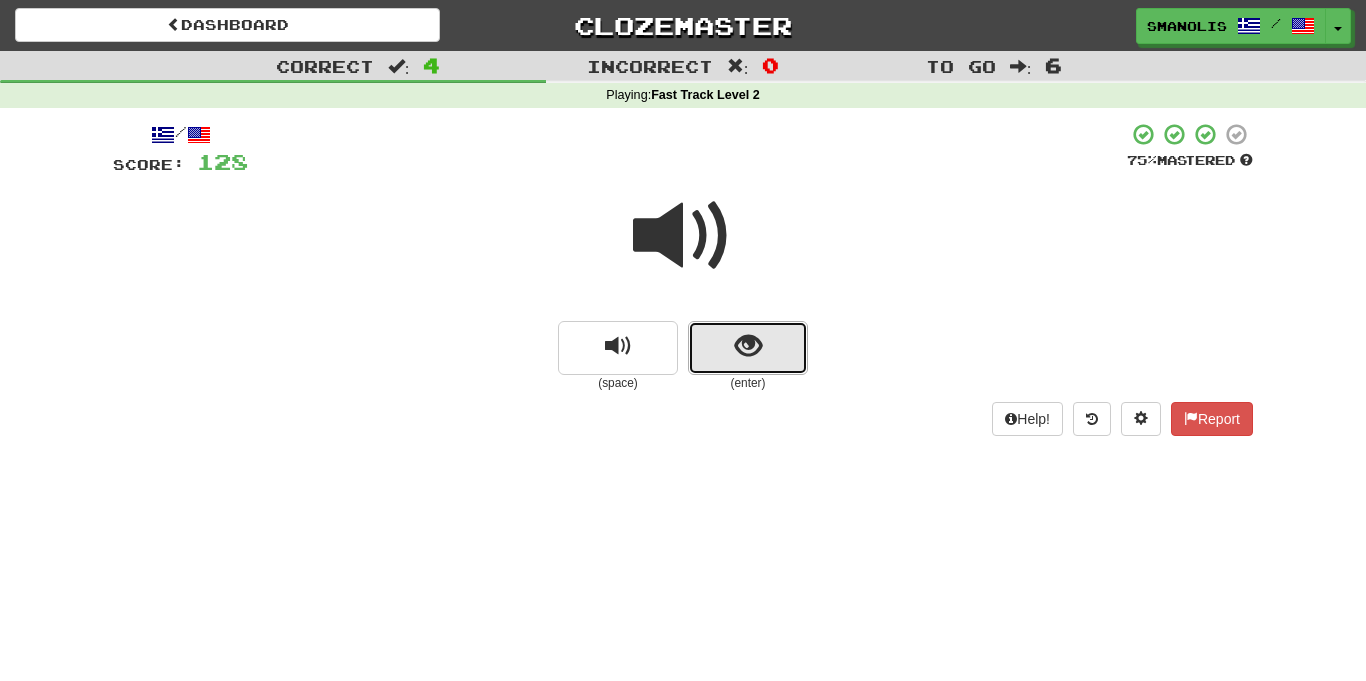 click at bounding box center [748, 348] 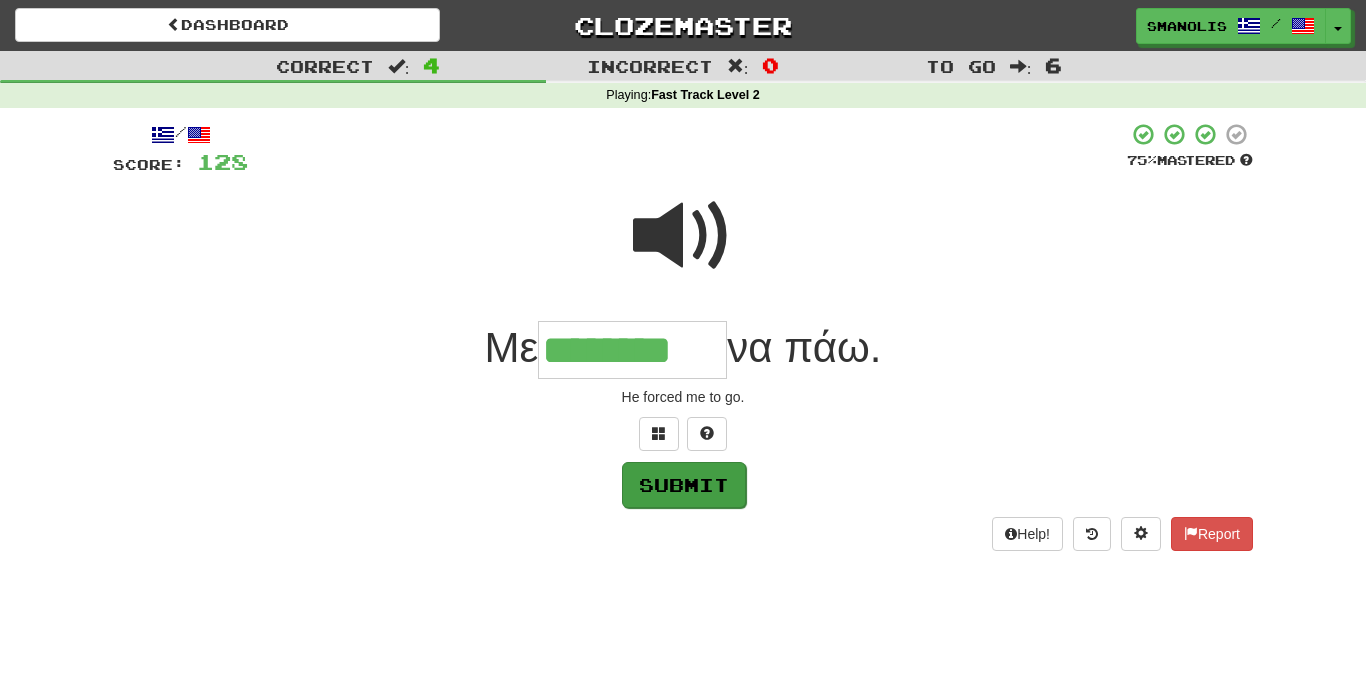 type on "********" 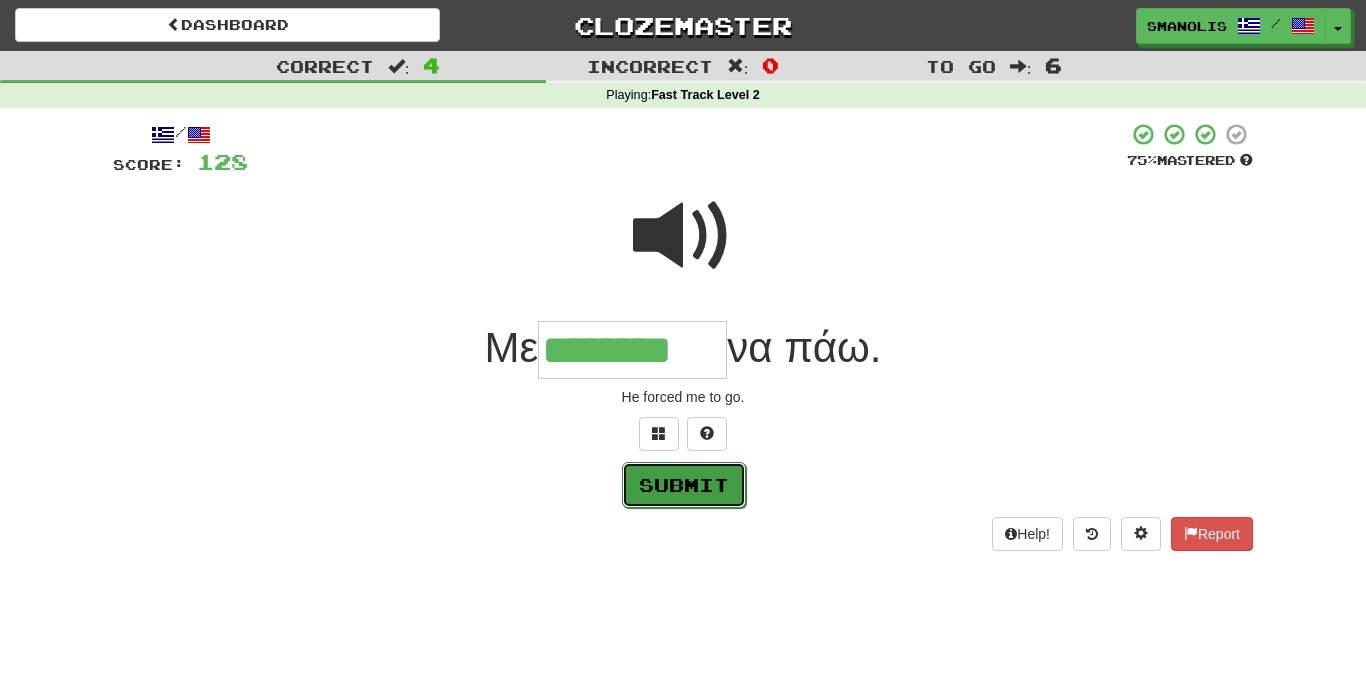 click on "Submit" at bounding box center [684, 485] 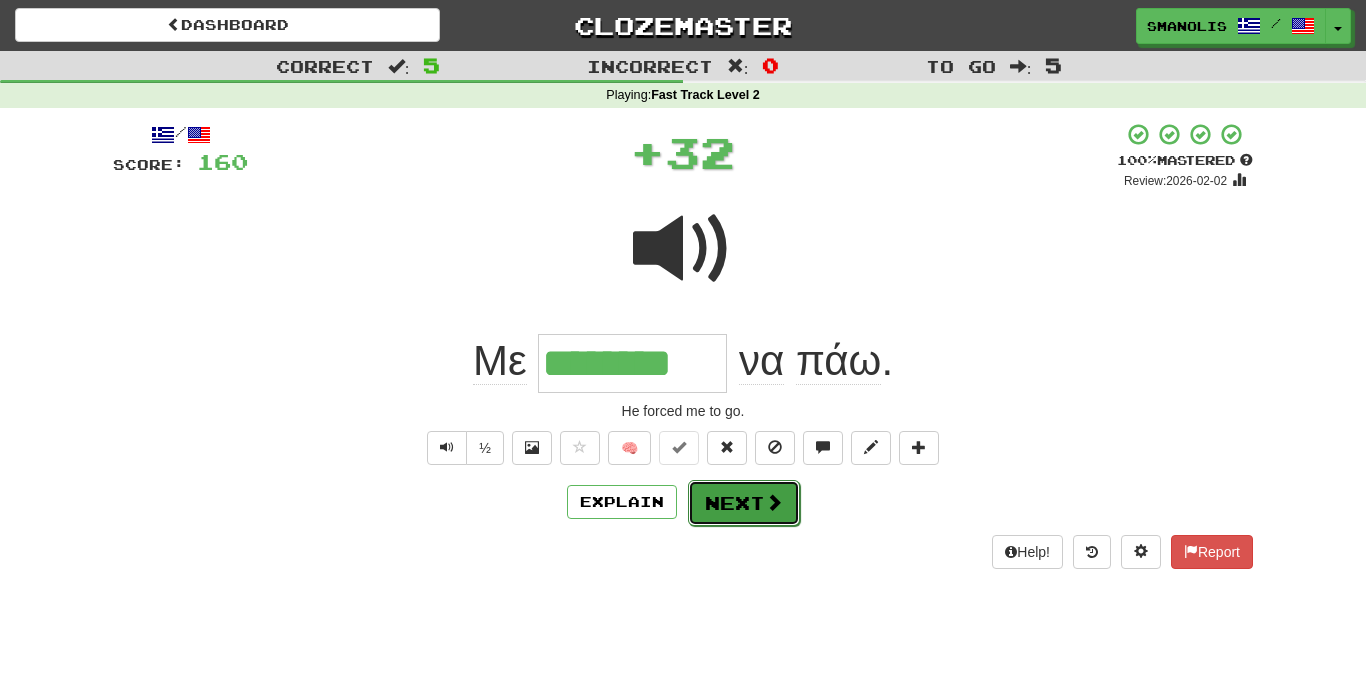 click on "Next" at bounding box center [744, 503] 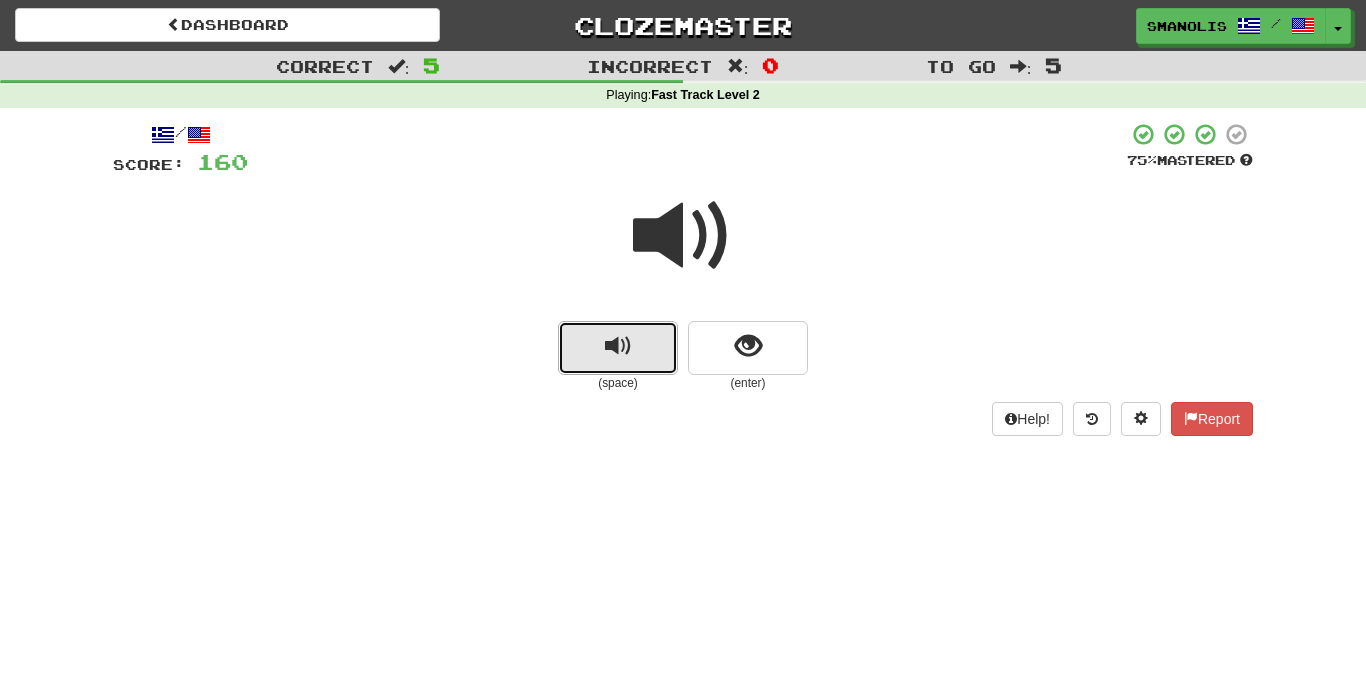 click at bounding box center [618, 348] 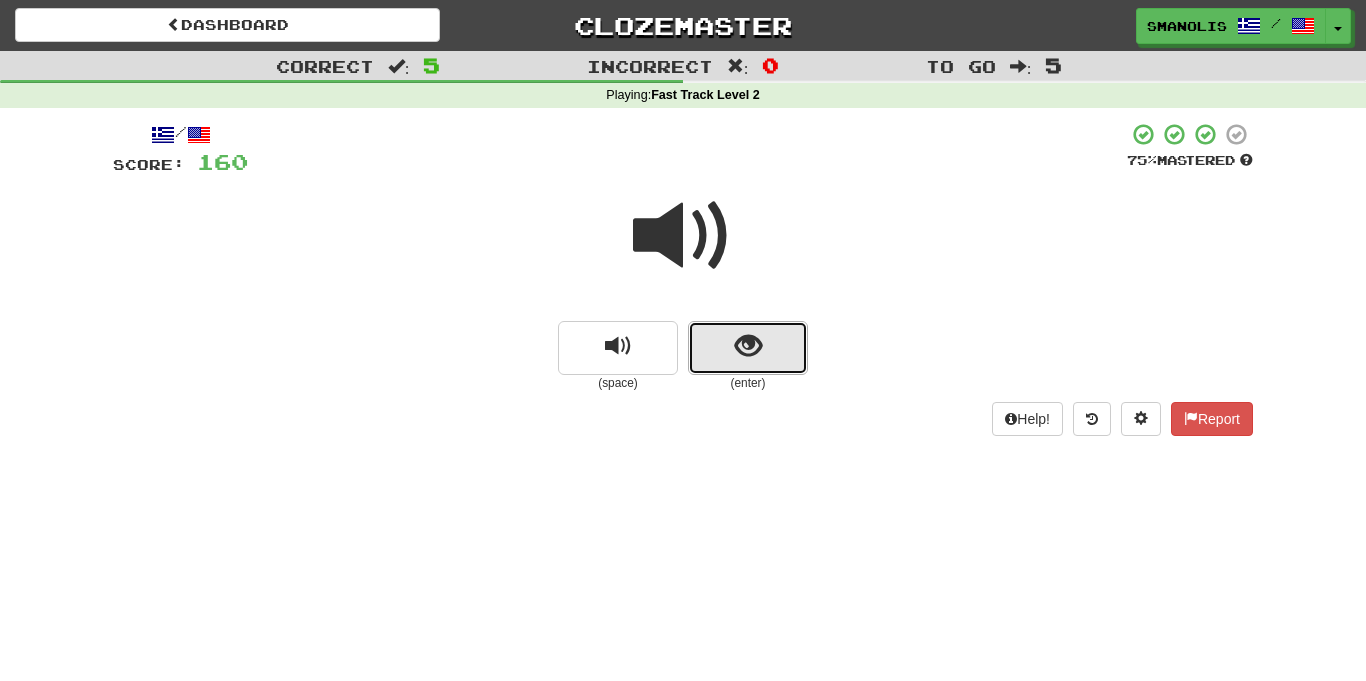 click at bounding box center (748, 348) 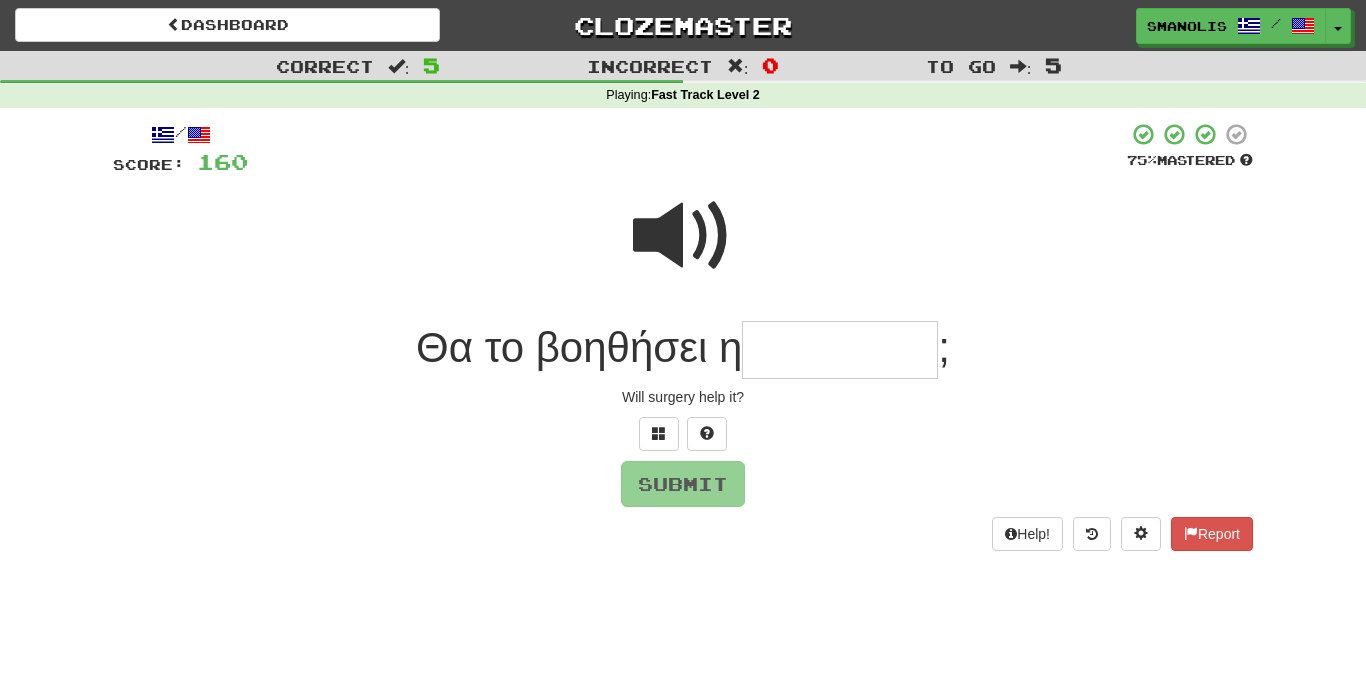 type on "*" 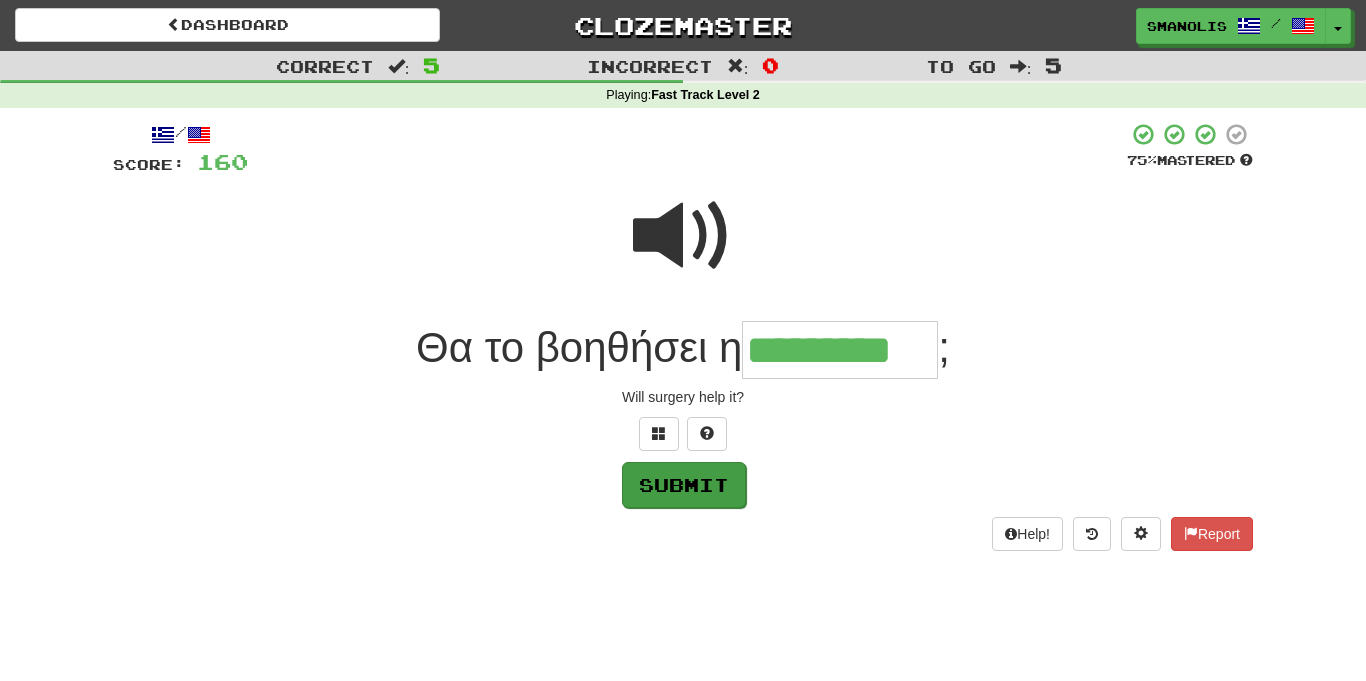 type on "*********" 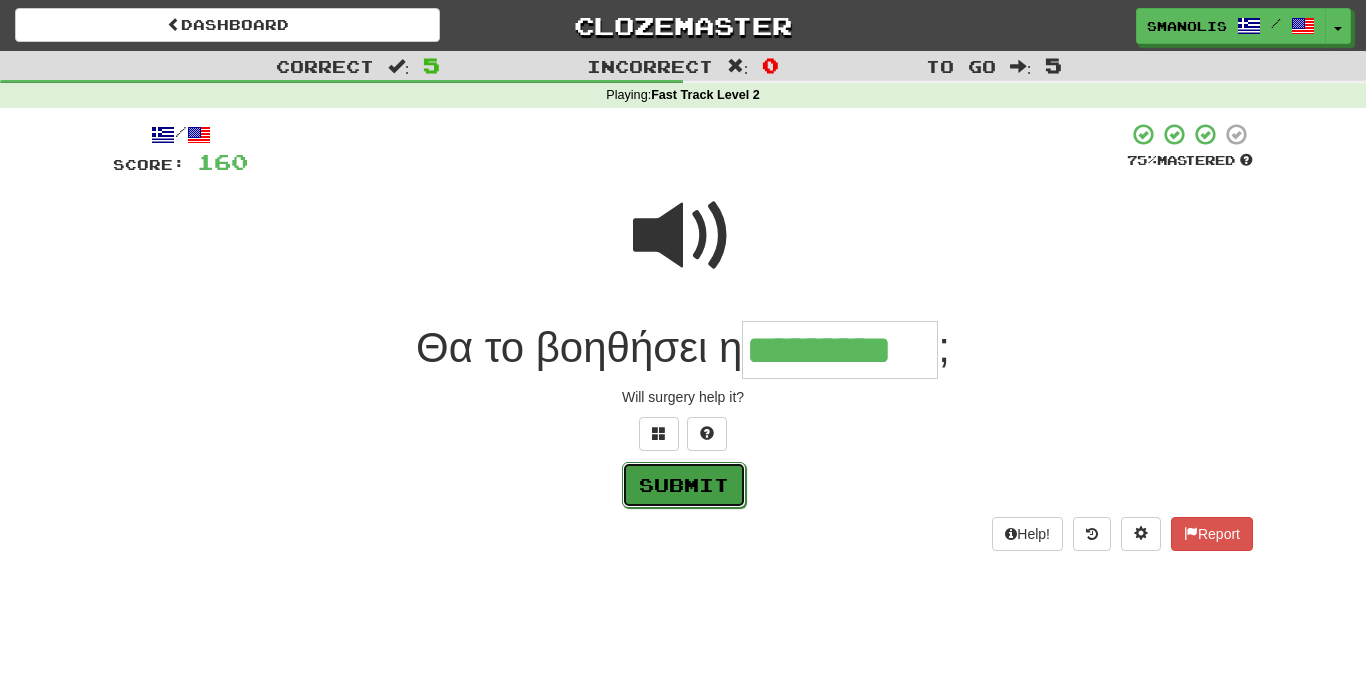 click on "Submit" at bounding box center (684, 485) 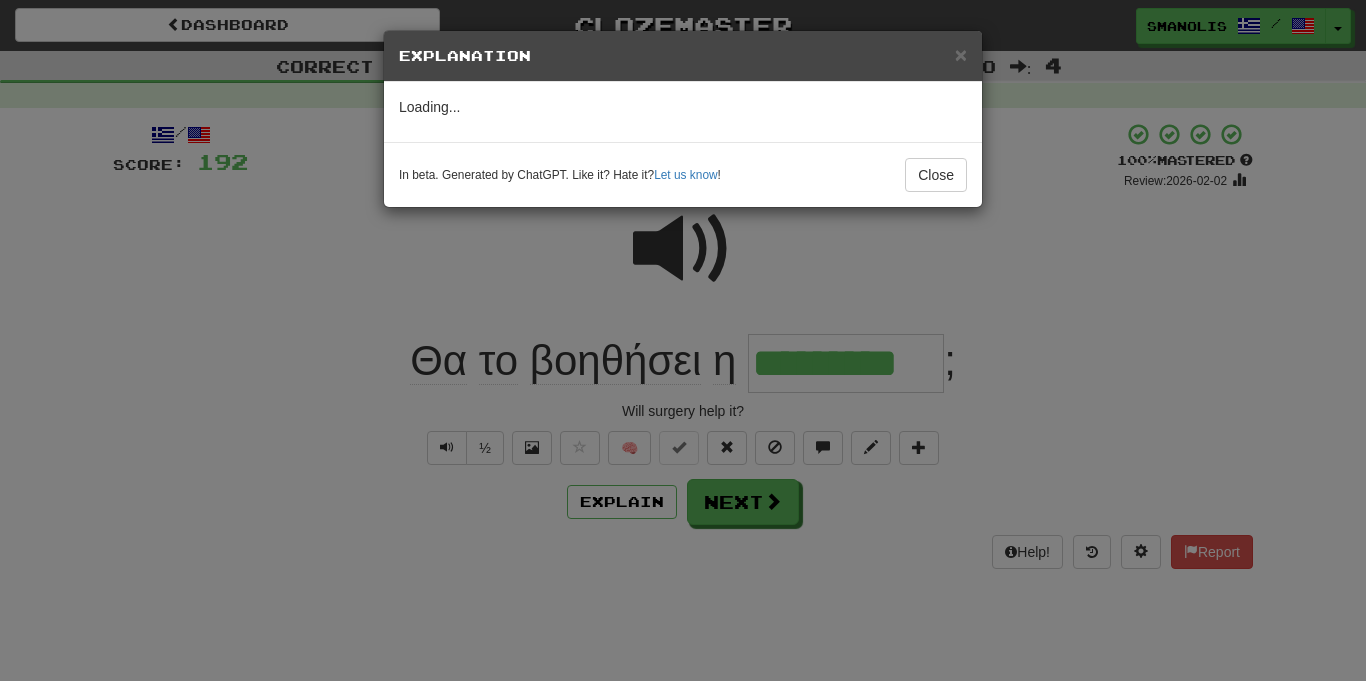 click on "× Explanation Loading... In beta. Generated by ChatGPT. Like it? Hate it?  Let us know ! Close" at bounding box center [683, 340] 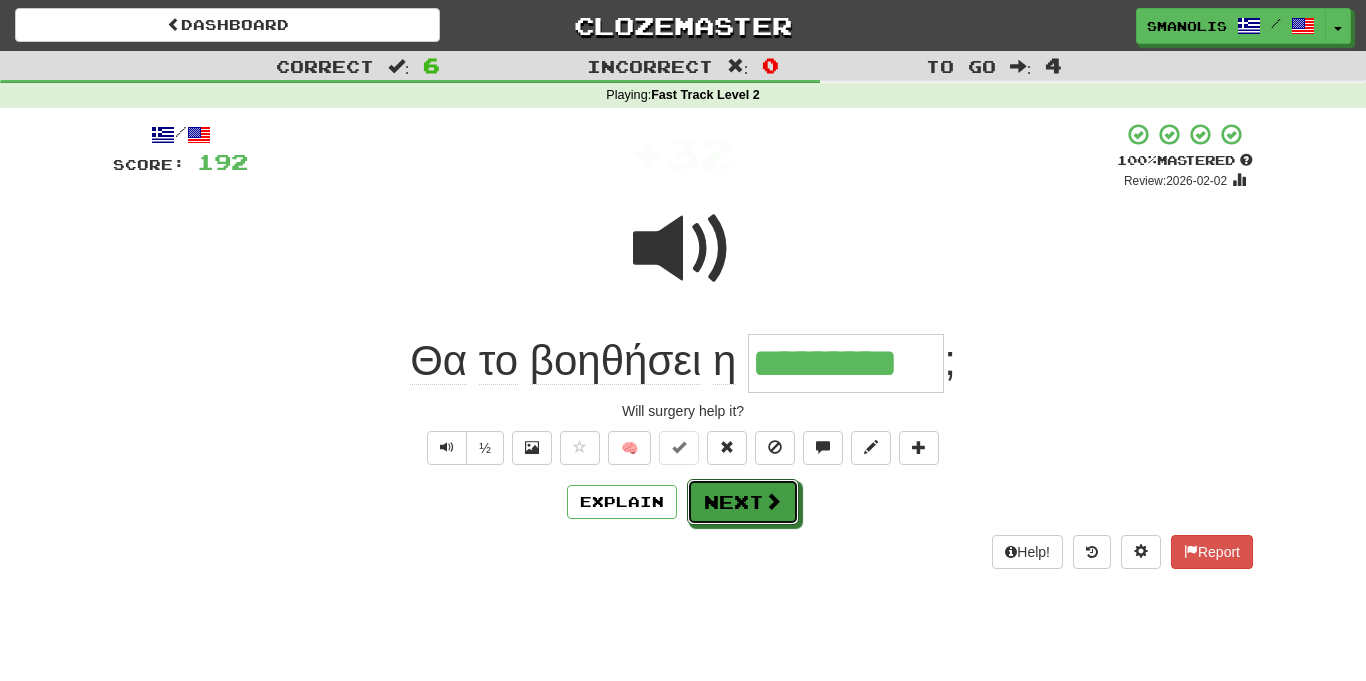click at bounding box center [773, 501] 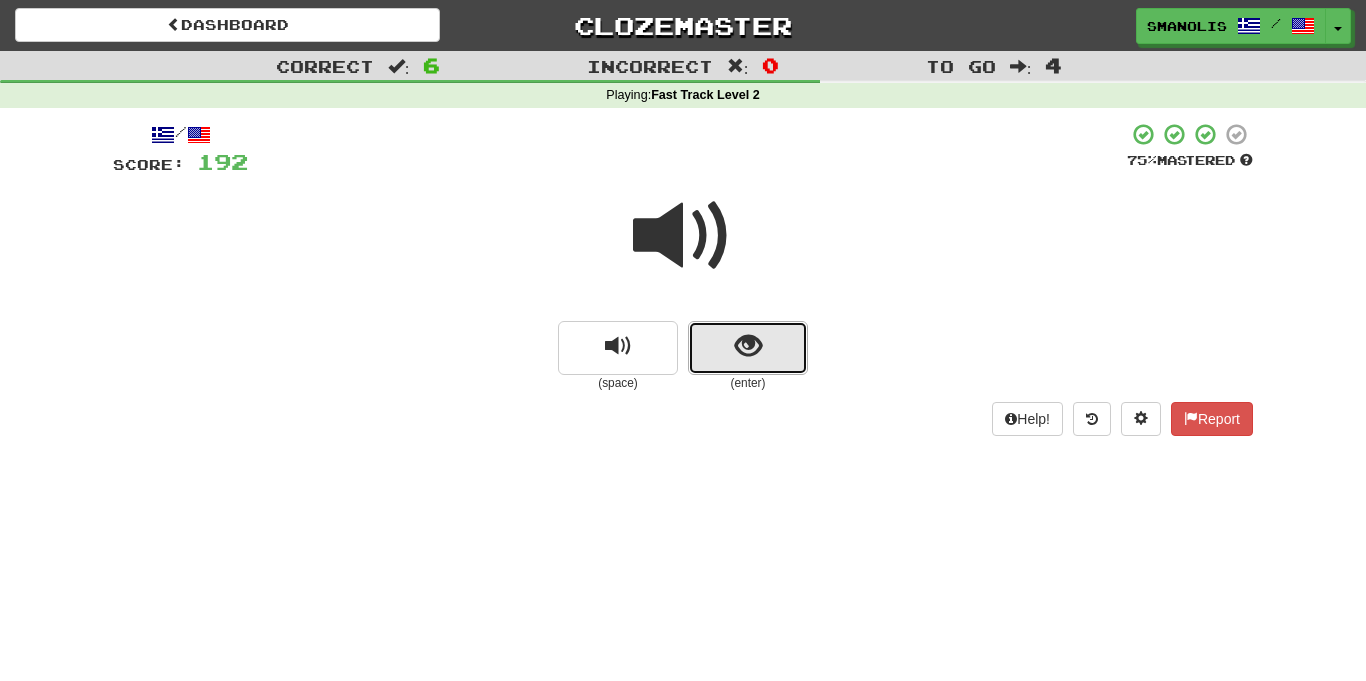 click at bounding box center (748, 348) 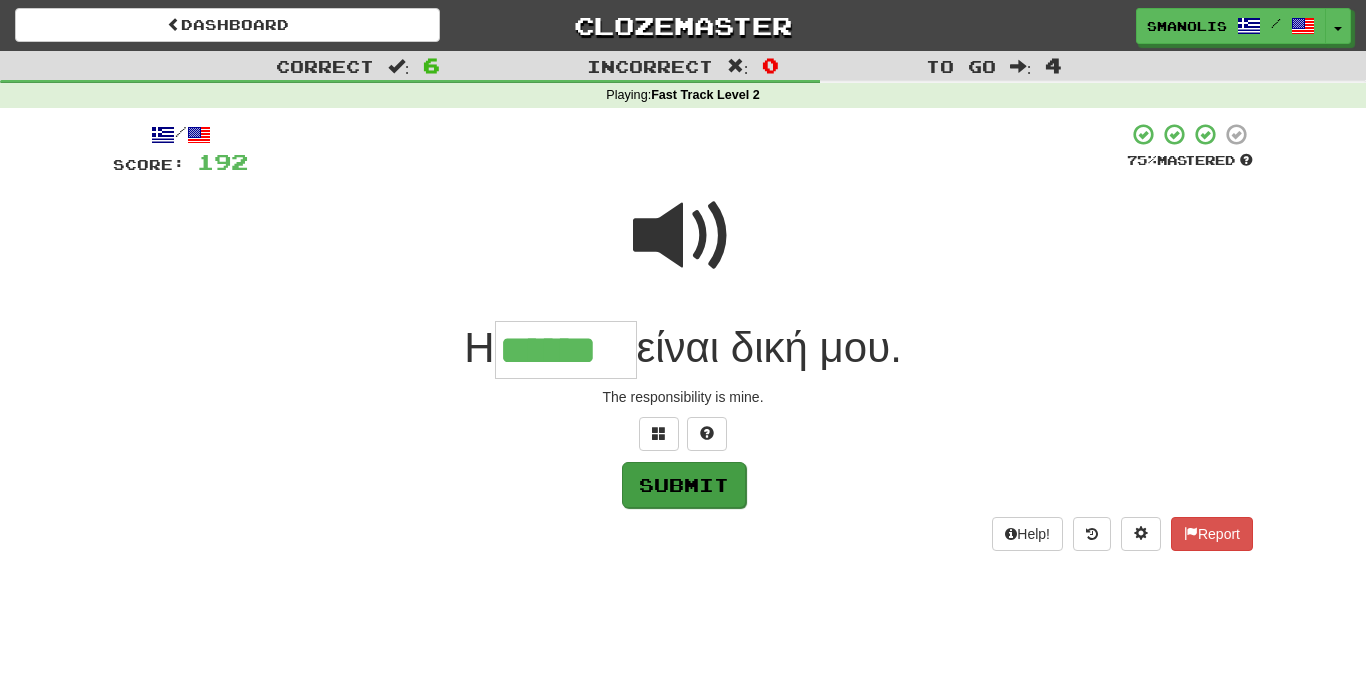 type on "******" 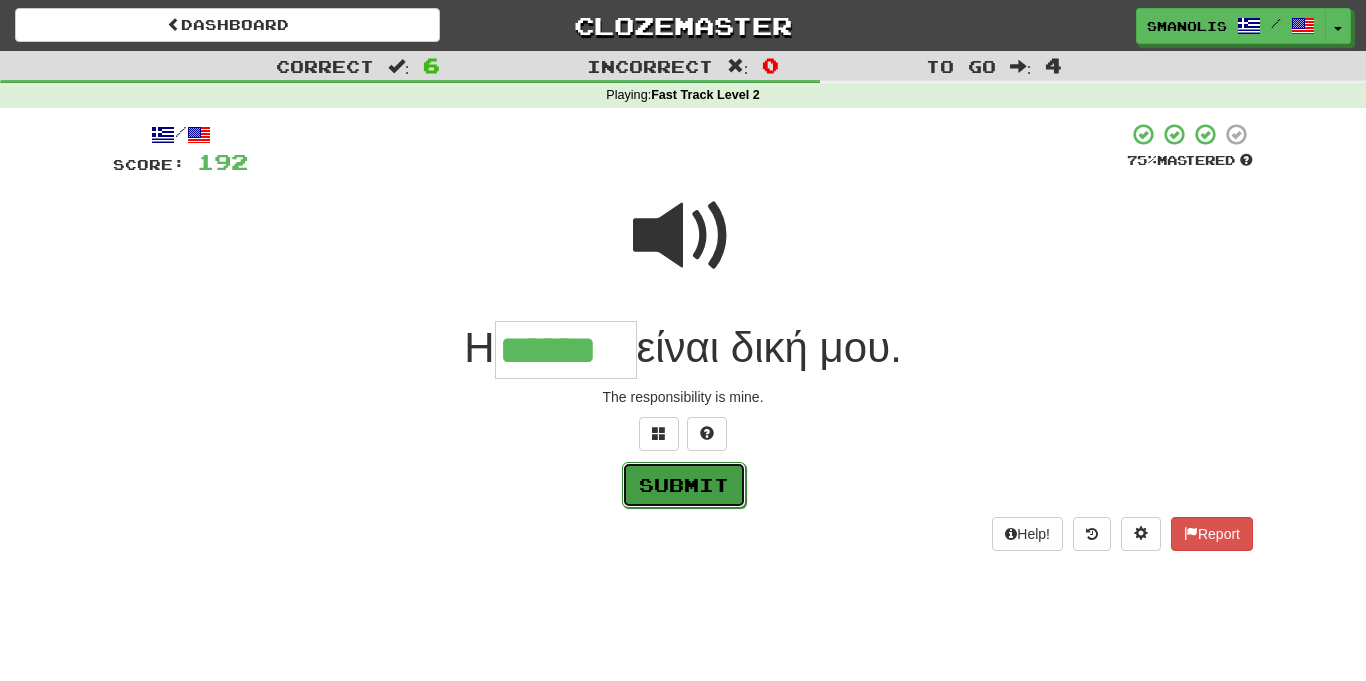 click on "Submit" at bounding box center (684, 485) 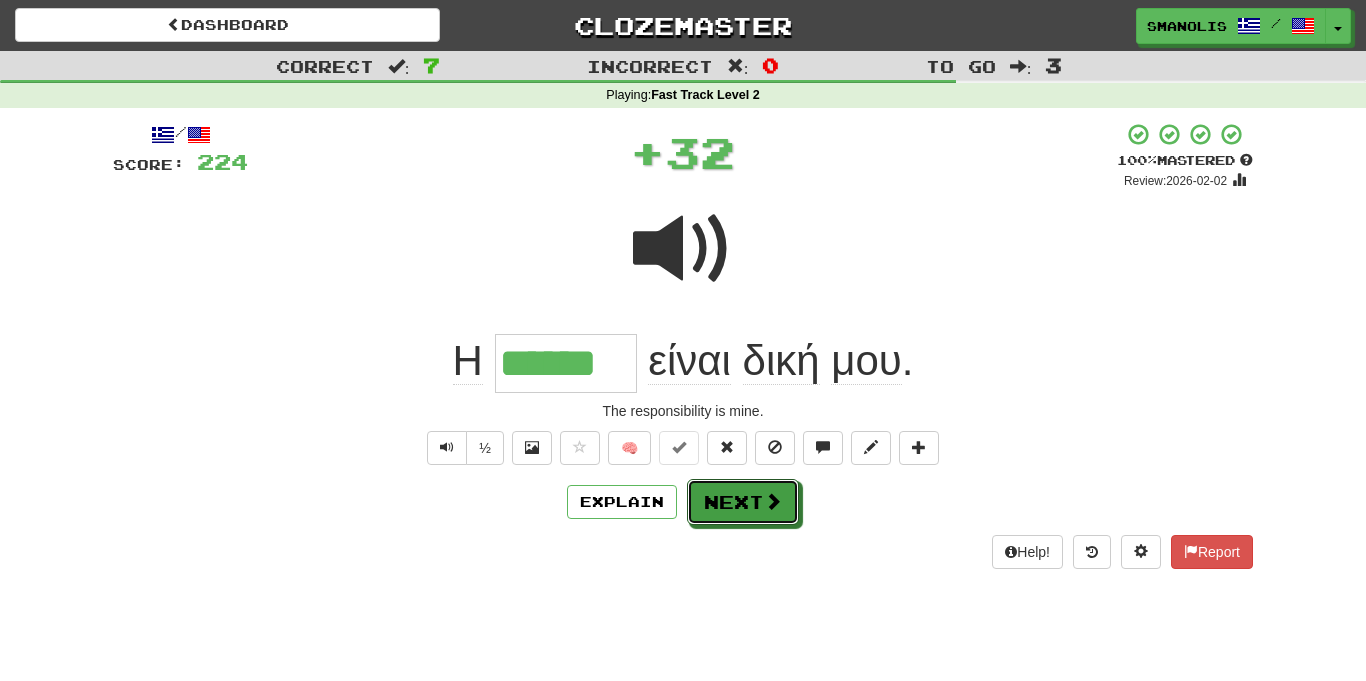 click on "Next" at bounding box center [743, 502] 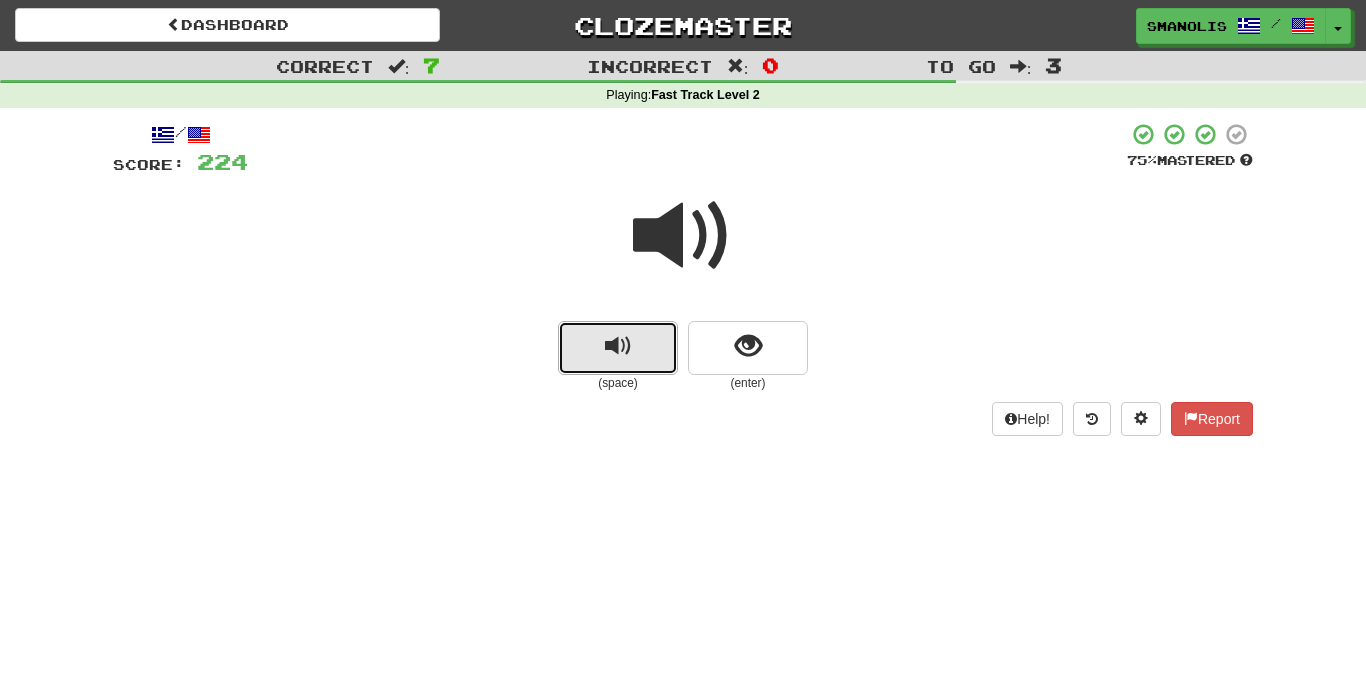click at bounding box center (618, 348) 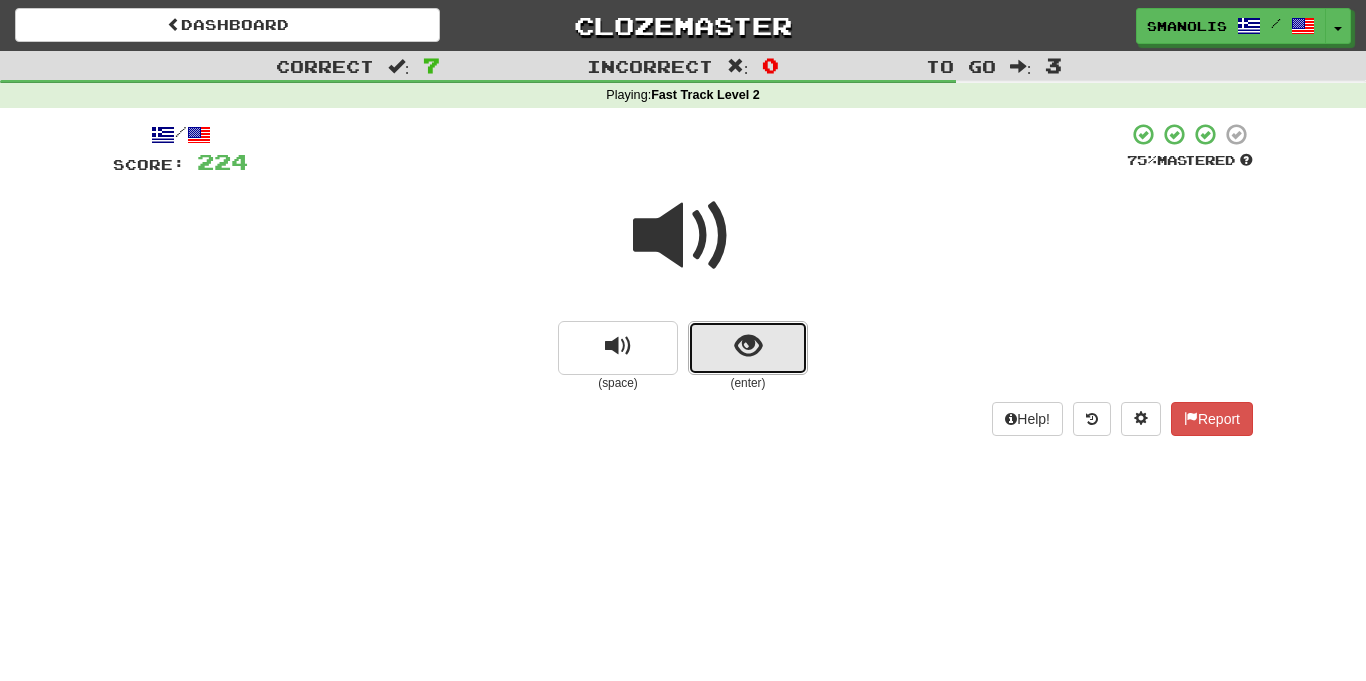 click at bounding box center (748, 346) 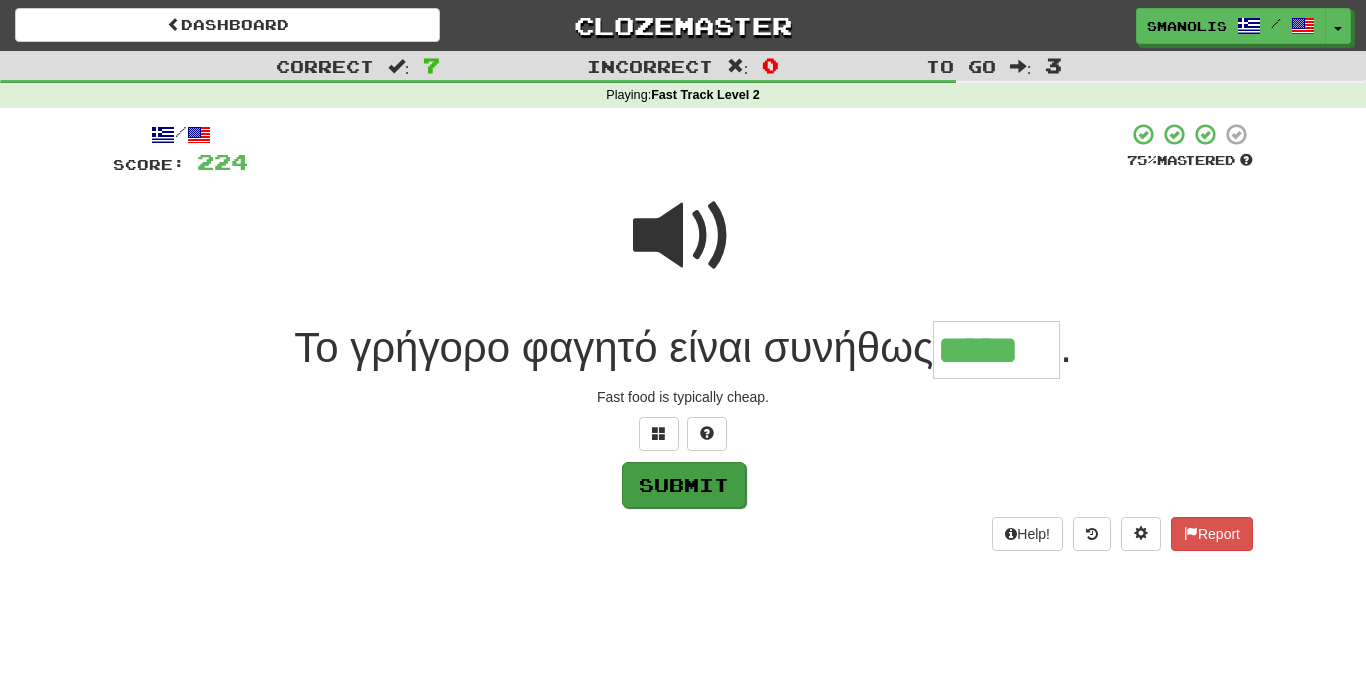 type on "*****" 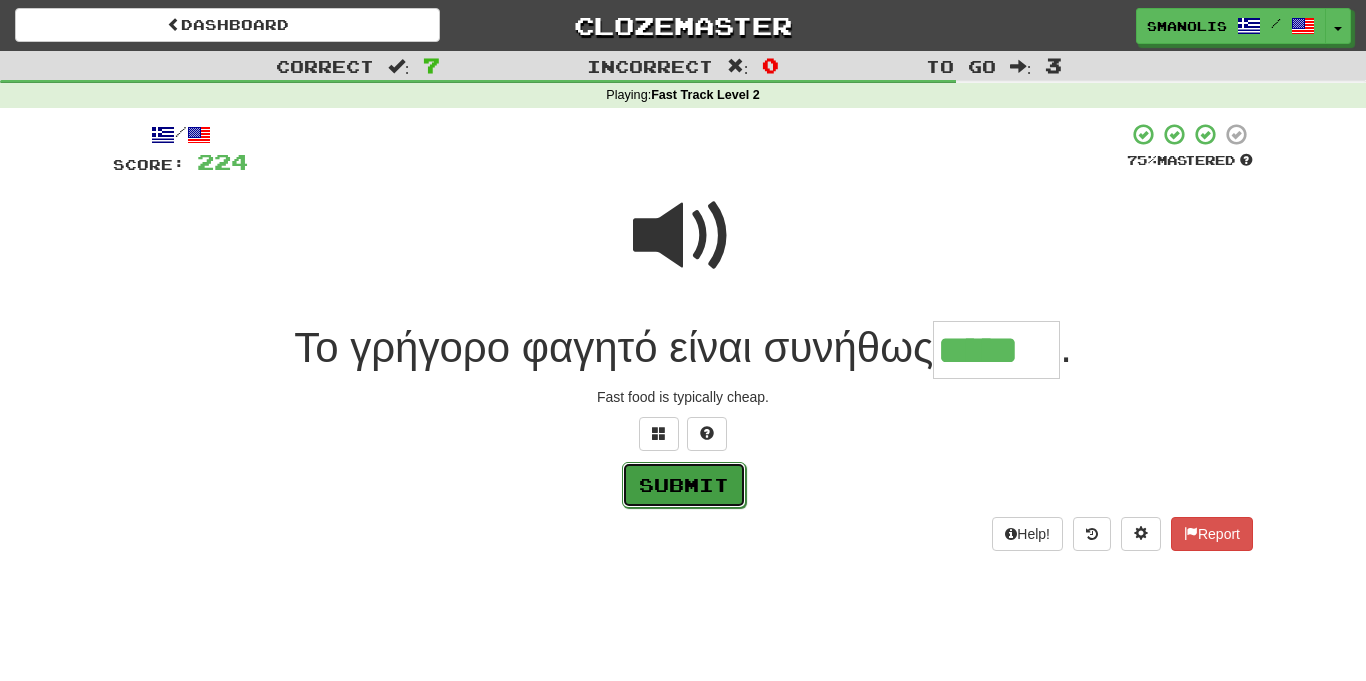 click on "Submit" at bounding box center [684, 485] 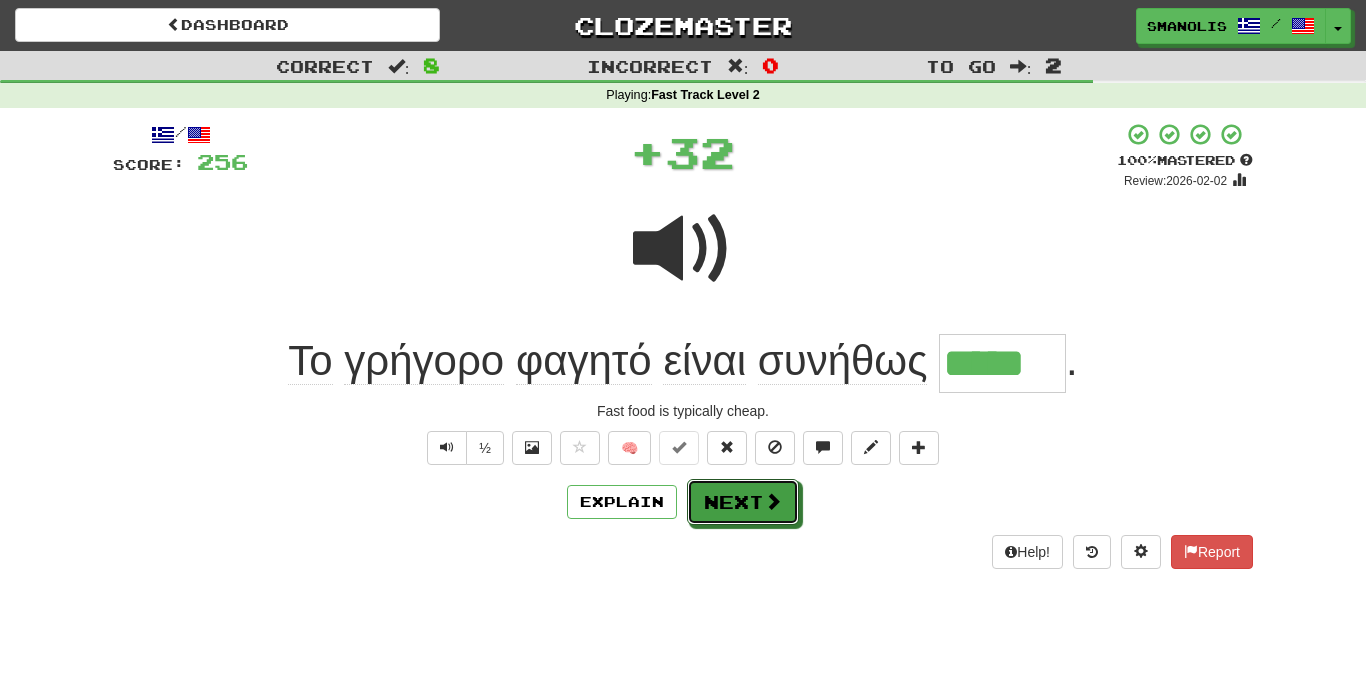 click on "Next" at bounding box center (743, 502) 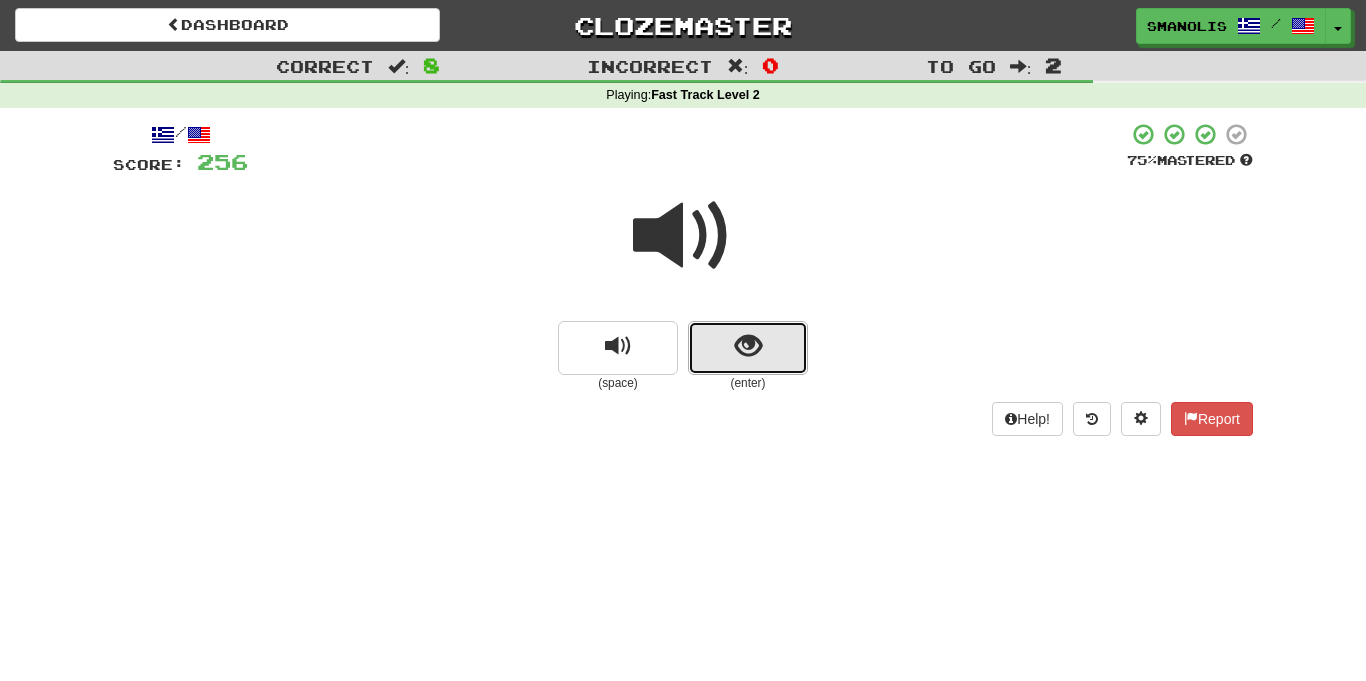 click at bounding box center (748, 348) 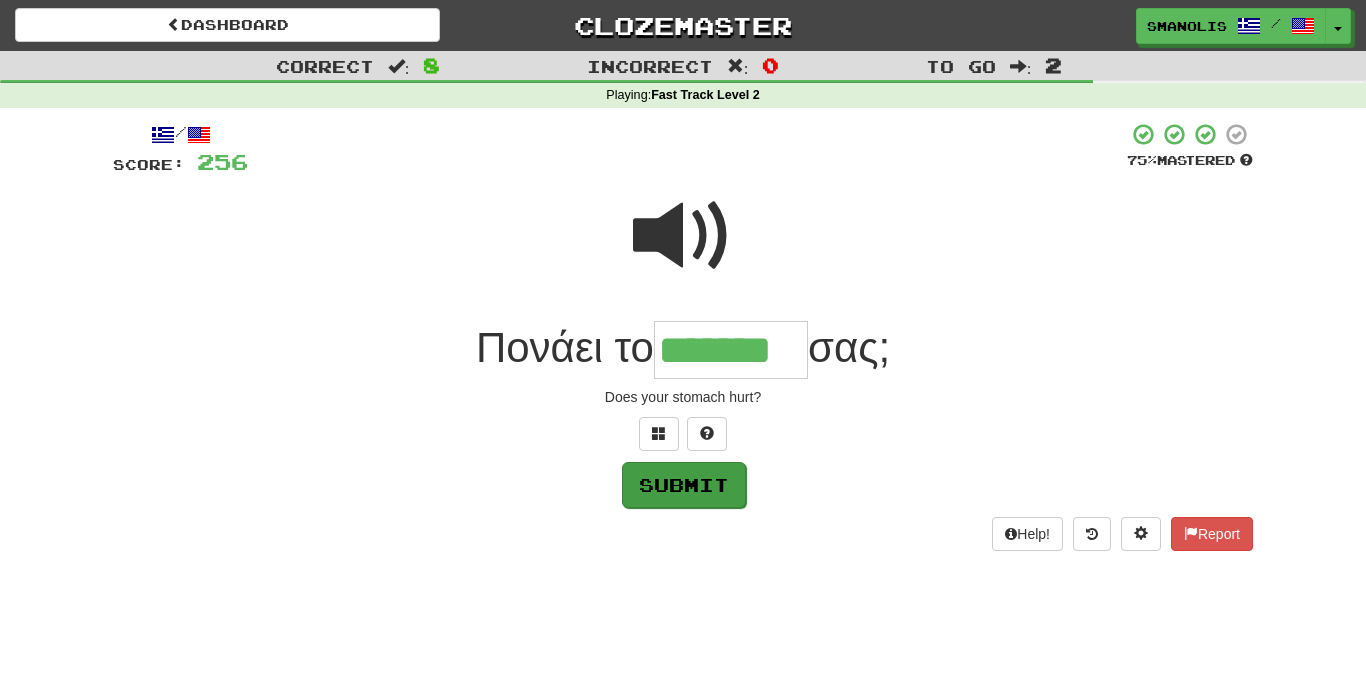 type on "*******" 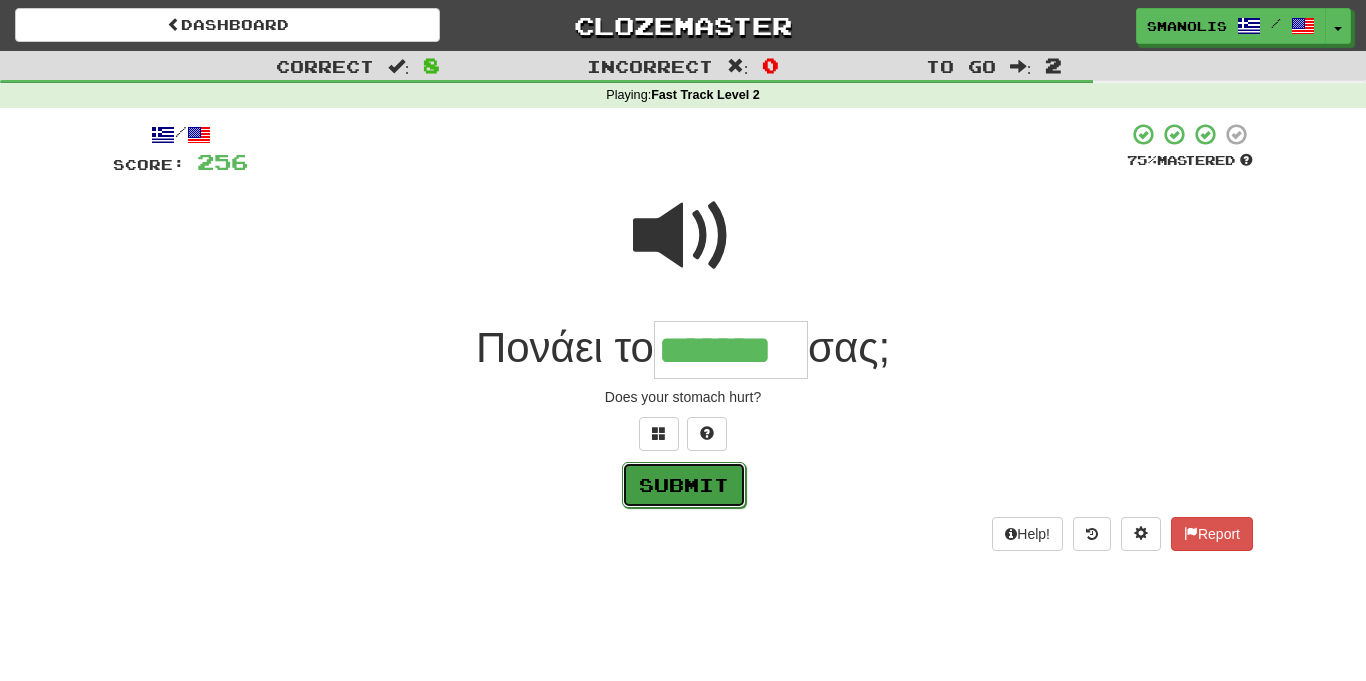click on "Submit" at bounding box center (684, 485) 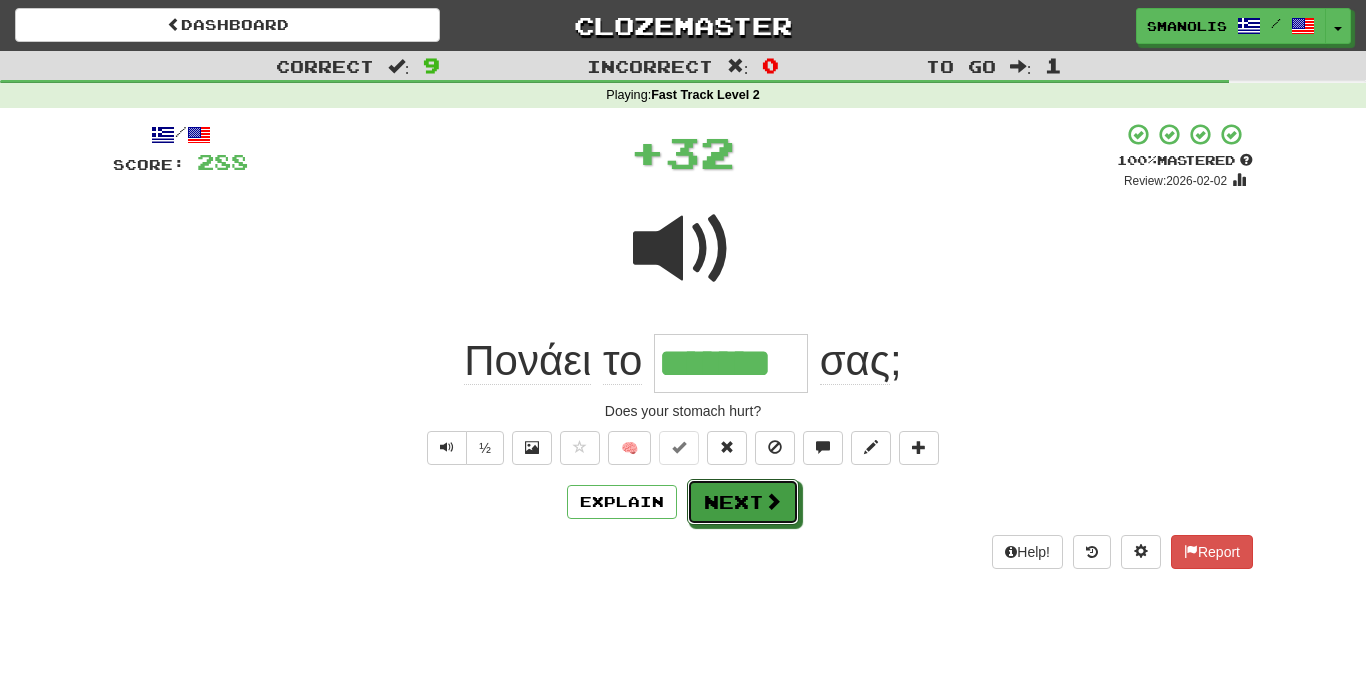 click on "Next" at bounding box center (743, 502) 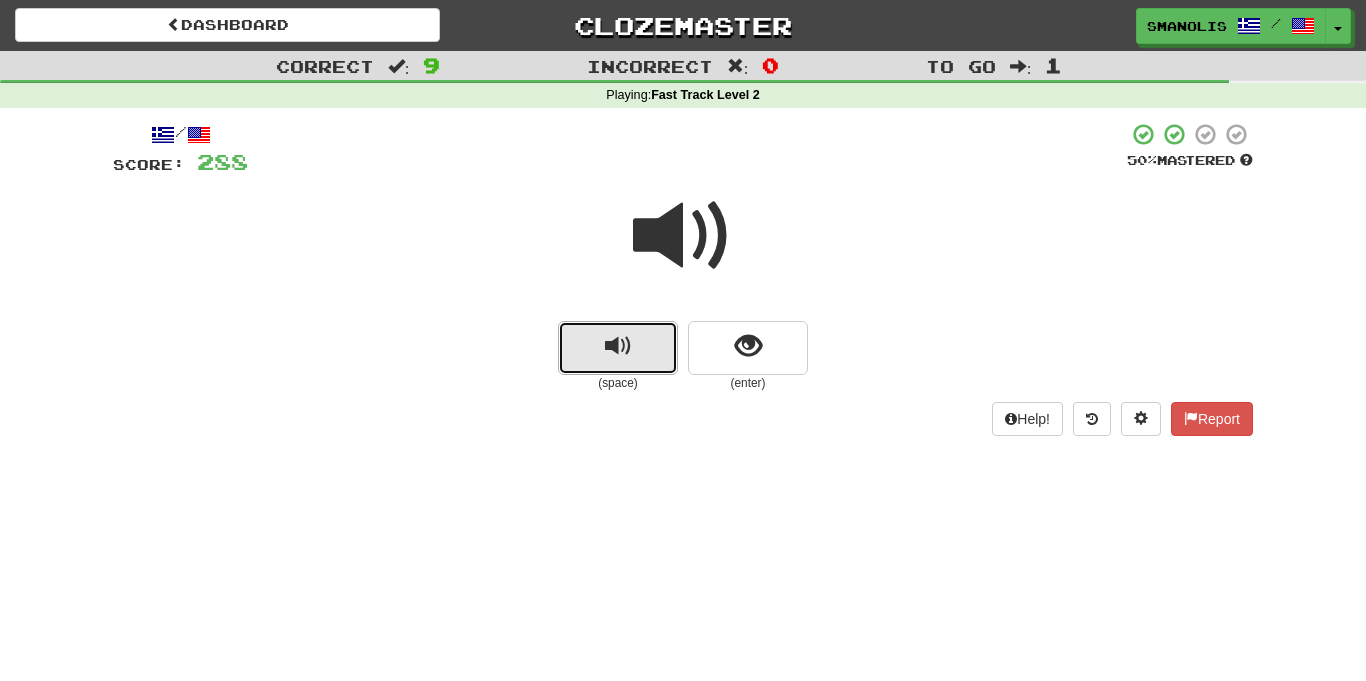 click at bounding box center [618, 348] 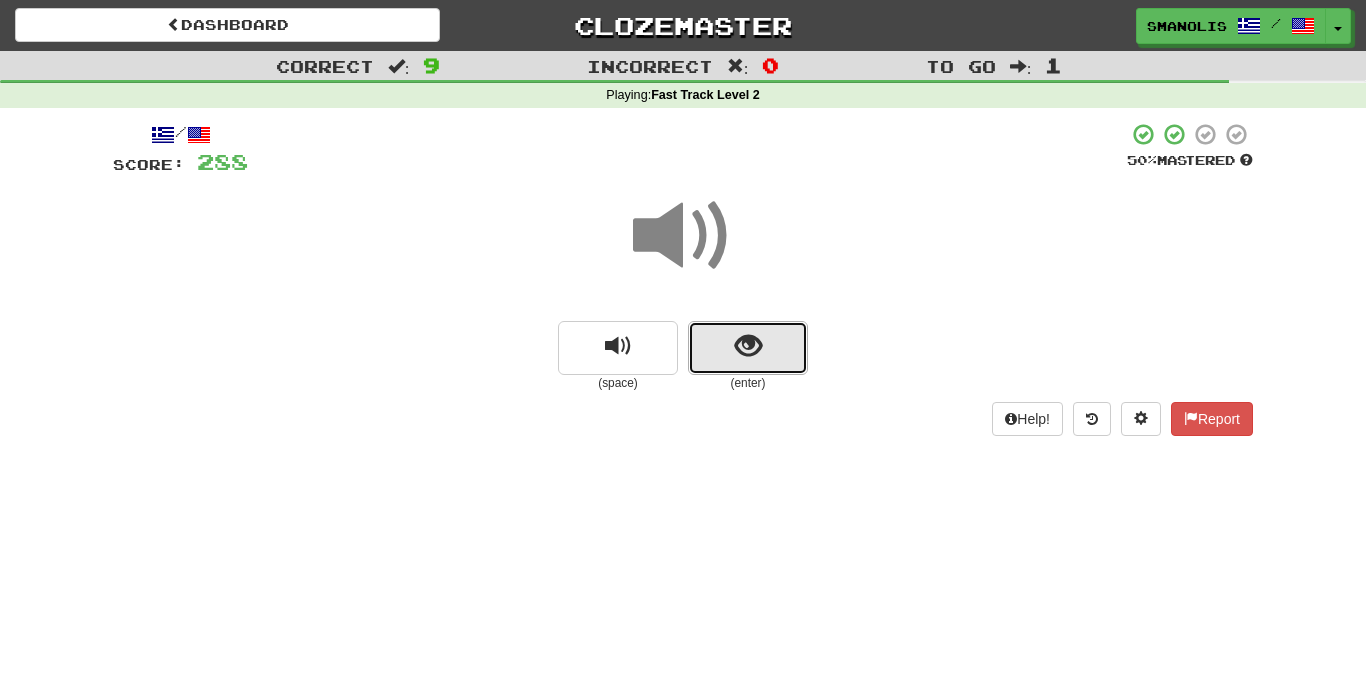 click at bounding box center (748, 348) 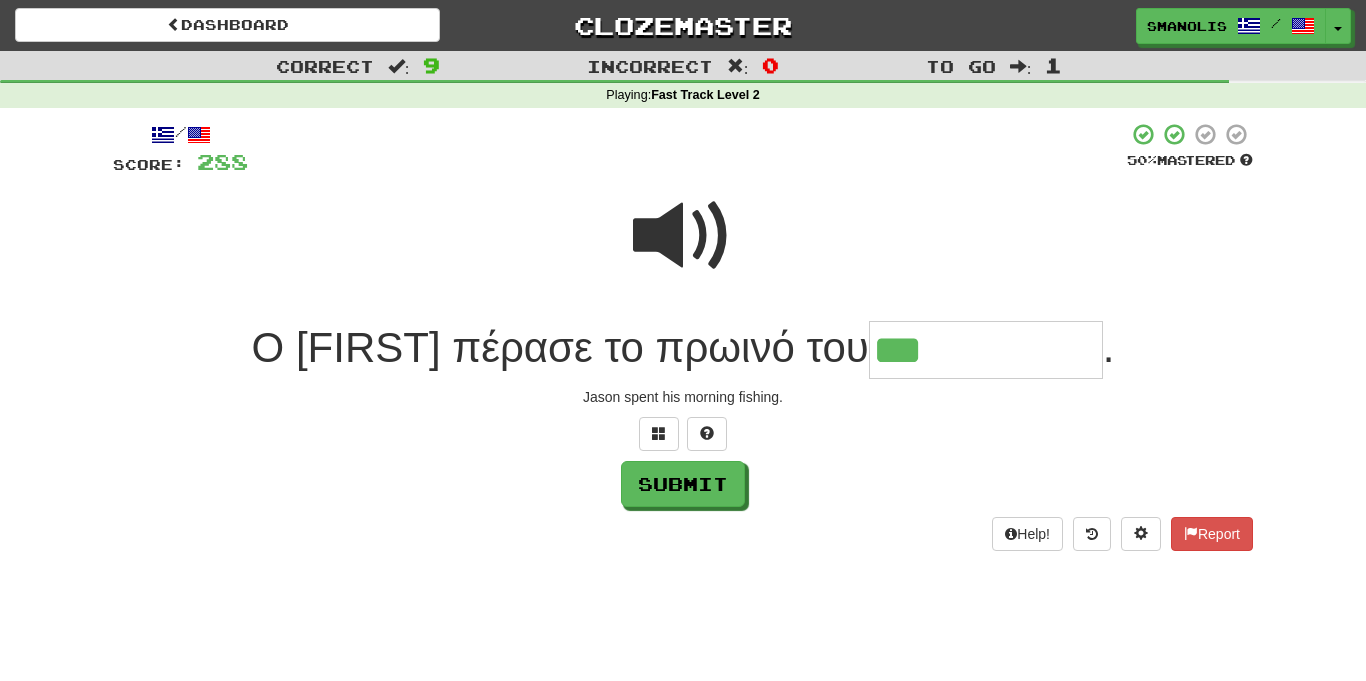 click at bounding box center [683, 236] 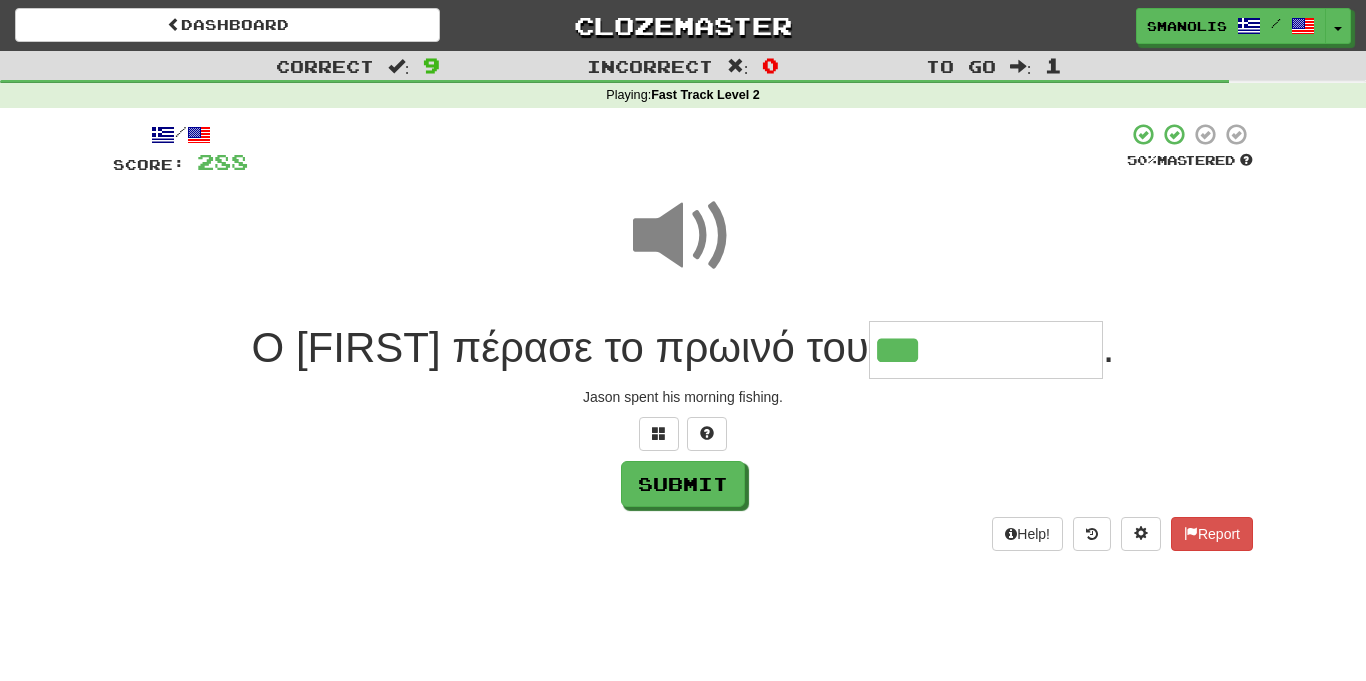 click on "***" at bounding box center [986, 350] 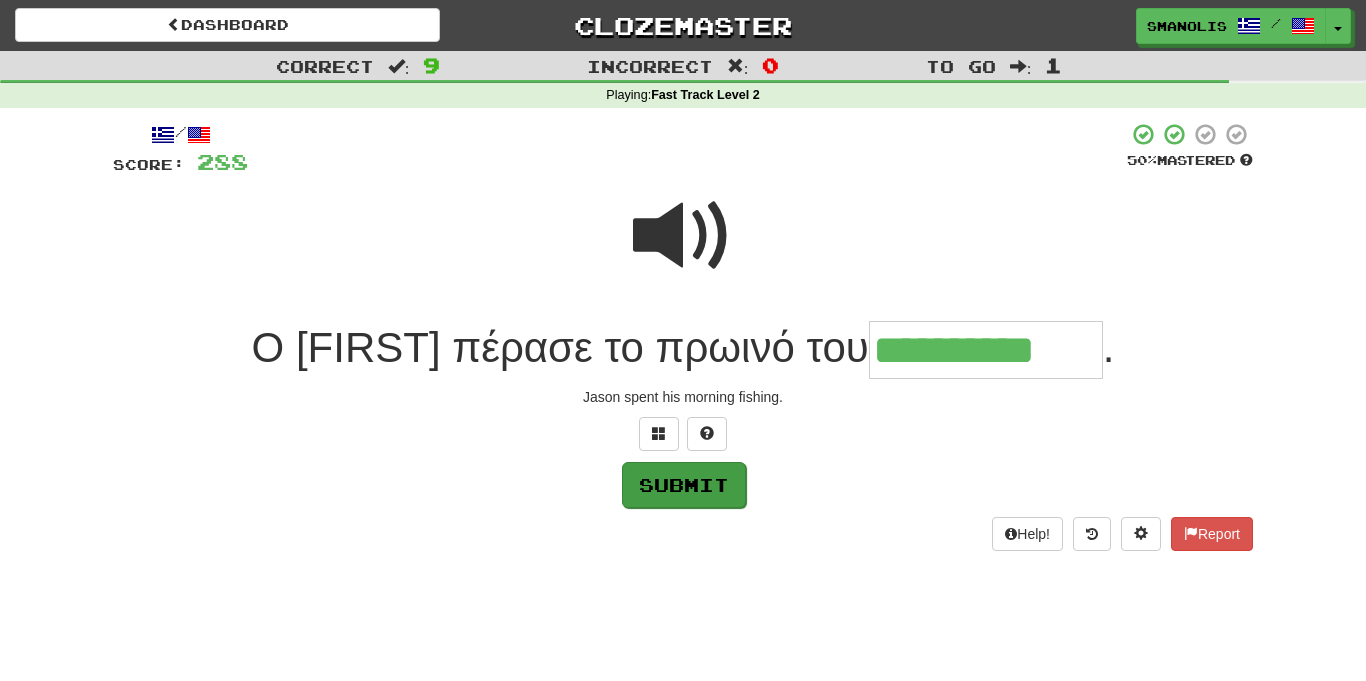 type on "**********" 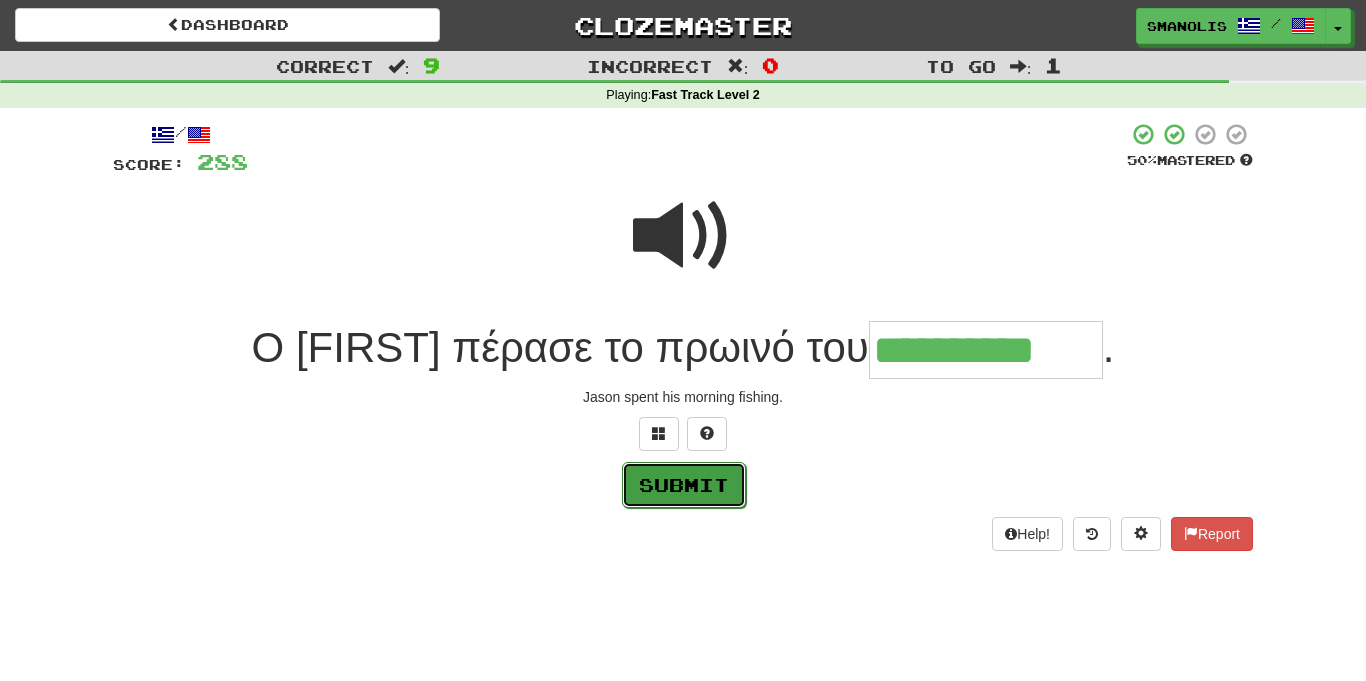 click on "Submit" at bounding box center [684, 485] 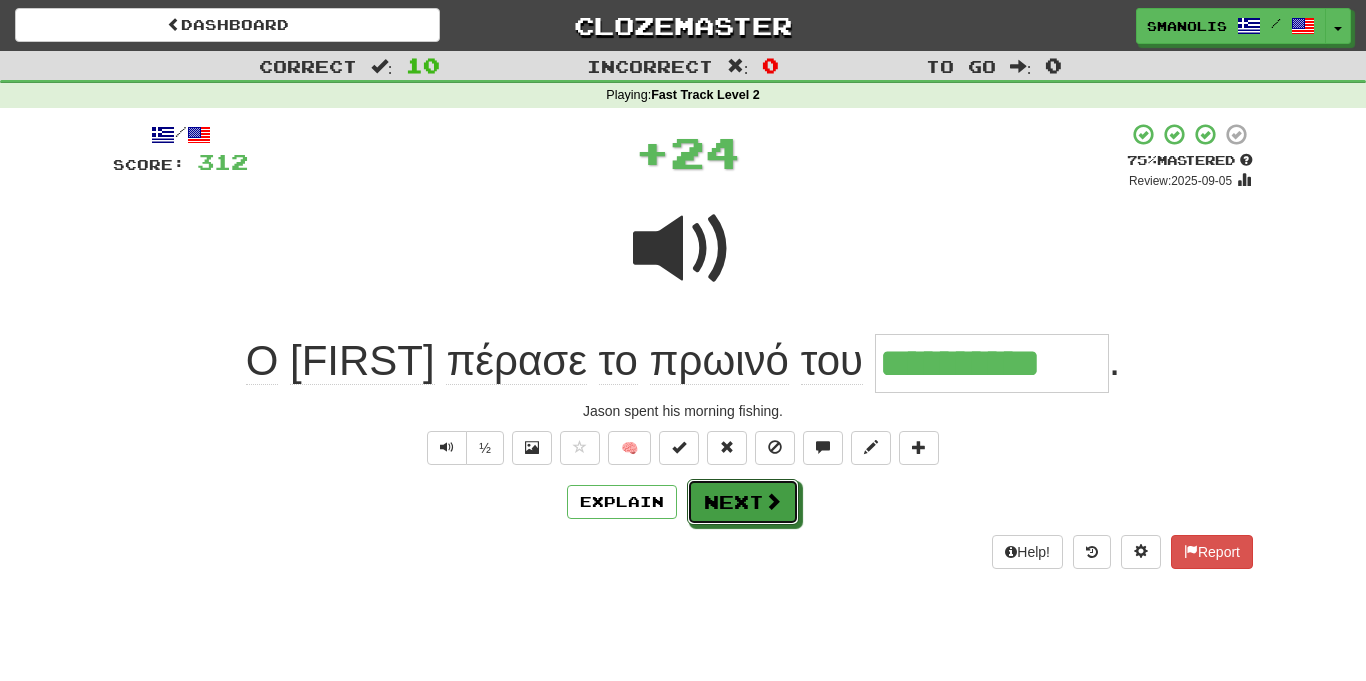 click on "Next" at bounding box center [743, 502] 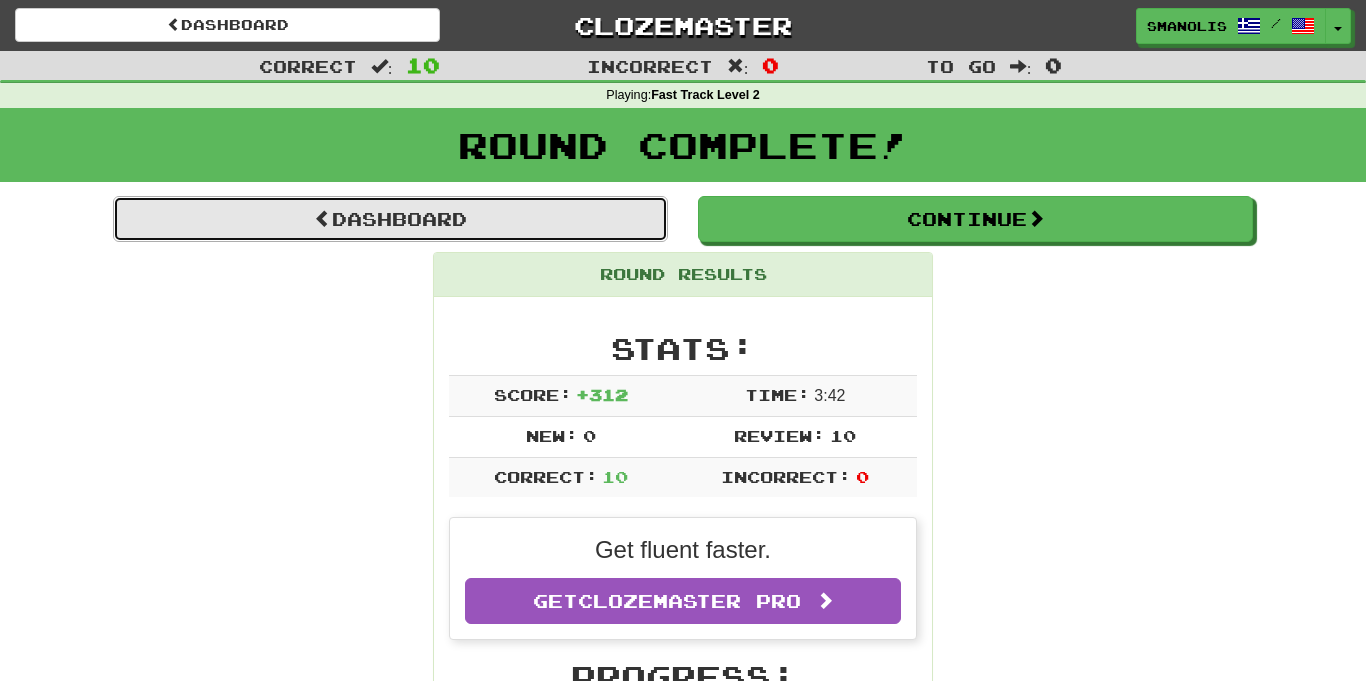 click on "Dashboard" at bounding box center [390, 219] 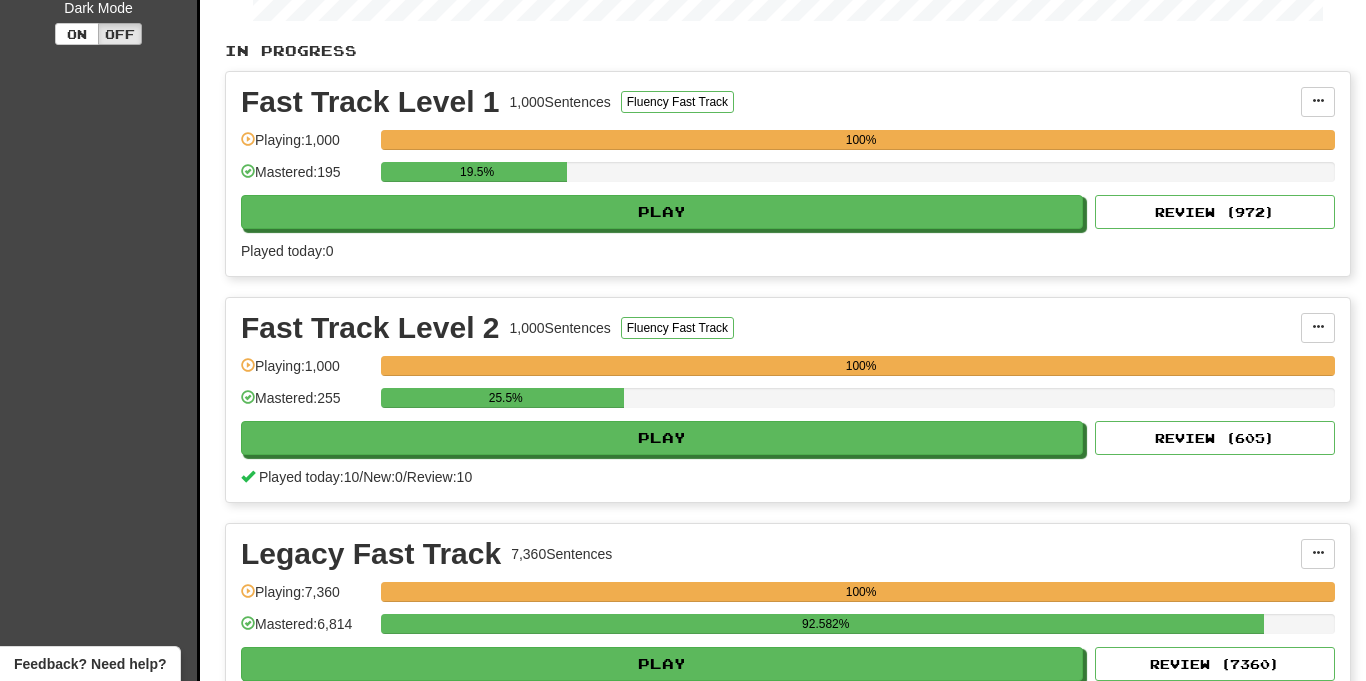 scroll, scrollTop: 391, scrollLeft: 0, axis: vertical 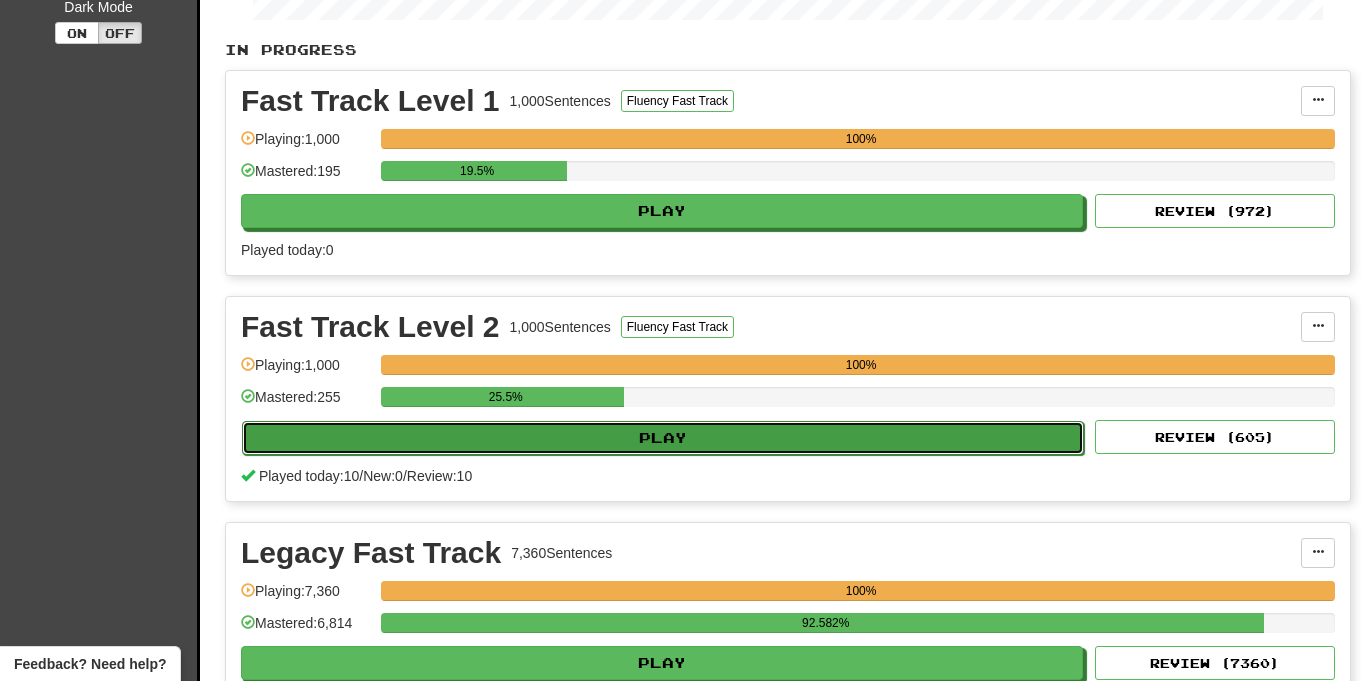 click on "Play" at bounding box center (663, 438) 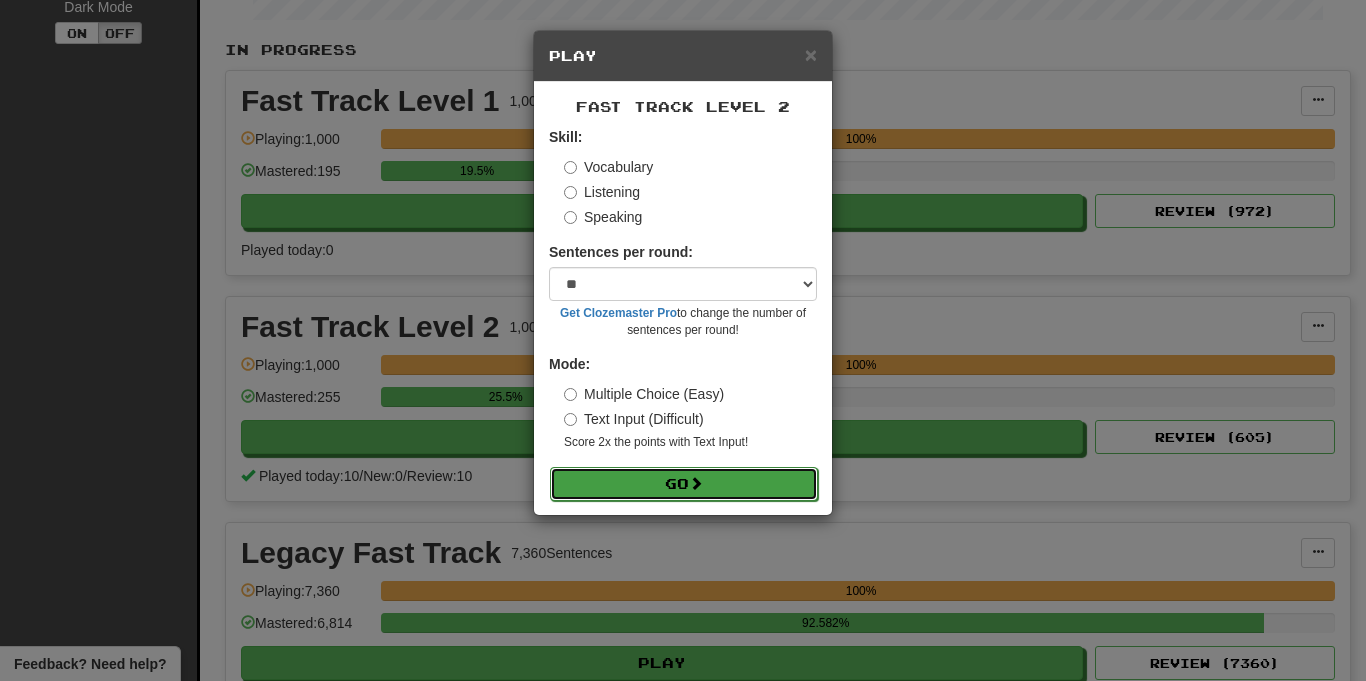 click on "Go" at bounding box center [684, 484] 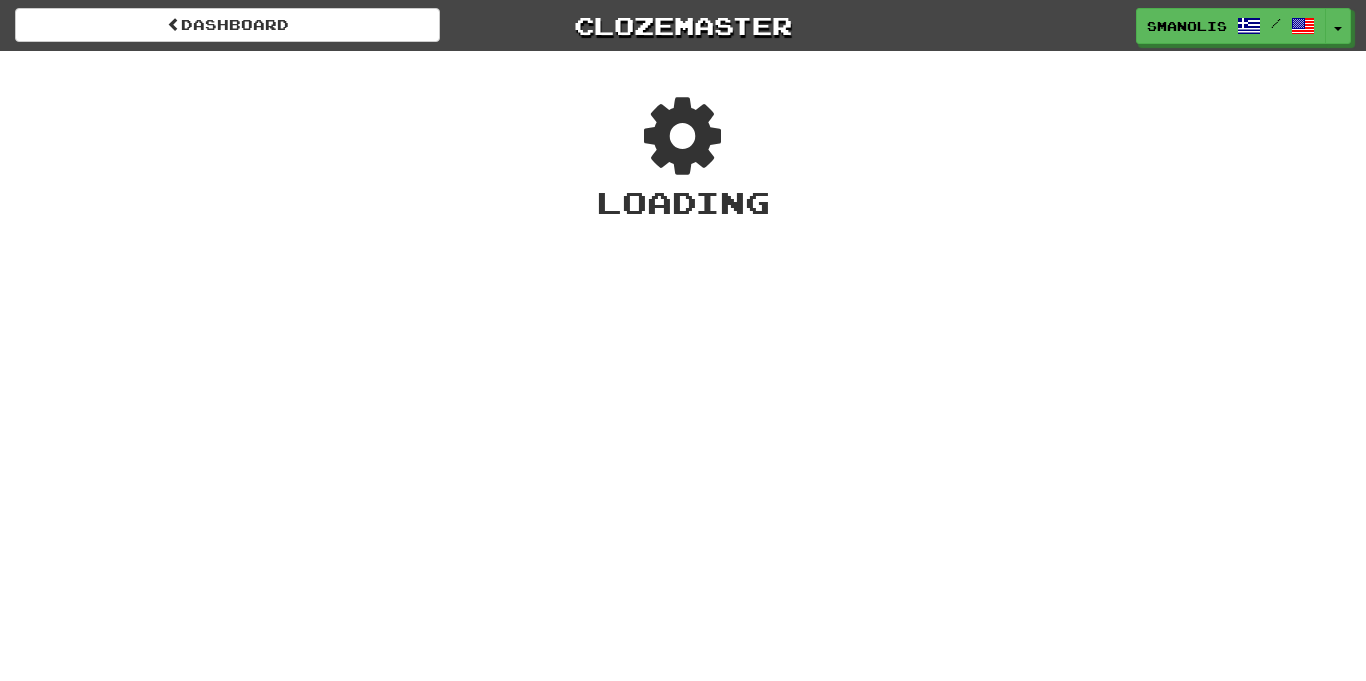 scroll, scrollTop: 0, scrollLeft: 0, axis: both 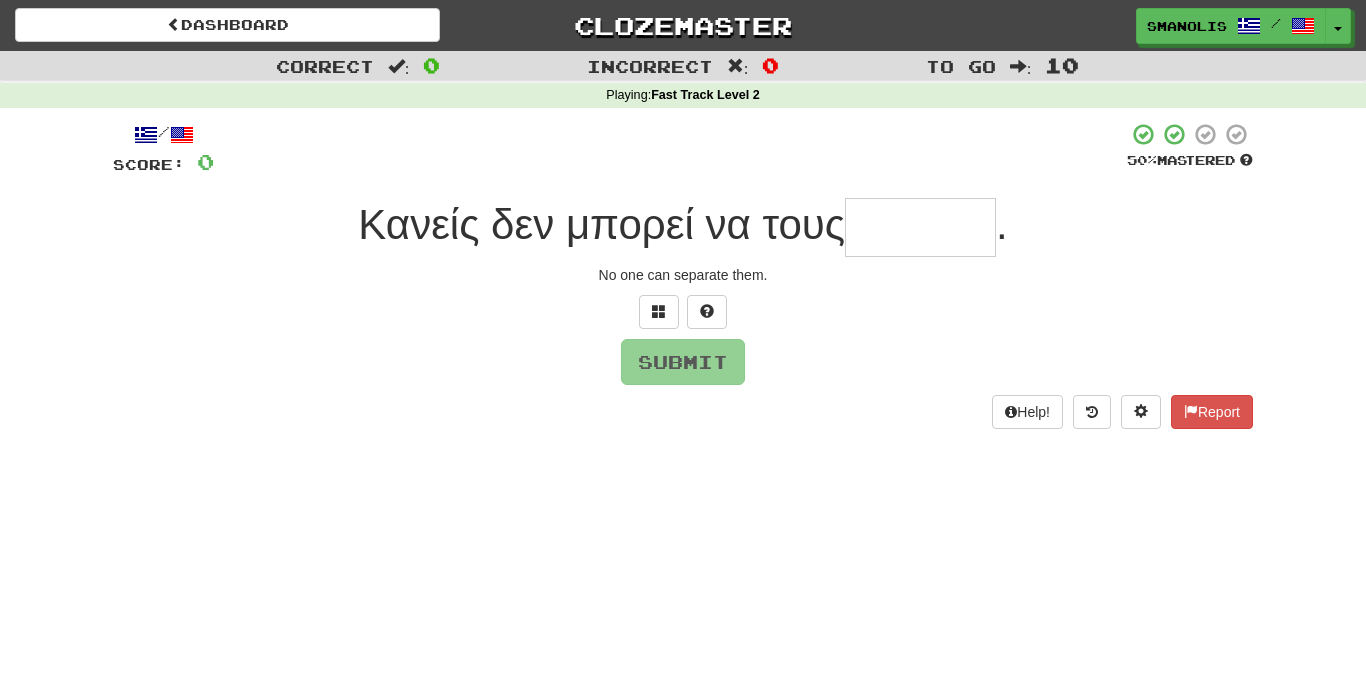 type on "*" 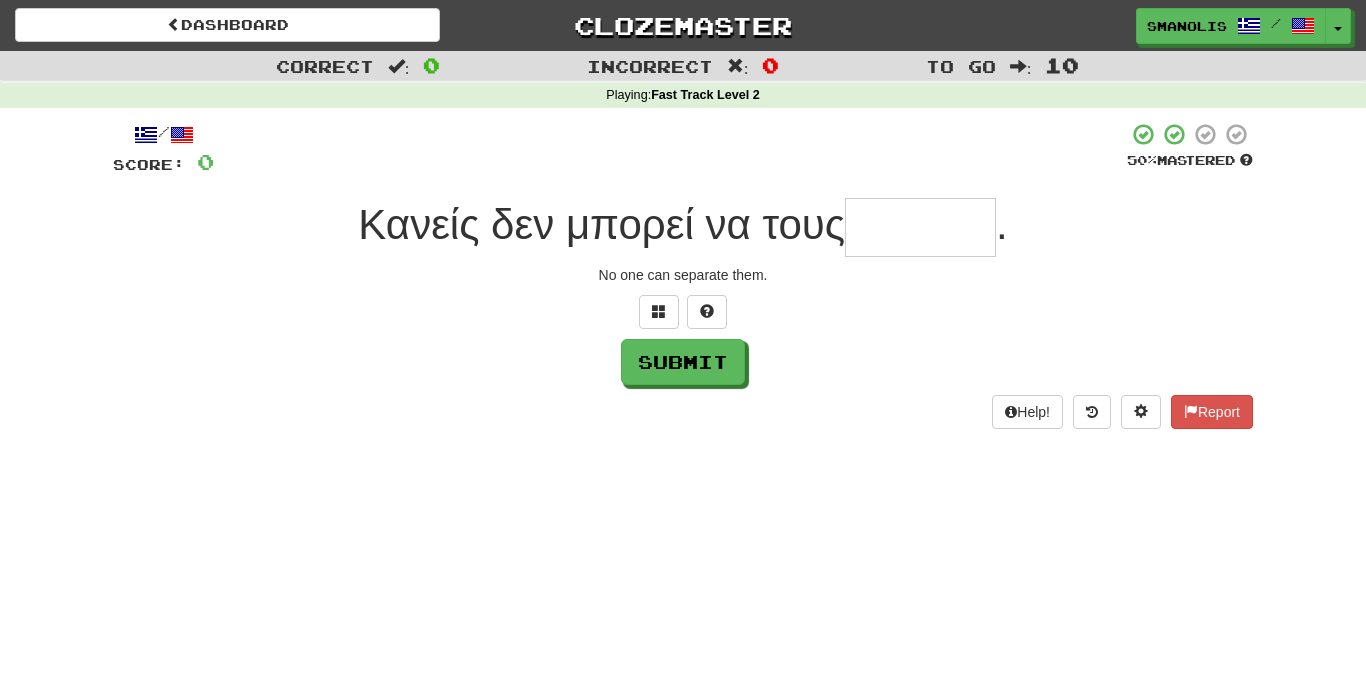 type on "*" 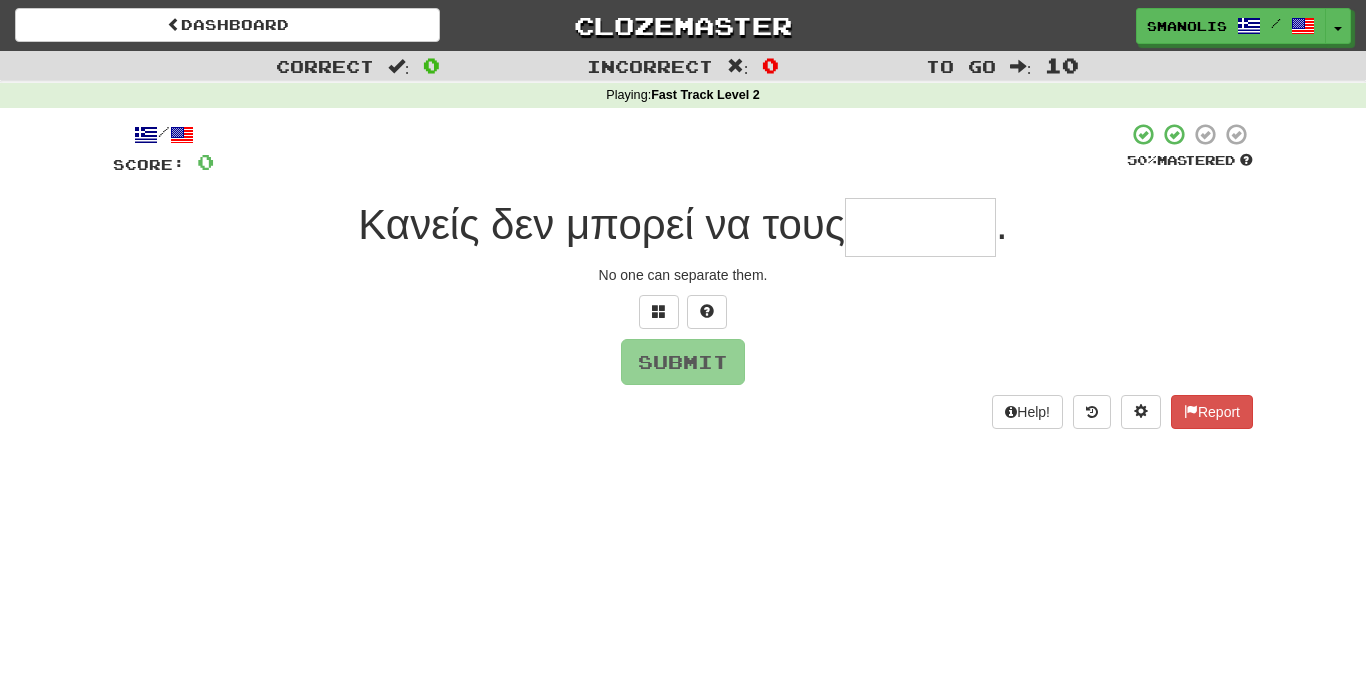 type on "*" 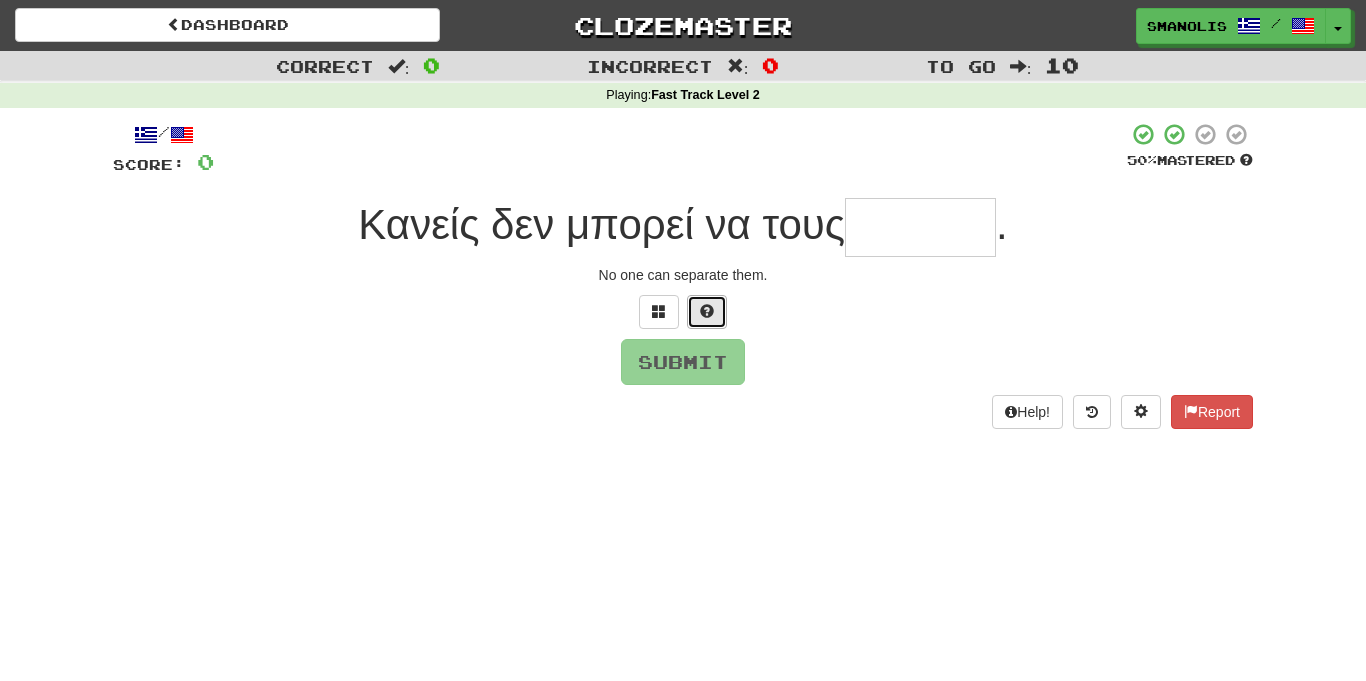 click at bounding box center (707, 311) 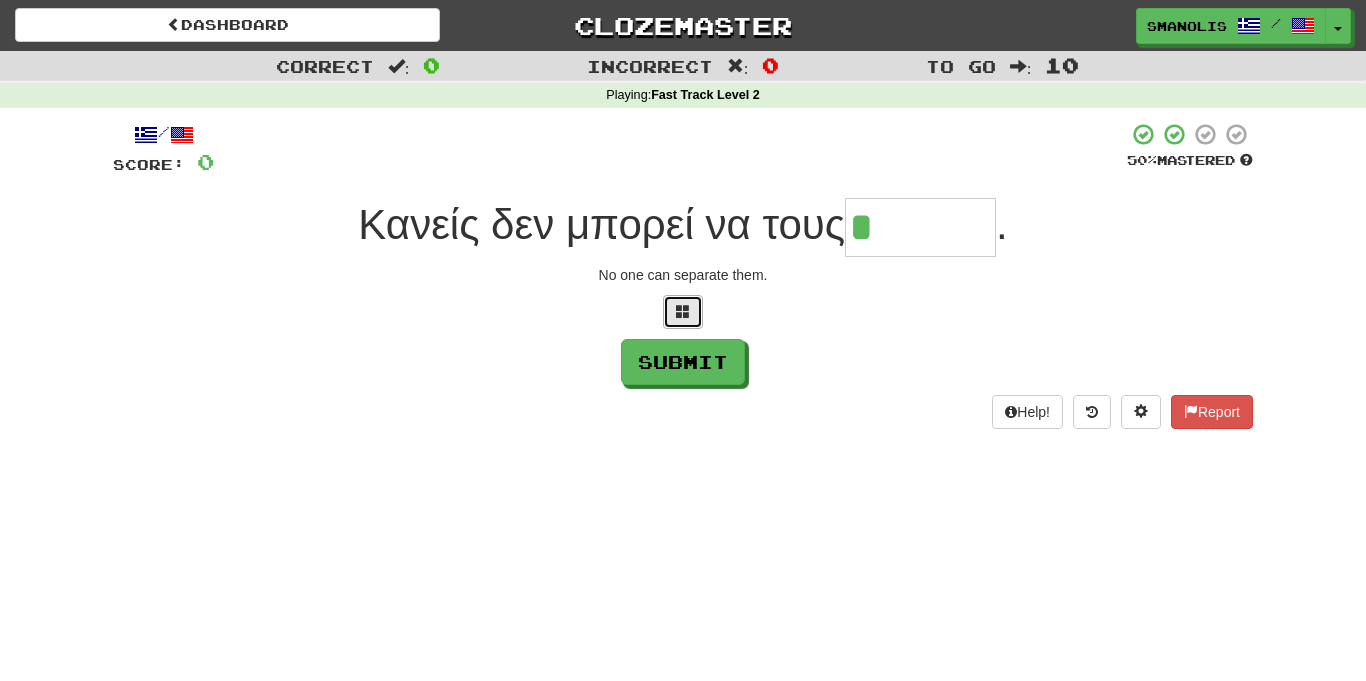 click at bounding box center [683, 311] 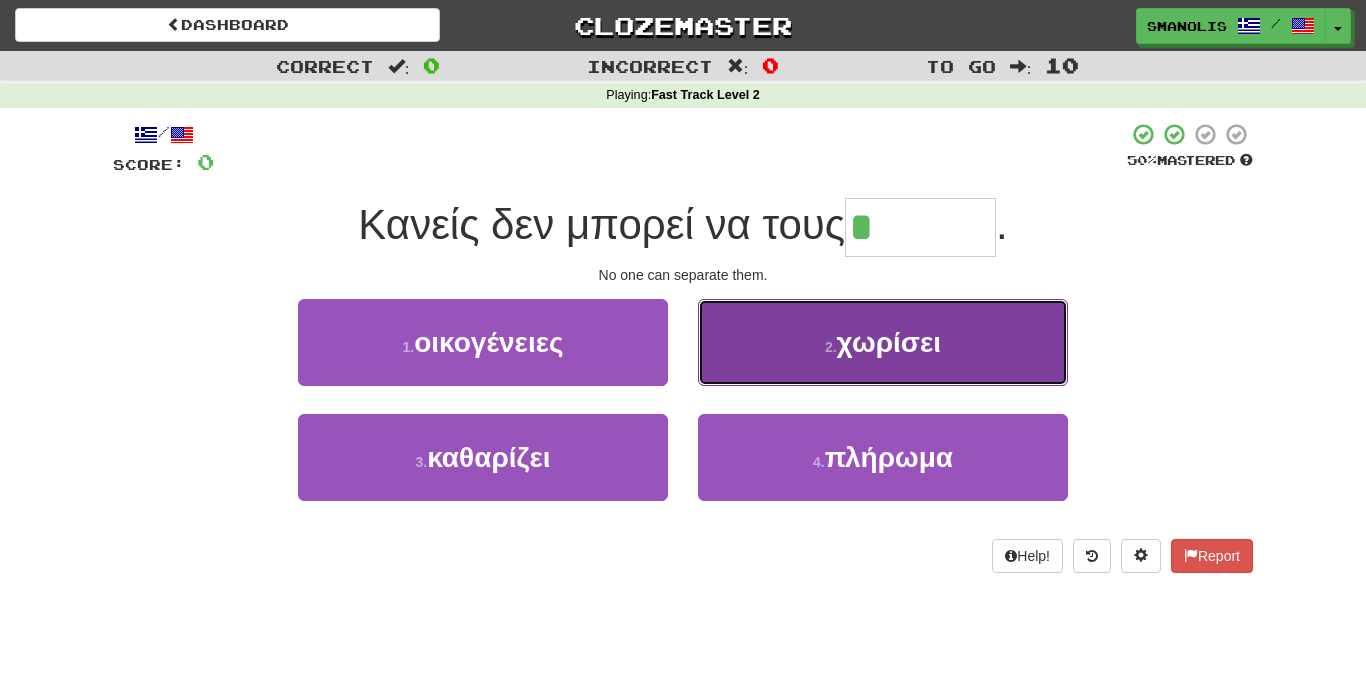 click on "2 .  χωρίσει" at bounding box center [883, 342] 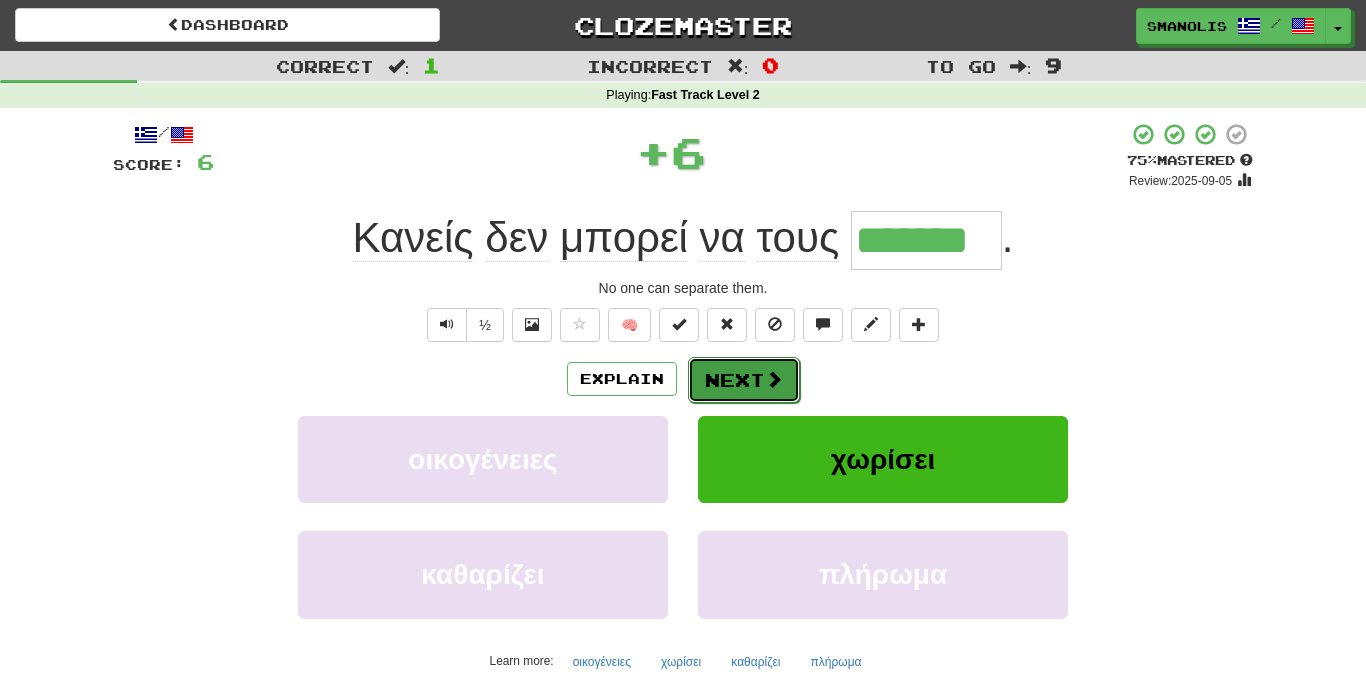 click on "Next" at bounding box center [744, 380] 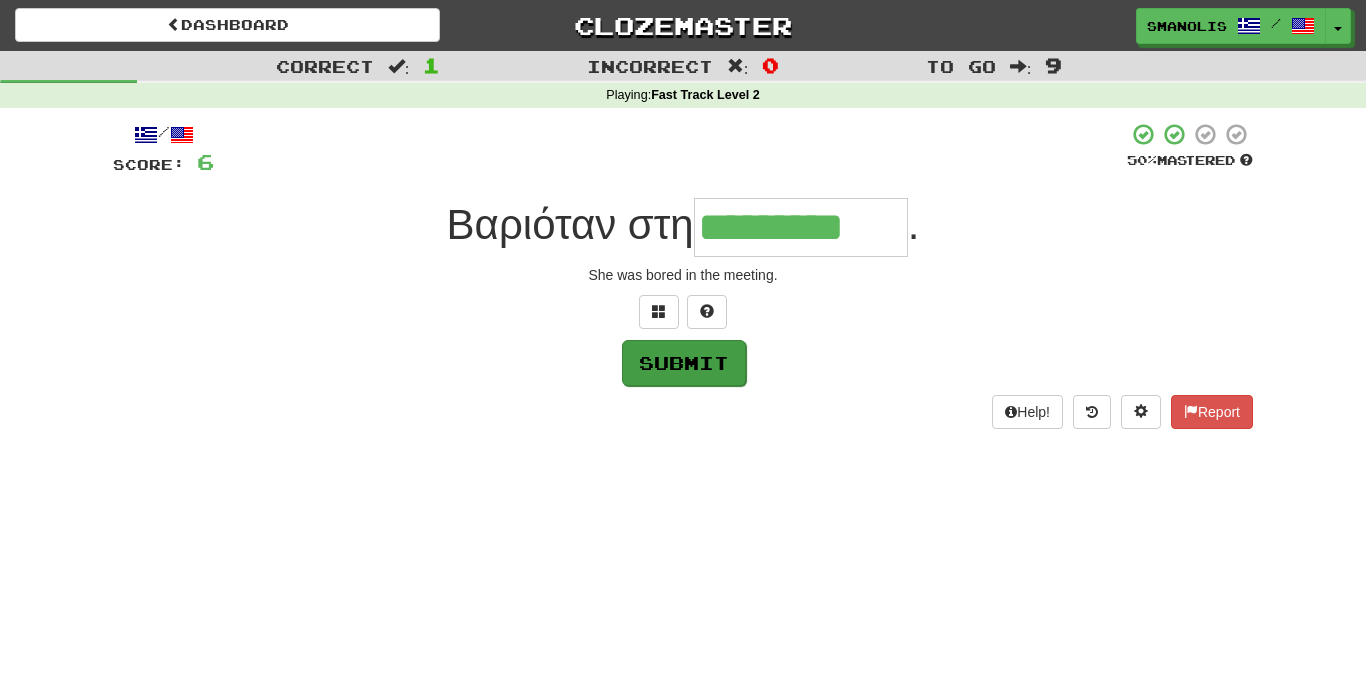 type on "*********" 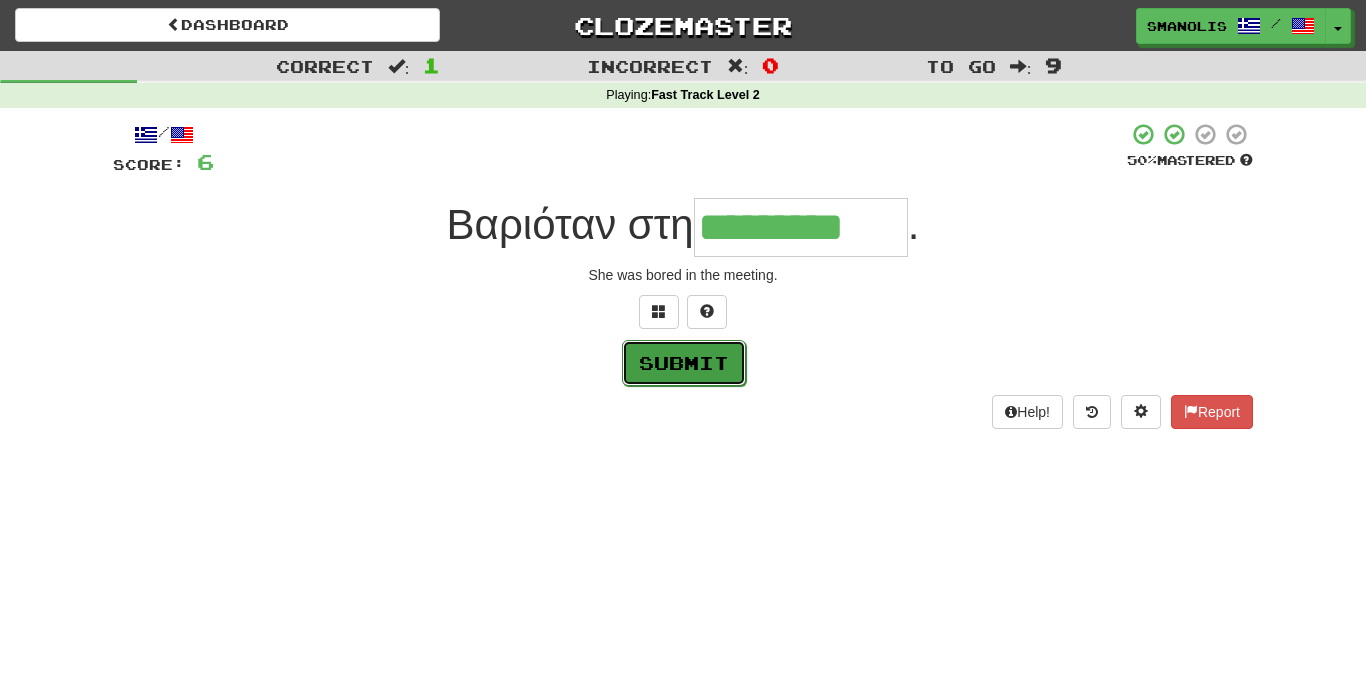 click on "Submit" at bounding box center (684, 363) 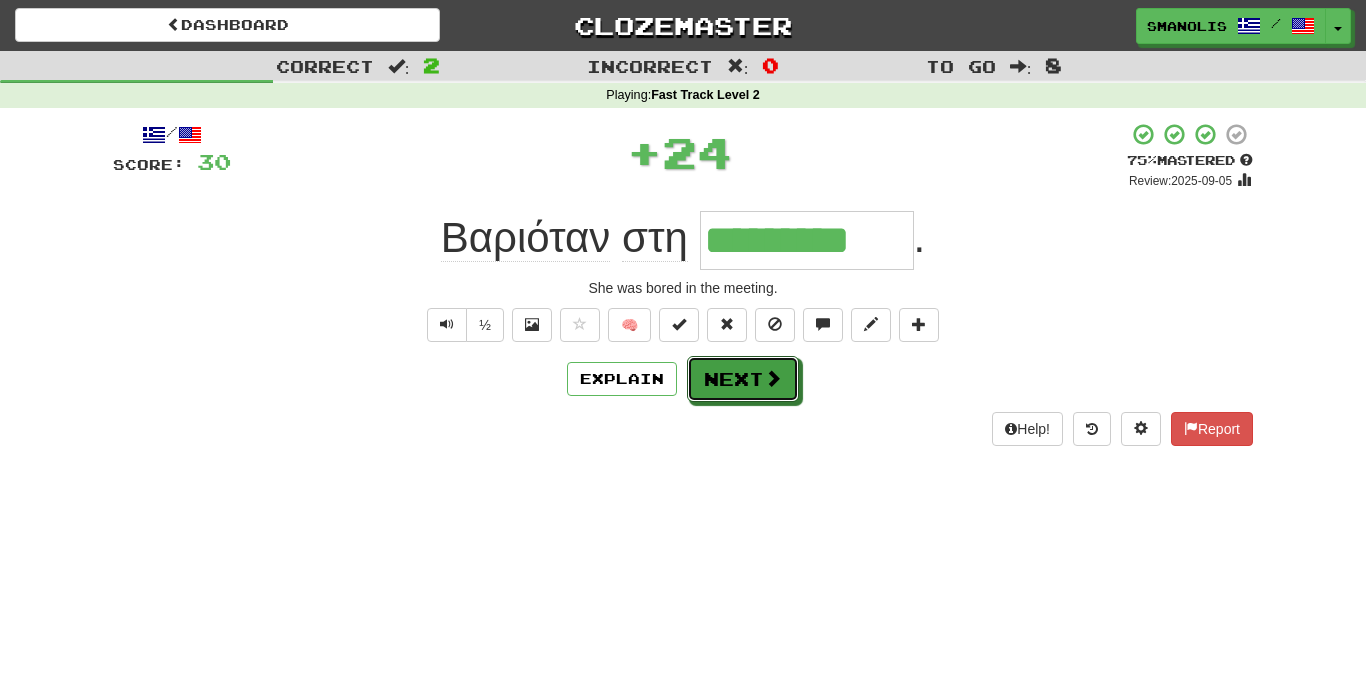 click on "Next" at bounding box center (743, 379) 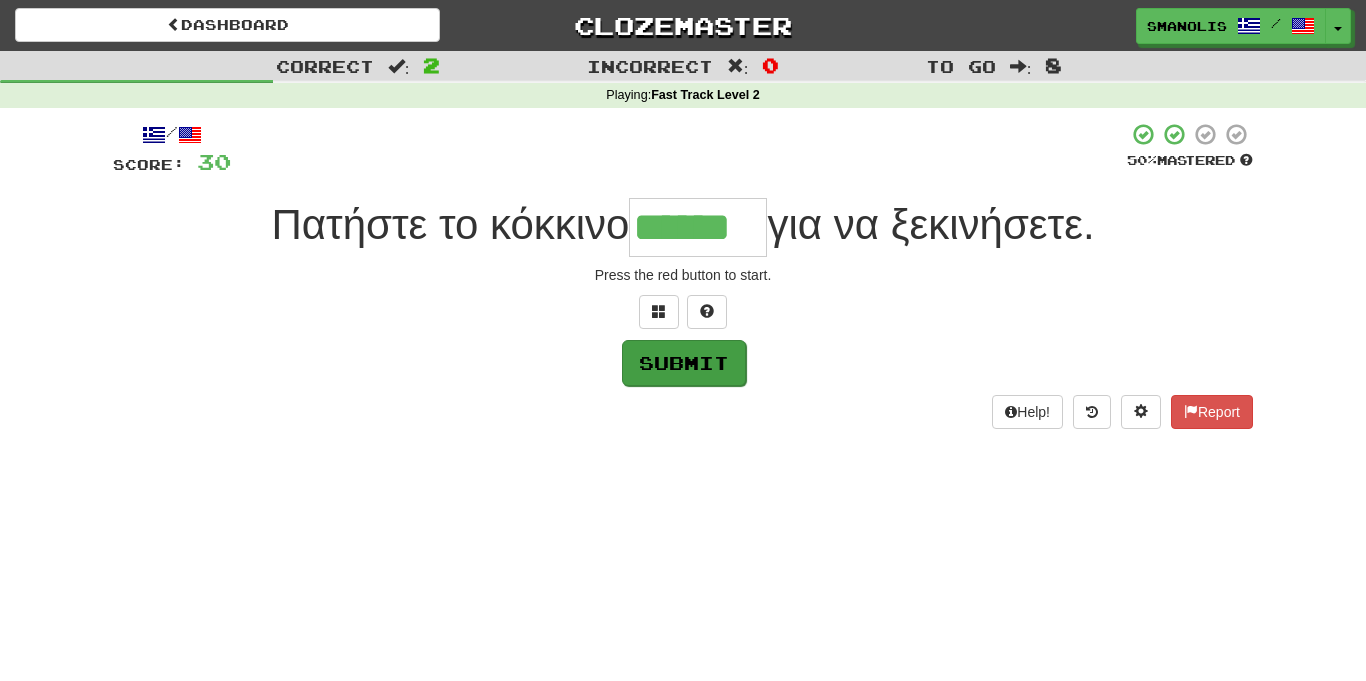 type on "******" 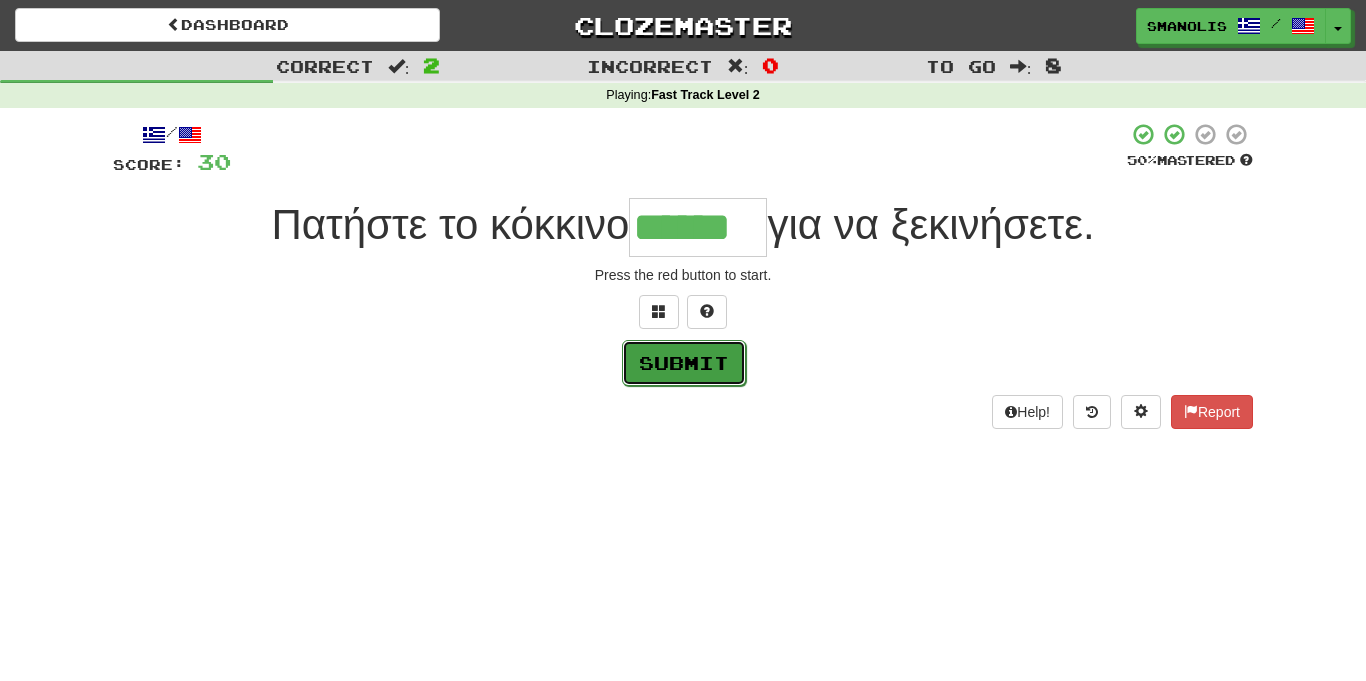 click on "Submit" at bounding box center (684, 363) 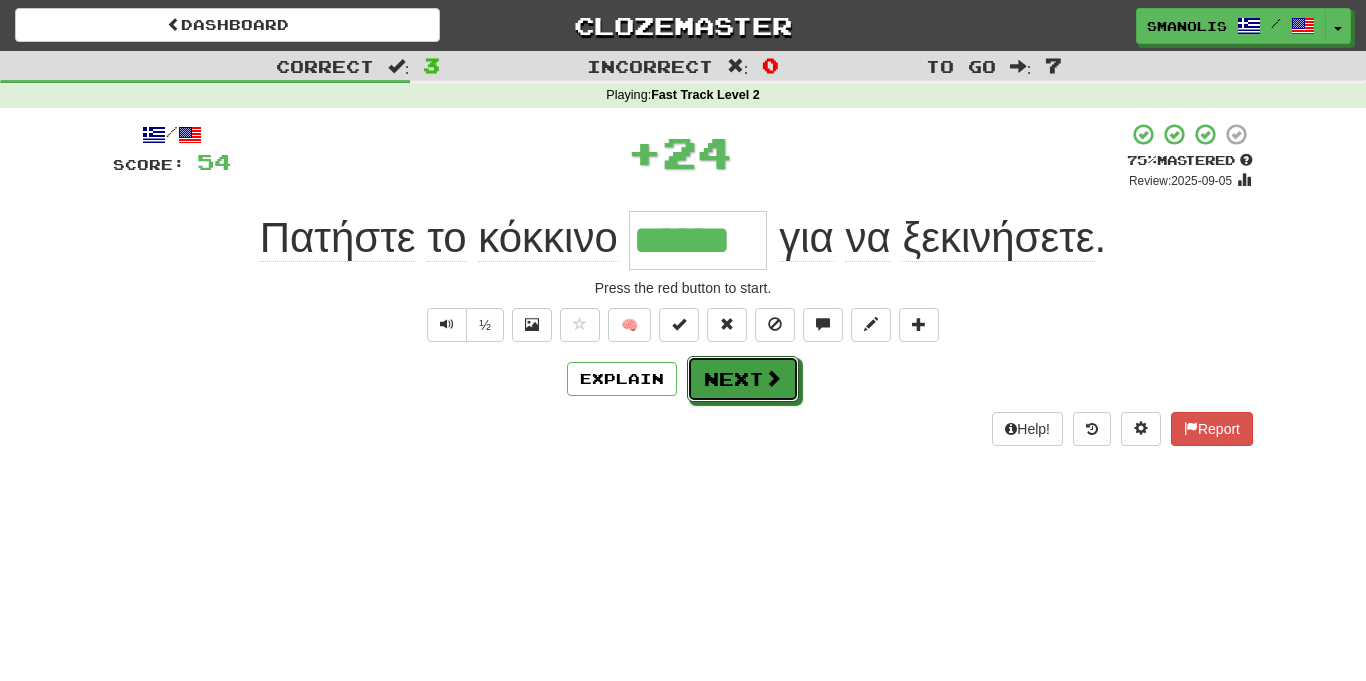 click on "Next" at bounding box center (743, 379) 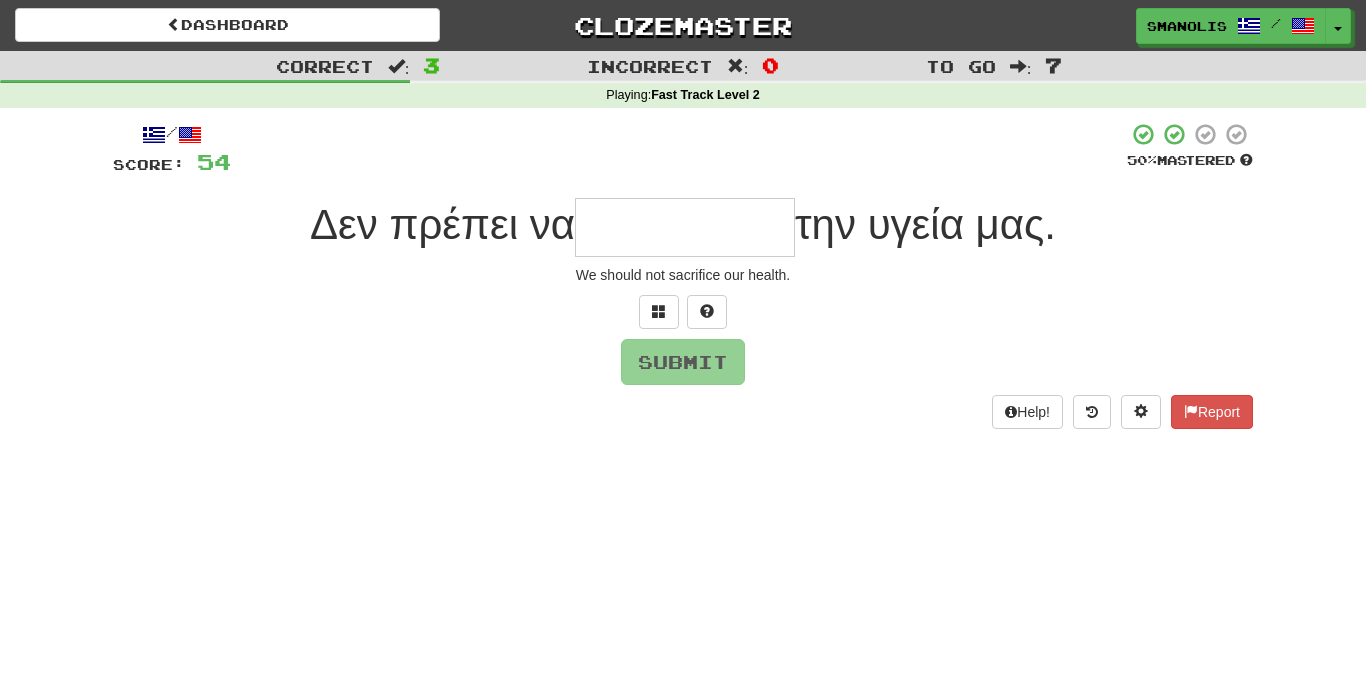 type on "*" 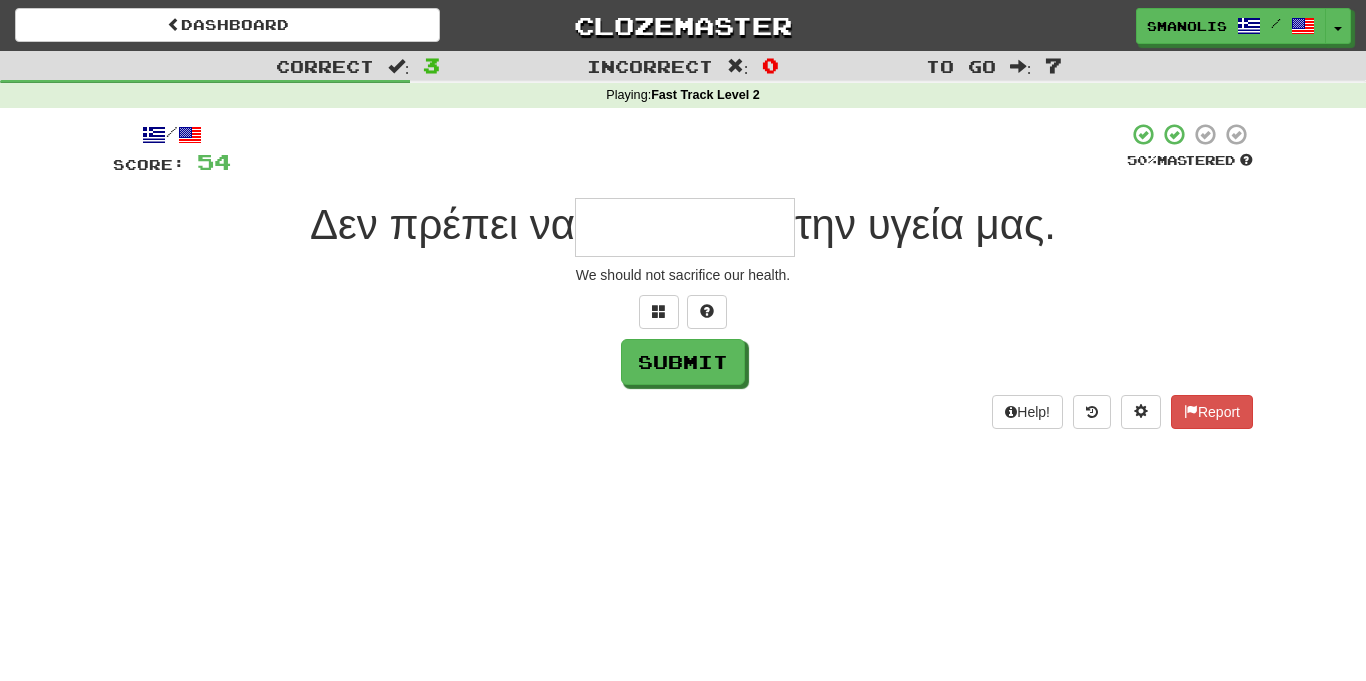 type on "*" 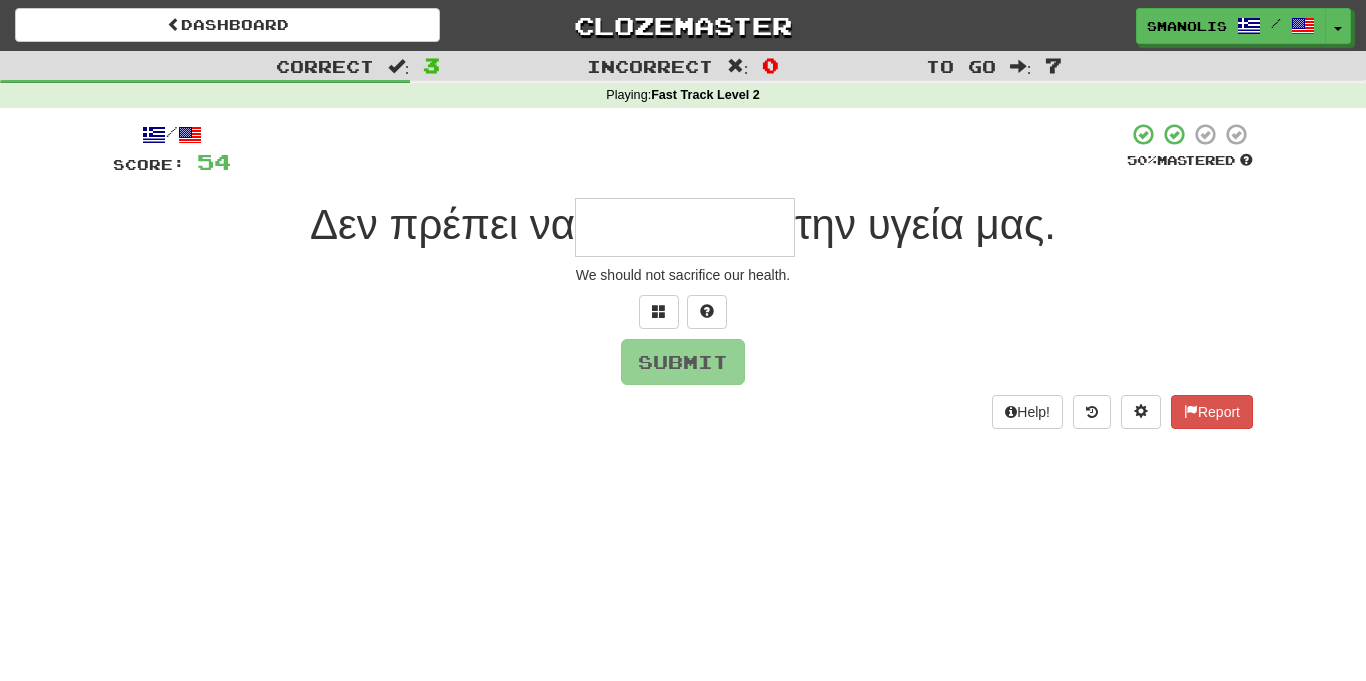 type on "*" 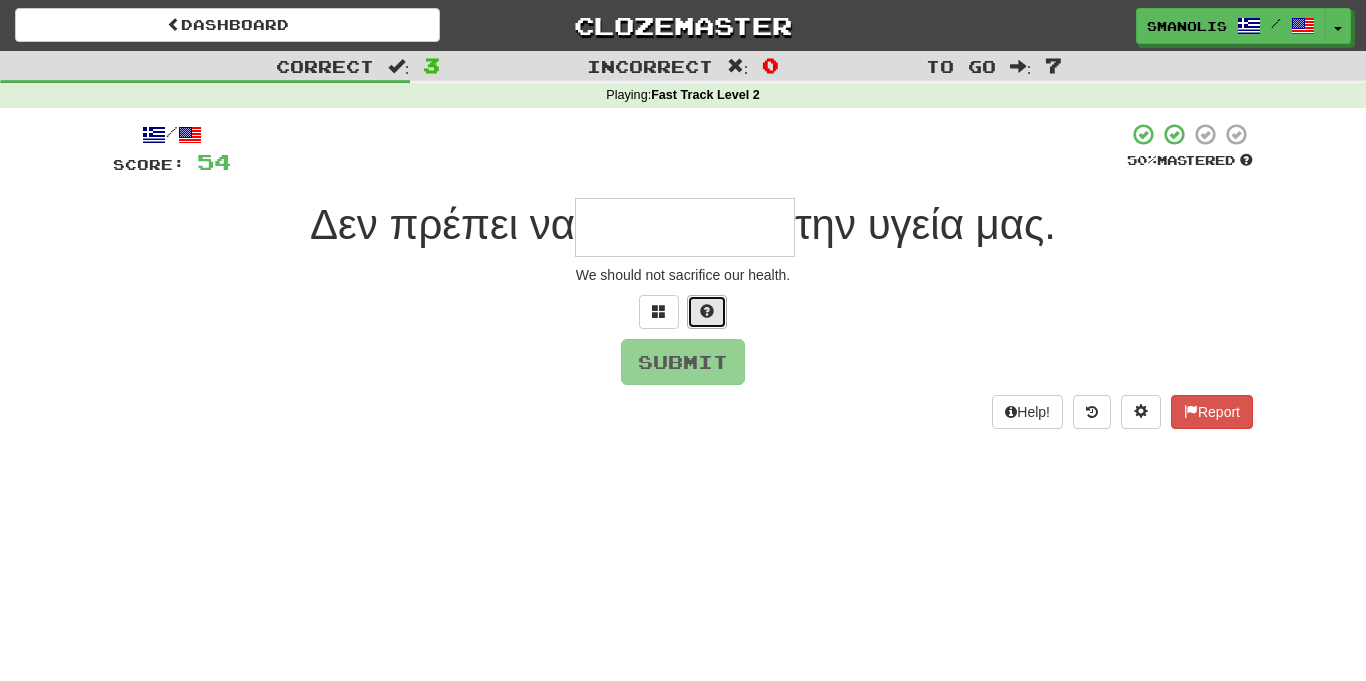 click at bounding box center (707, 312) 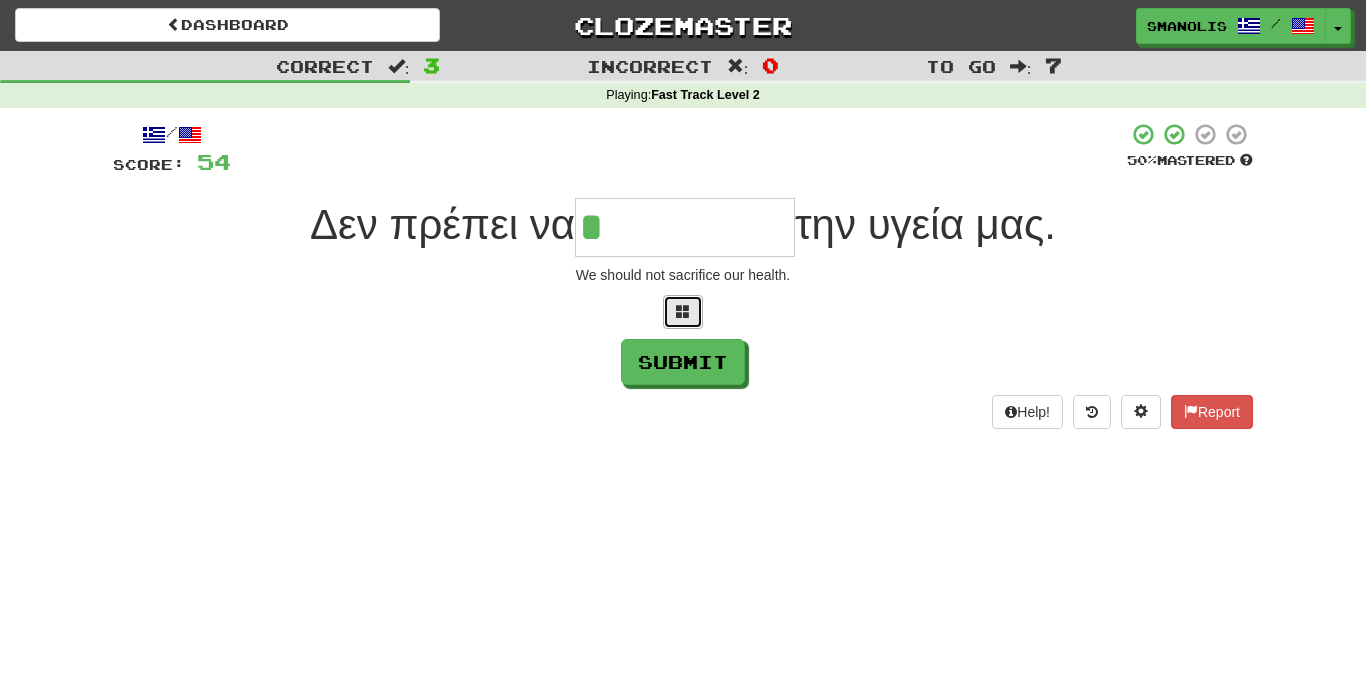 click at bounding box center (683, 311) 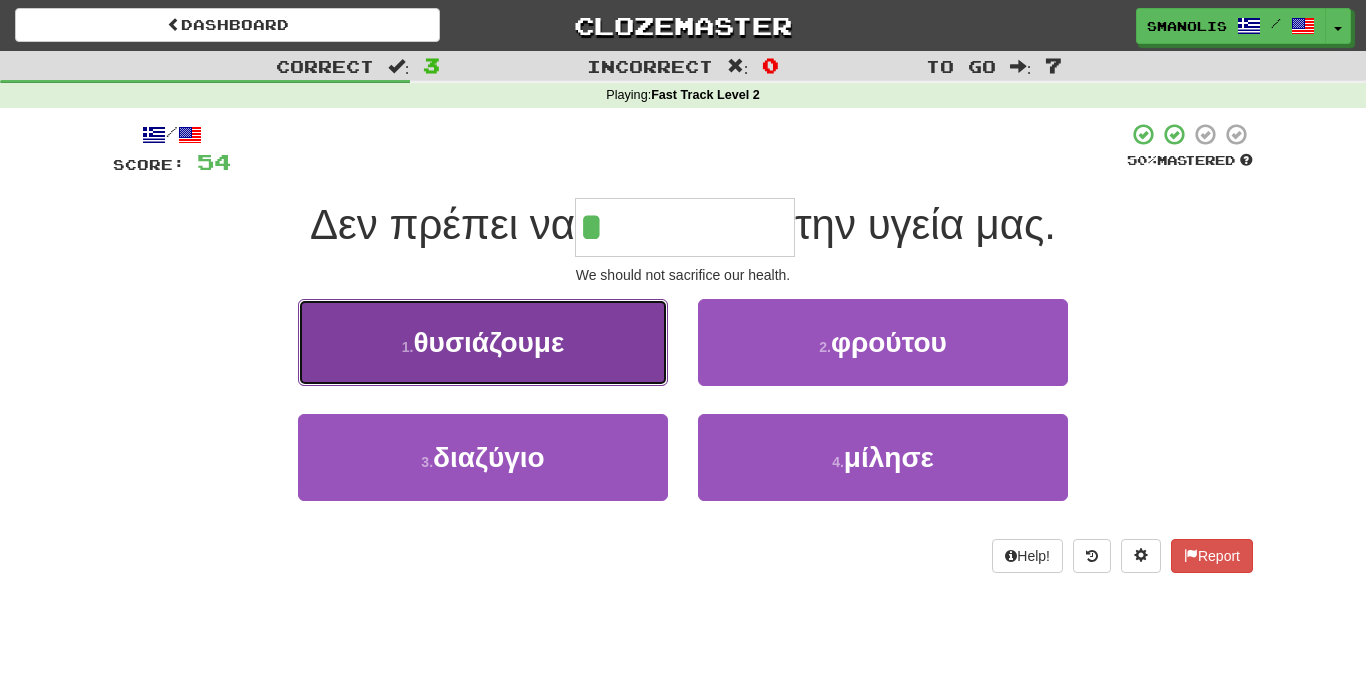 click on "1 .  θυσιάζουμε" at bounding box center (483, 342) 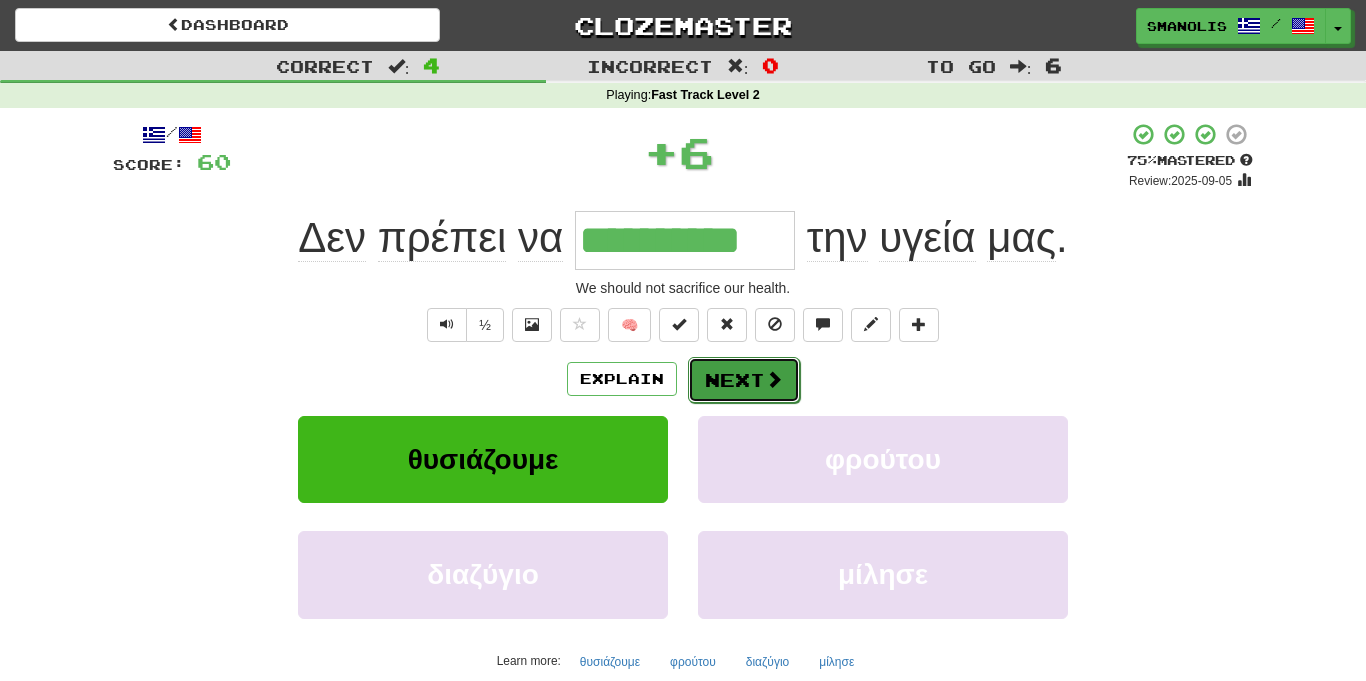 click on "Next" at bounding box center (744, 380) 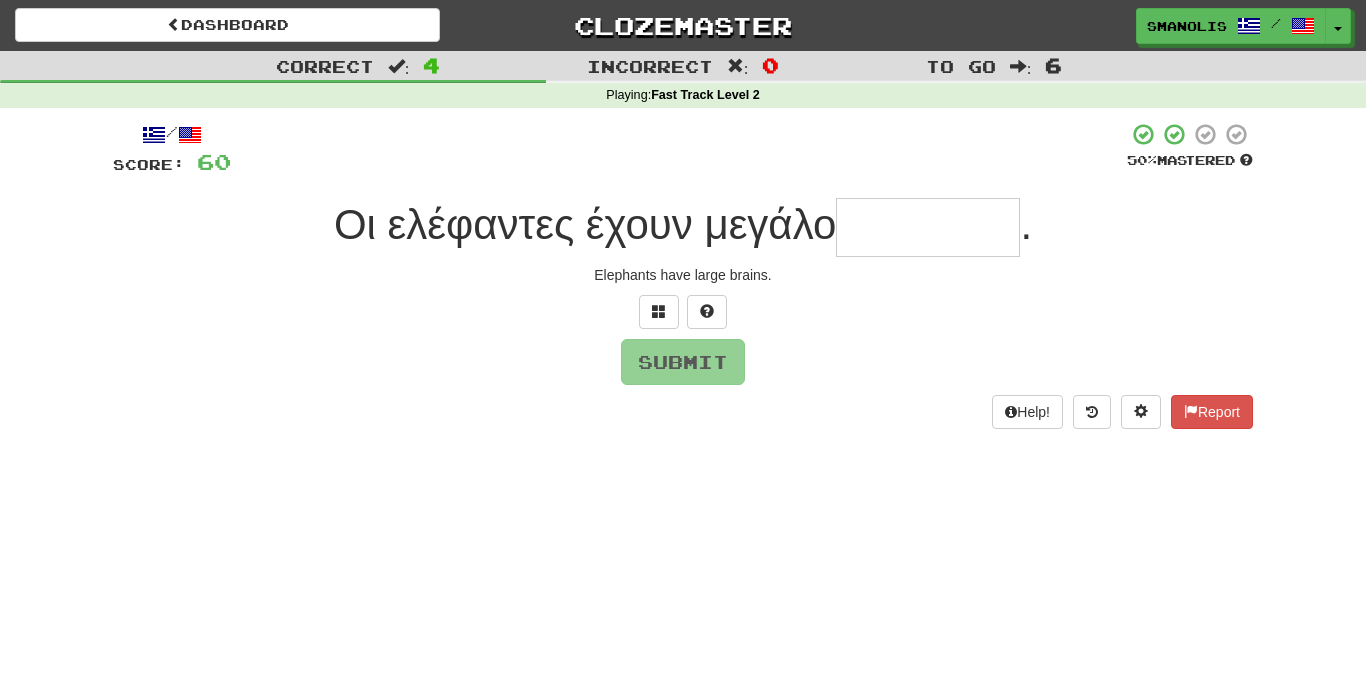 type on "*" 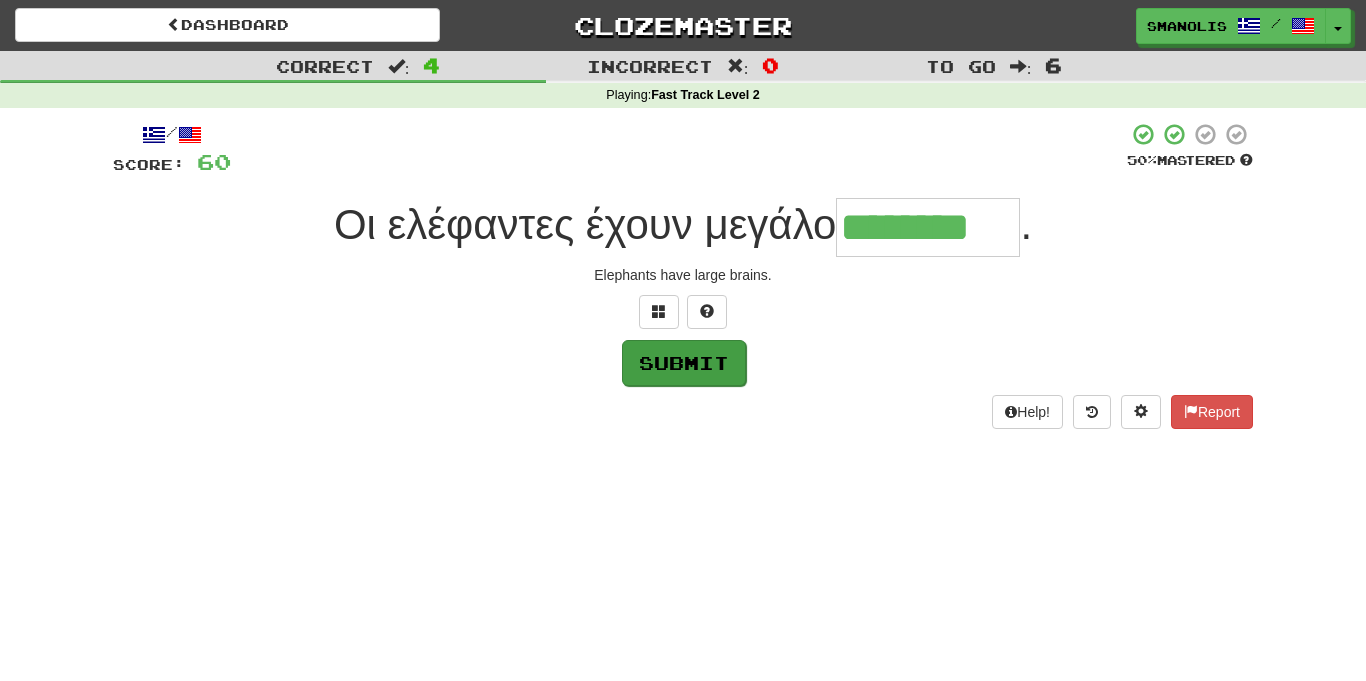 type on "********" 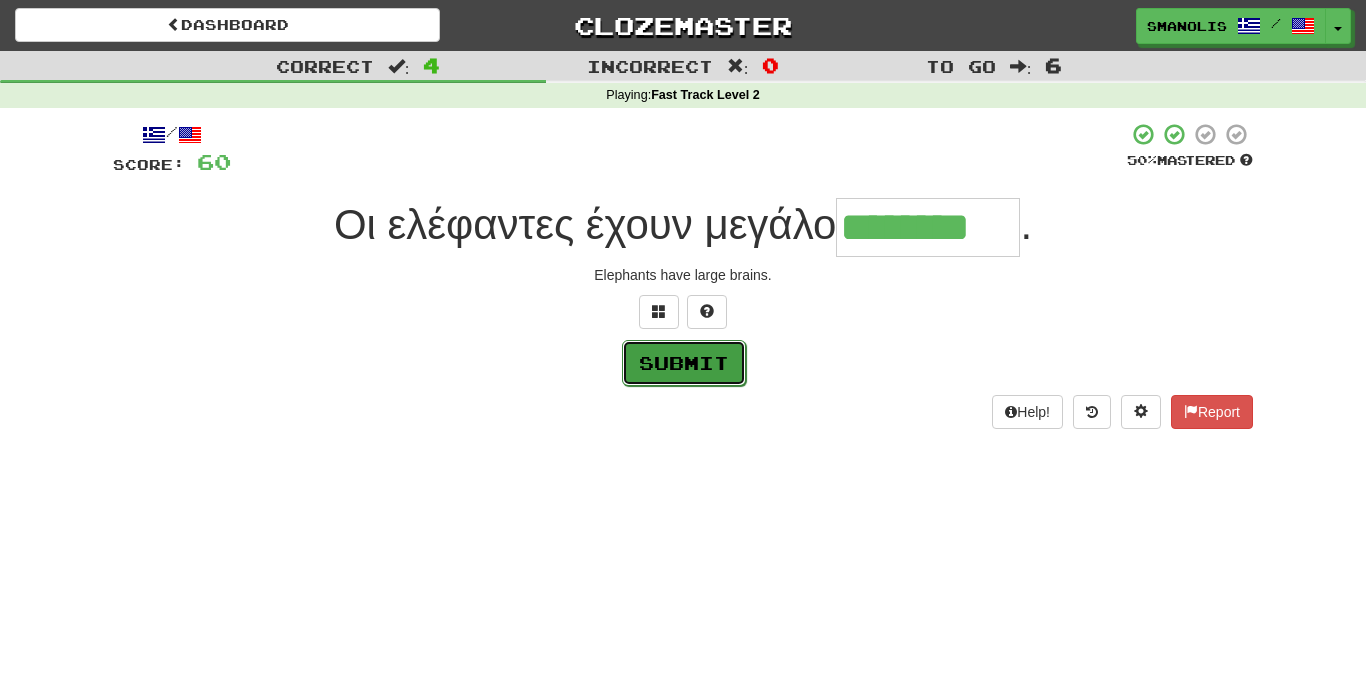 click on "Submit" at bounding box center (684, 363) 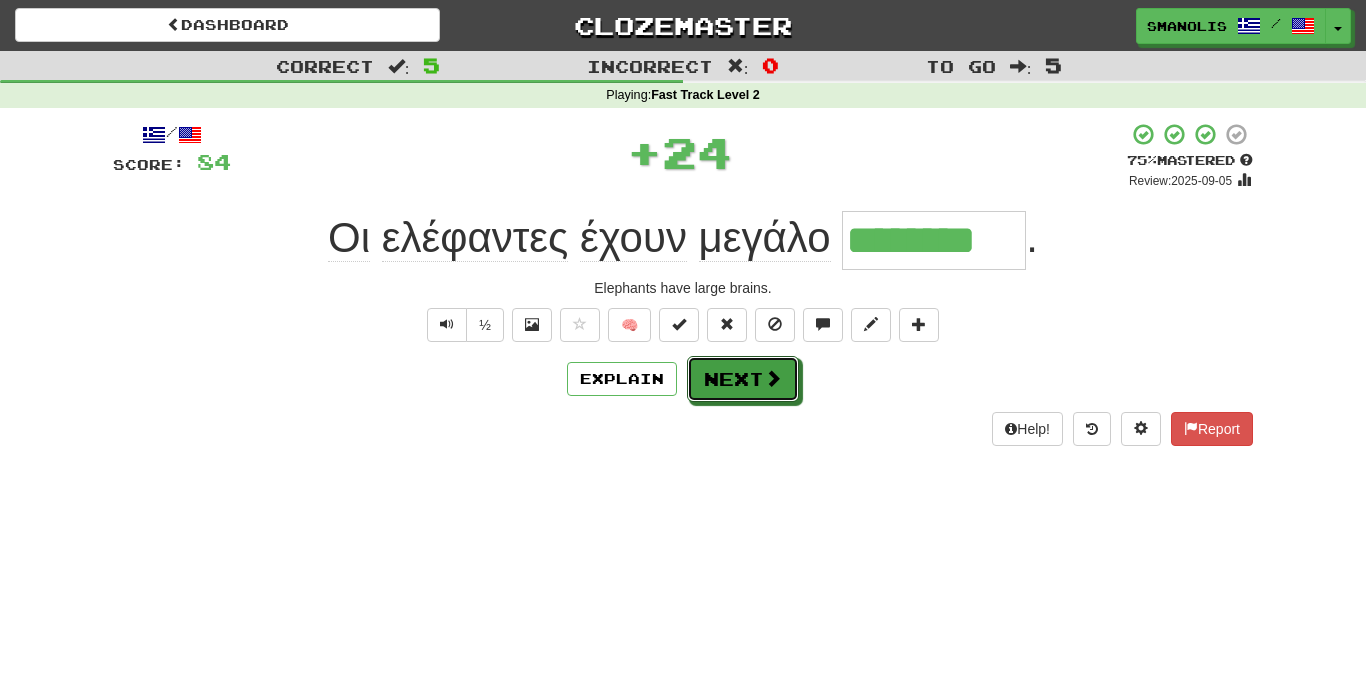 click on "Next" at bounding box center (743, 379) 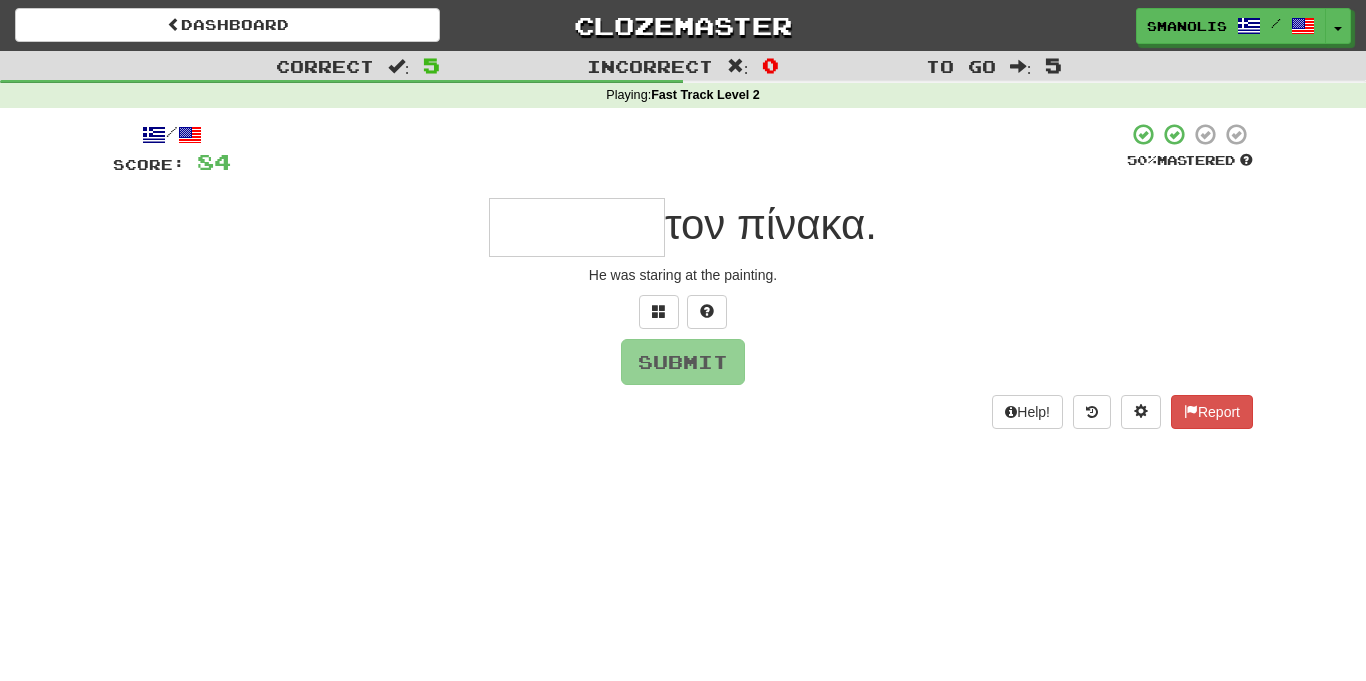 type on "*" 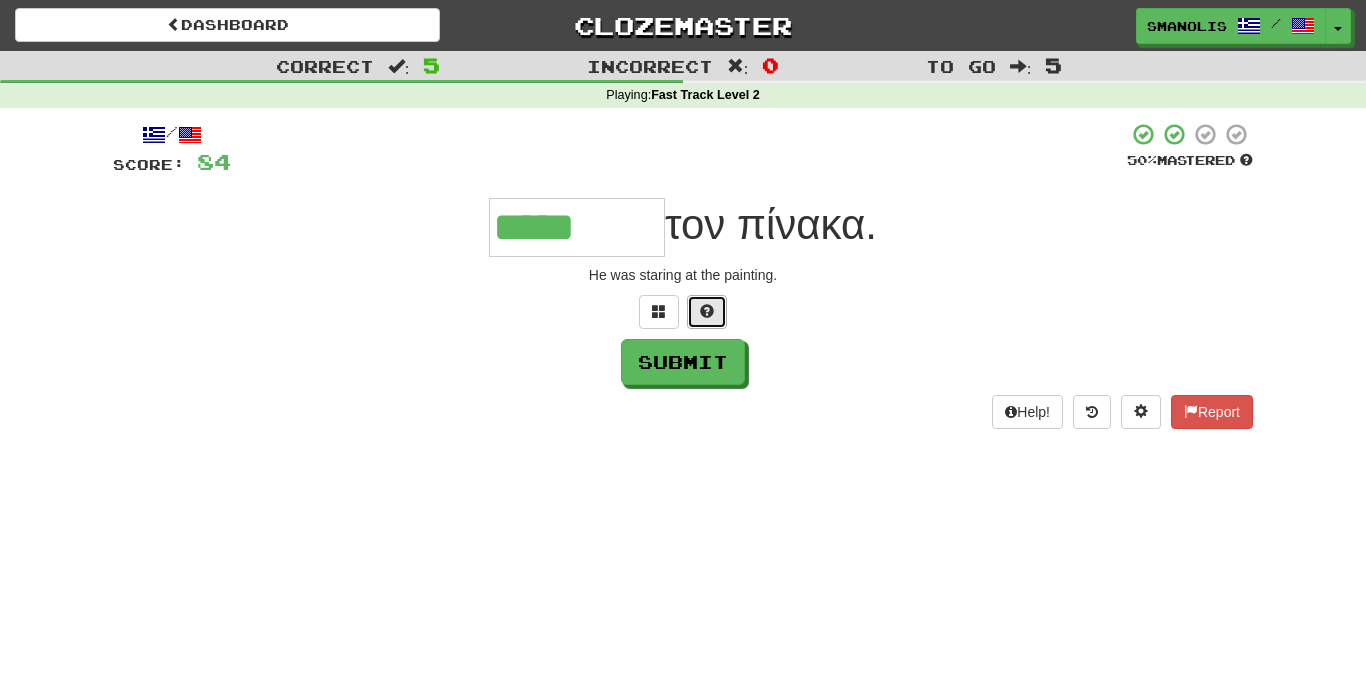 click at bounding box center (707, 311) 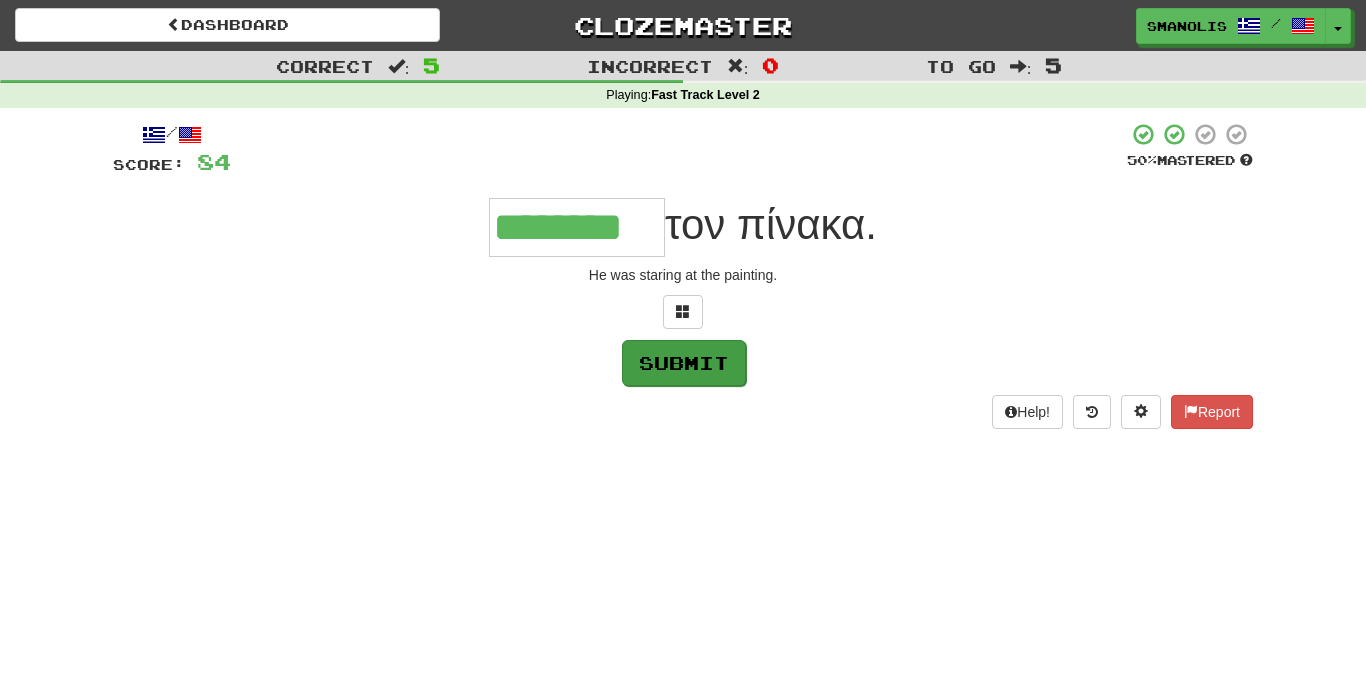 type on "********" 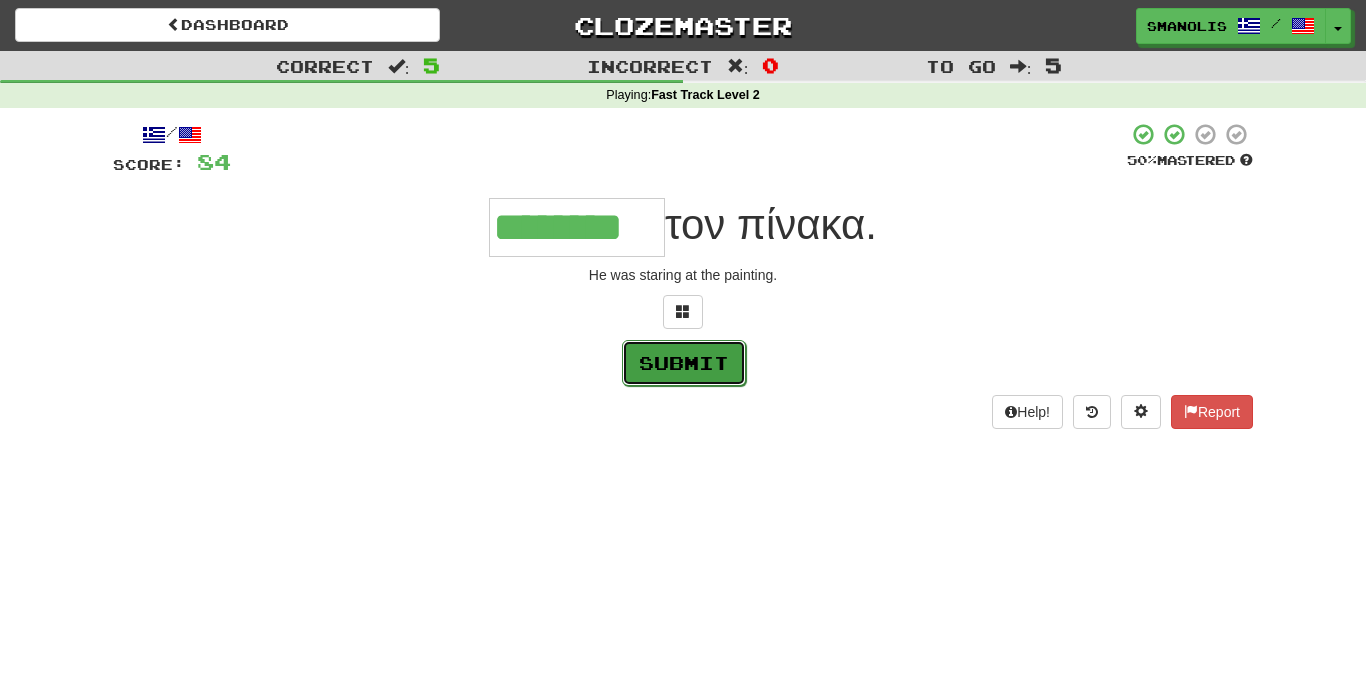 click on "Submit" at bounding box center [684, 363] 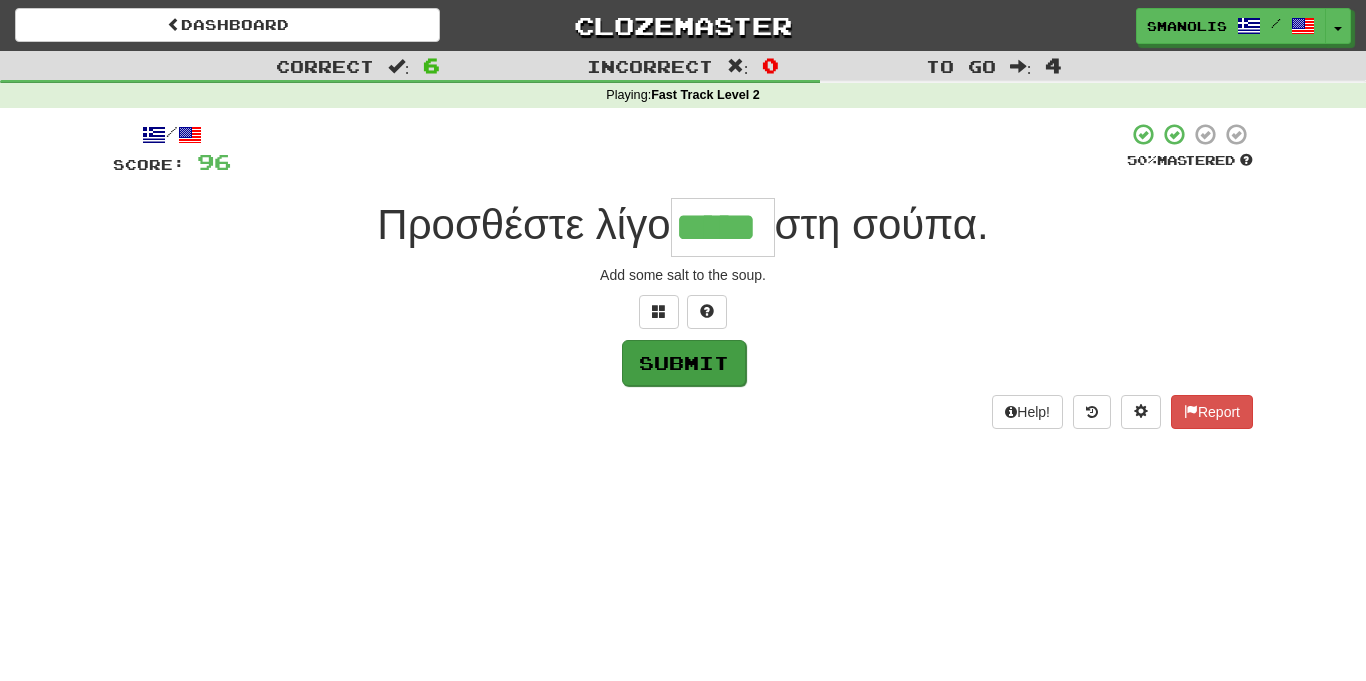 type on "*****" 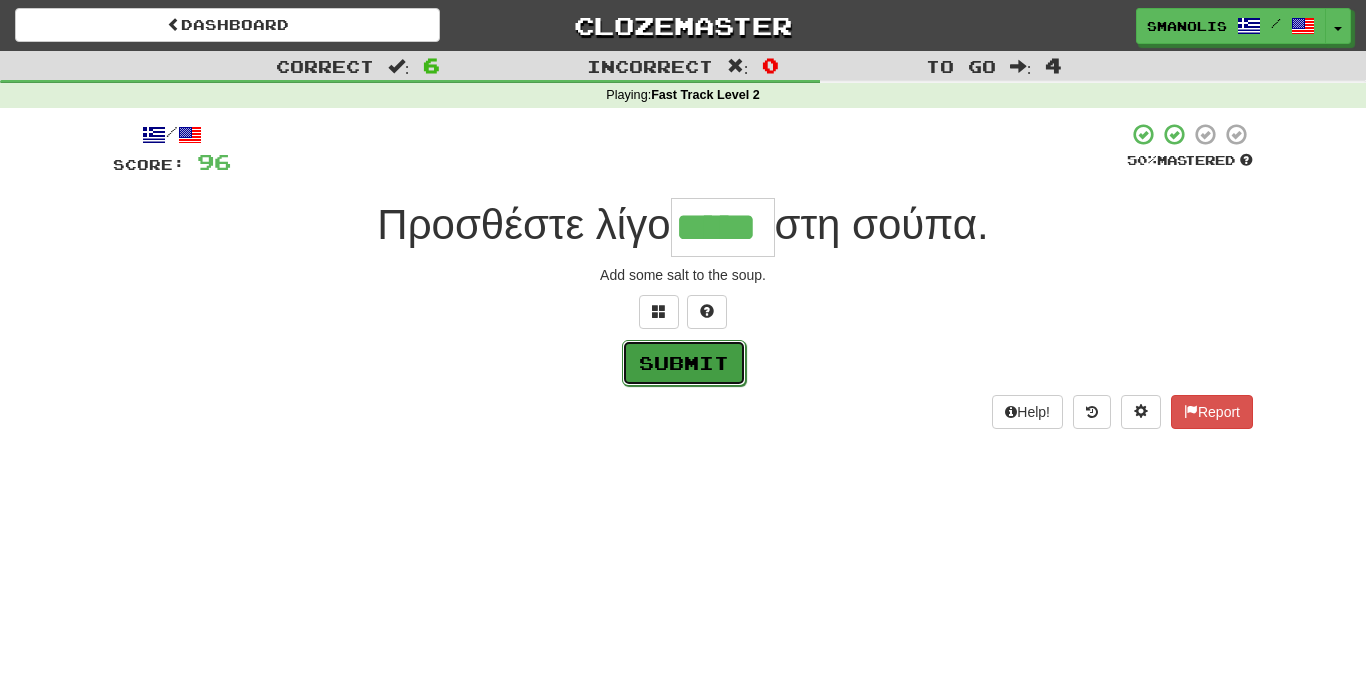 click on "Submit" at bounding box center [684, 363] 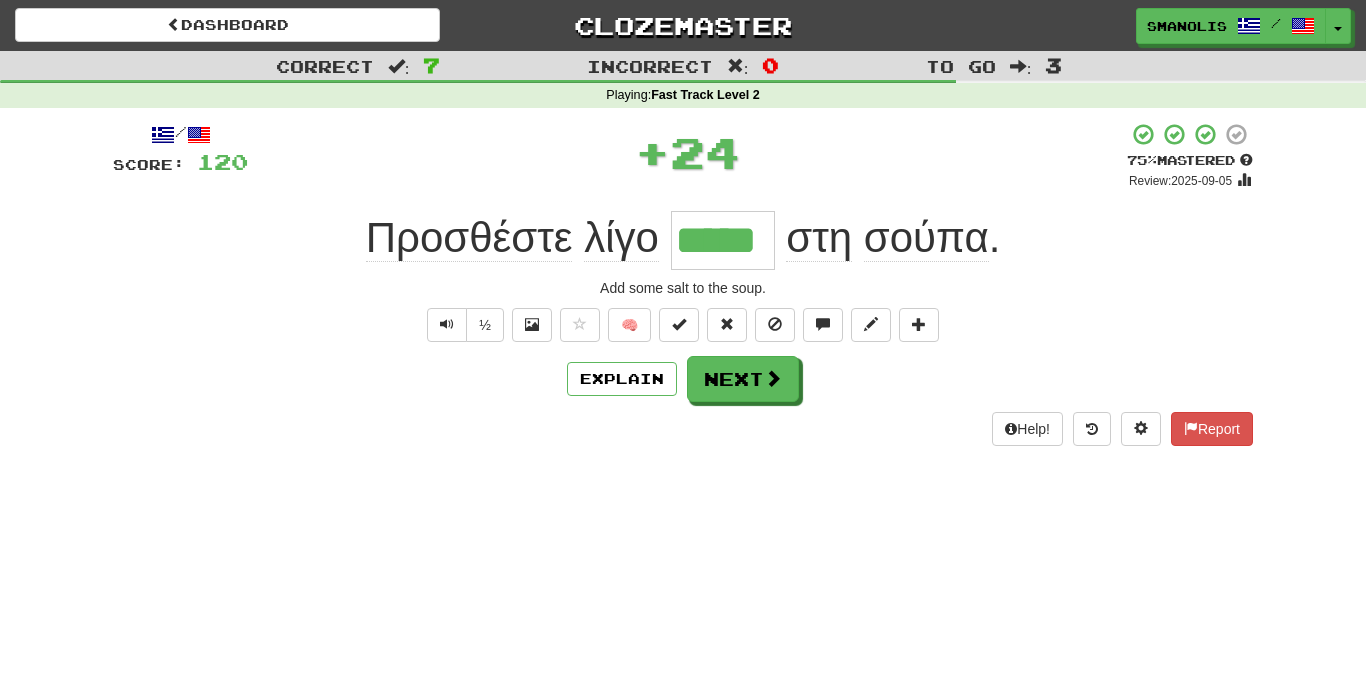 click on "Explain Next" at bounding box center (683, 379) 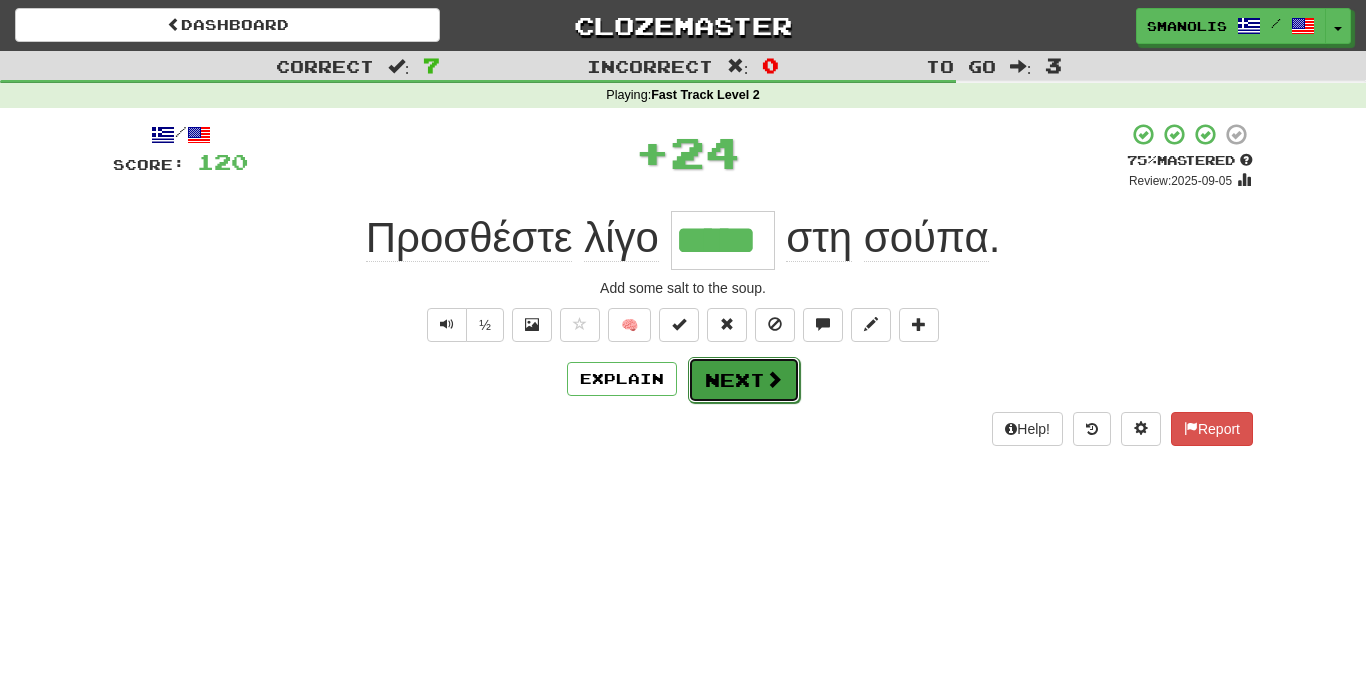 click on "Next" at bounding box center (744, 380) 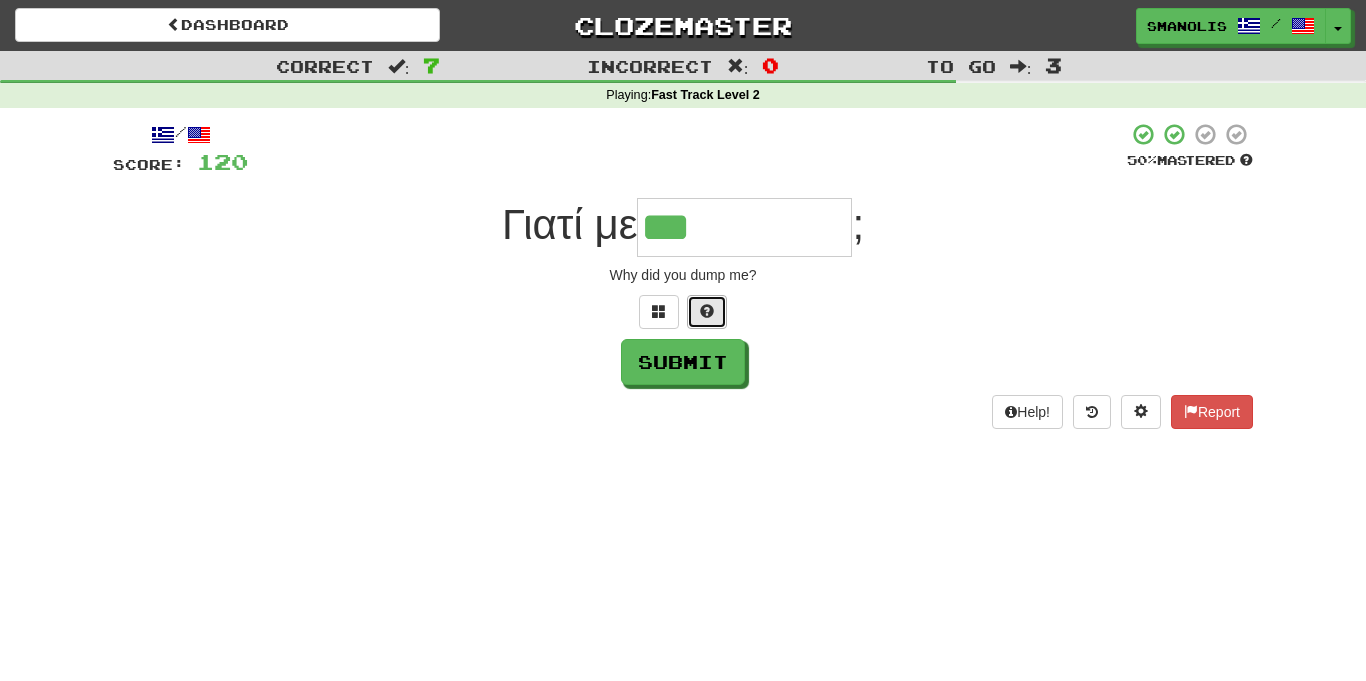 click at bounding box center [707, 311] 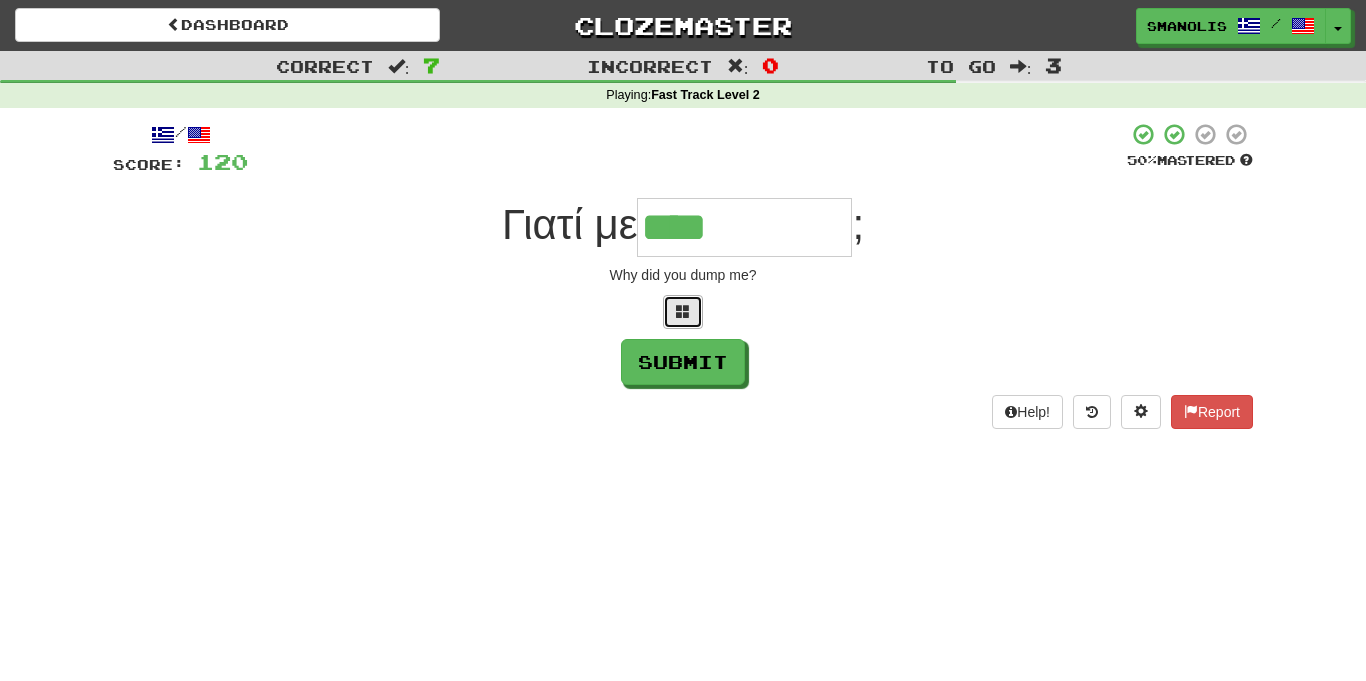 click at bounding box center (683, 312) 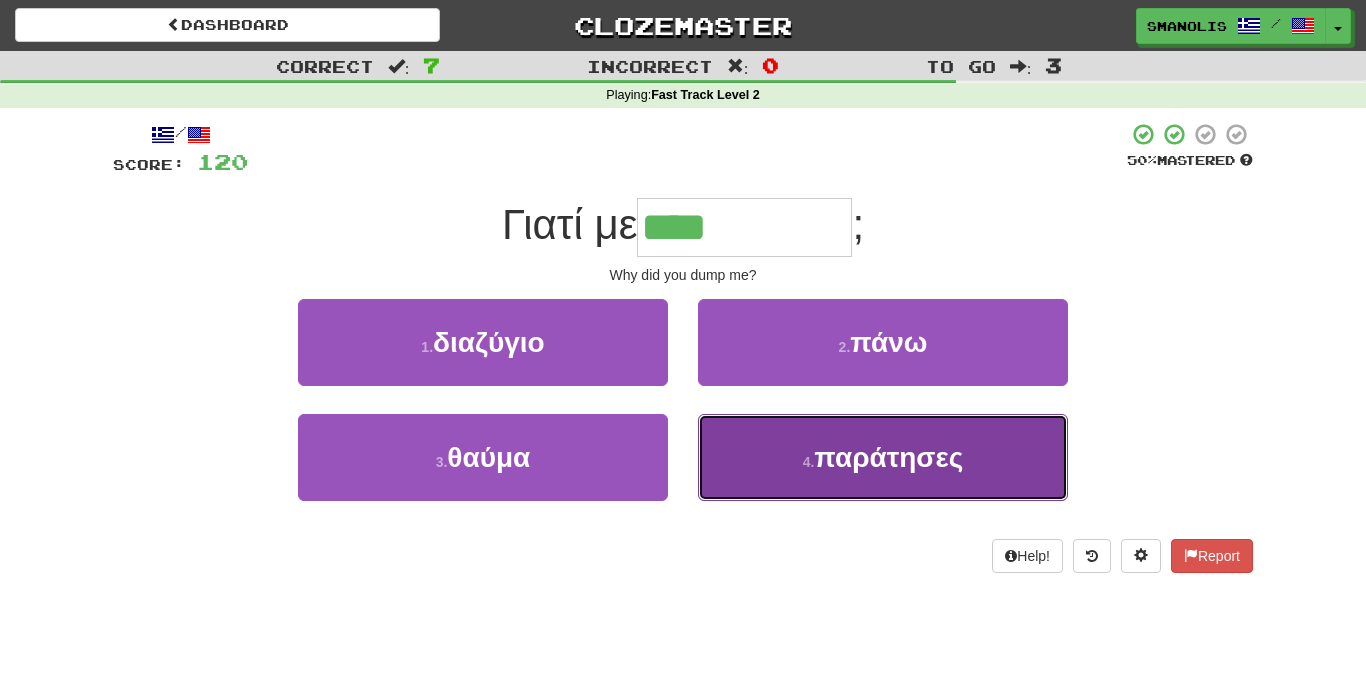 click on "4 .  παράτησες" at bounding box center [883, 457] 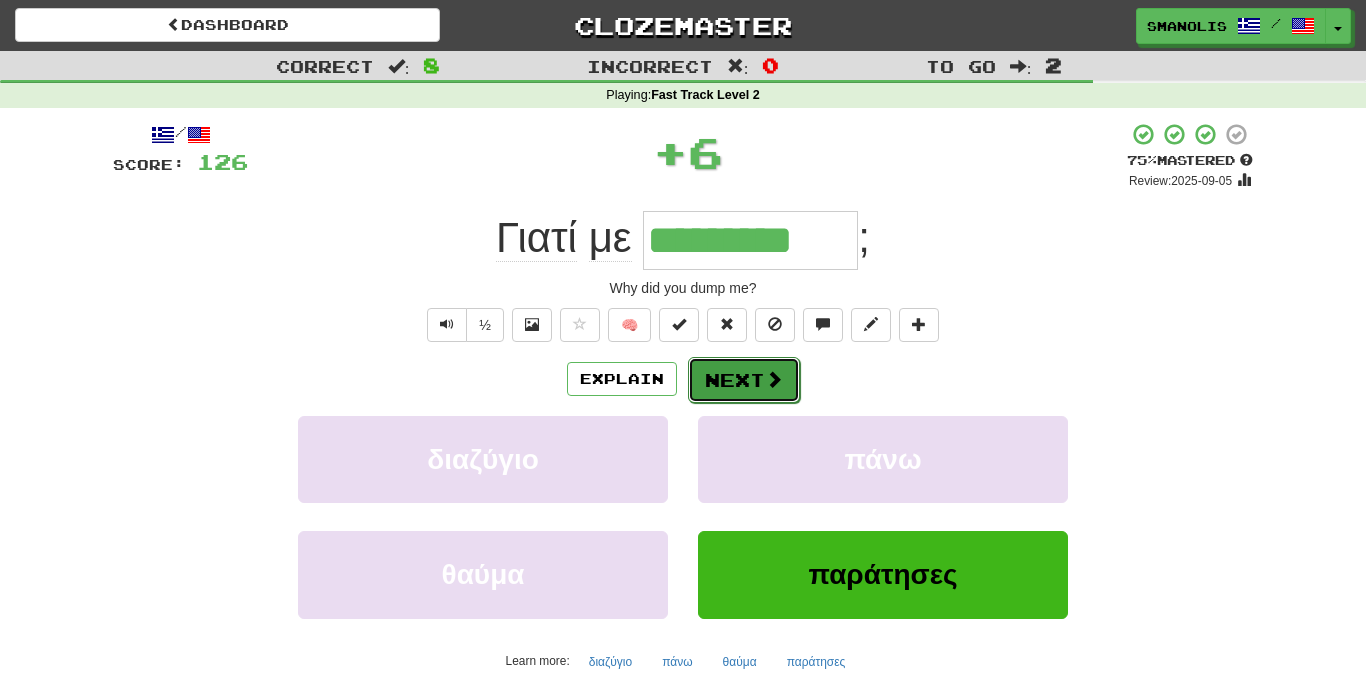 click on "Next" at bounding box center (744, 380) 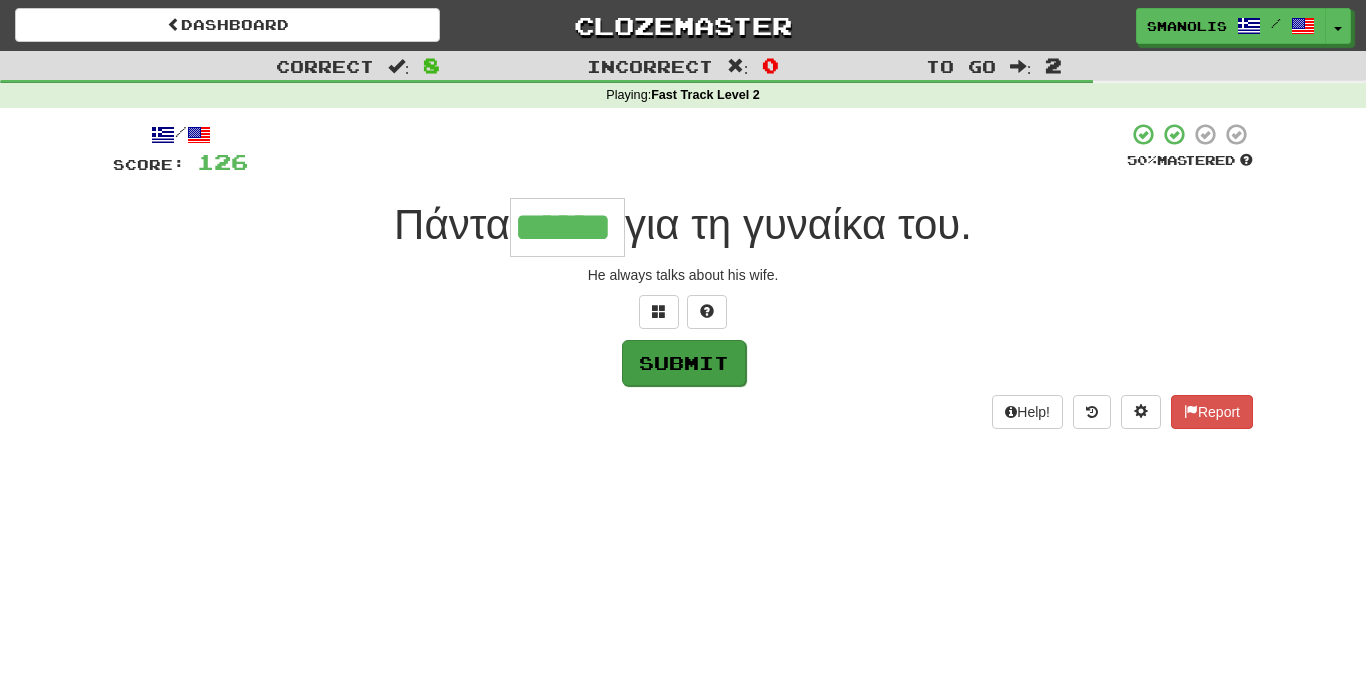 type on "******" 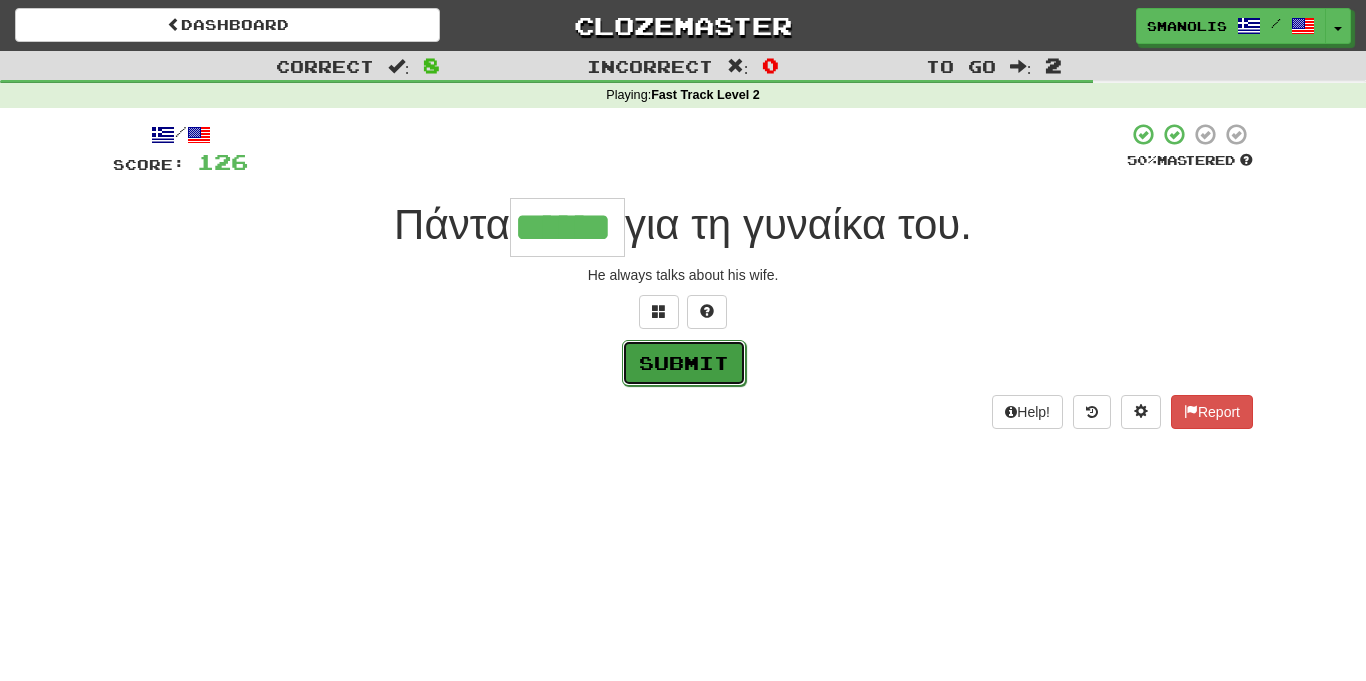 click on "Submit" at bounding box center (684, 363) 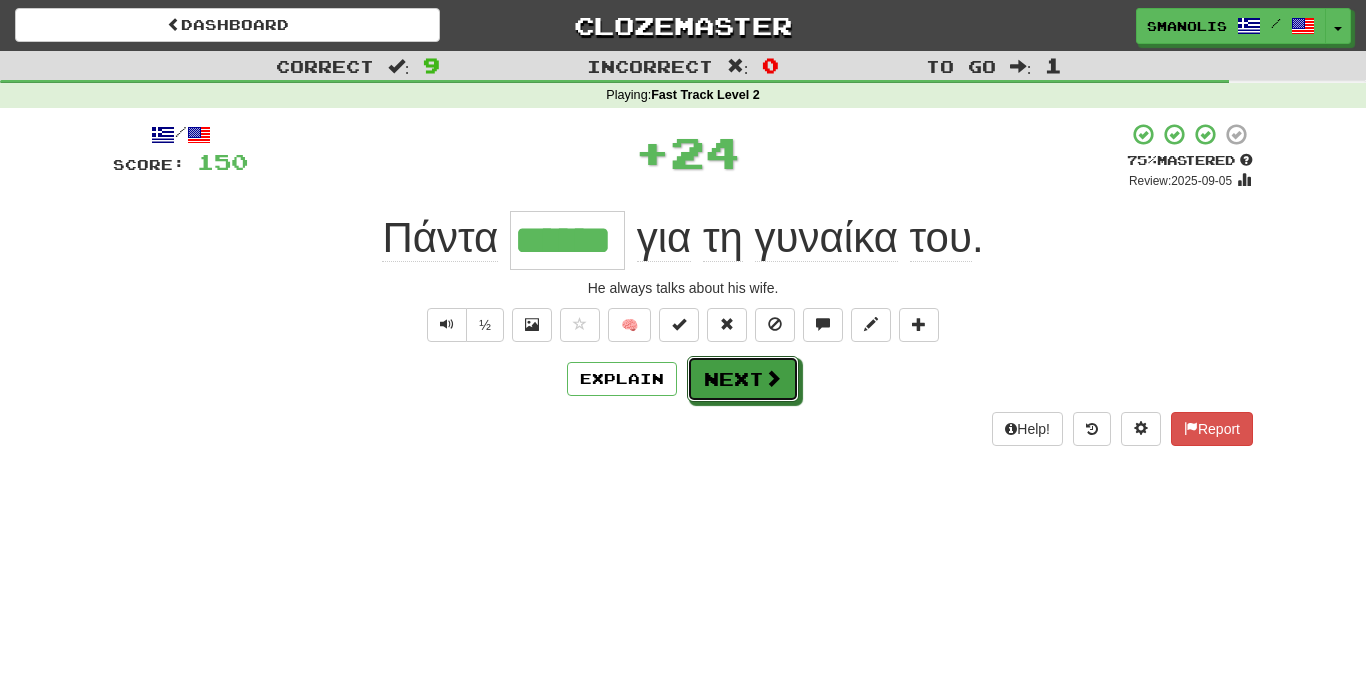 click on "Next" at bounding box center (743, 379) 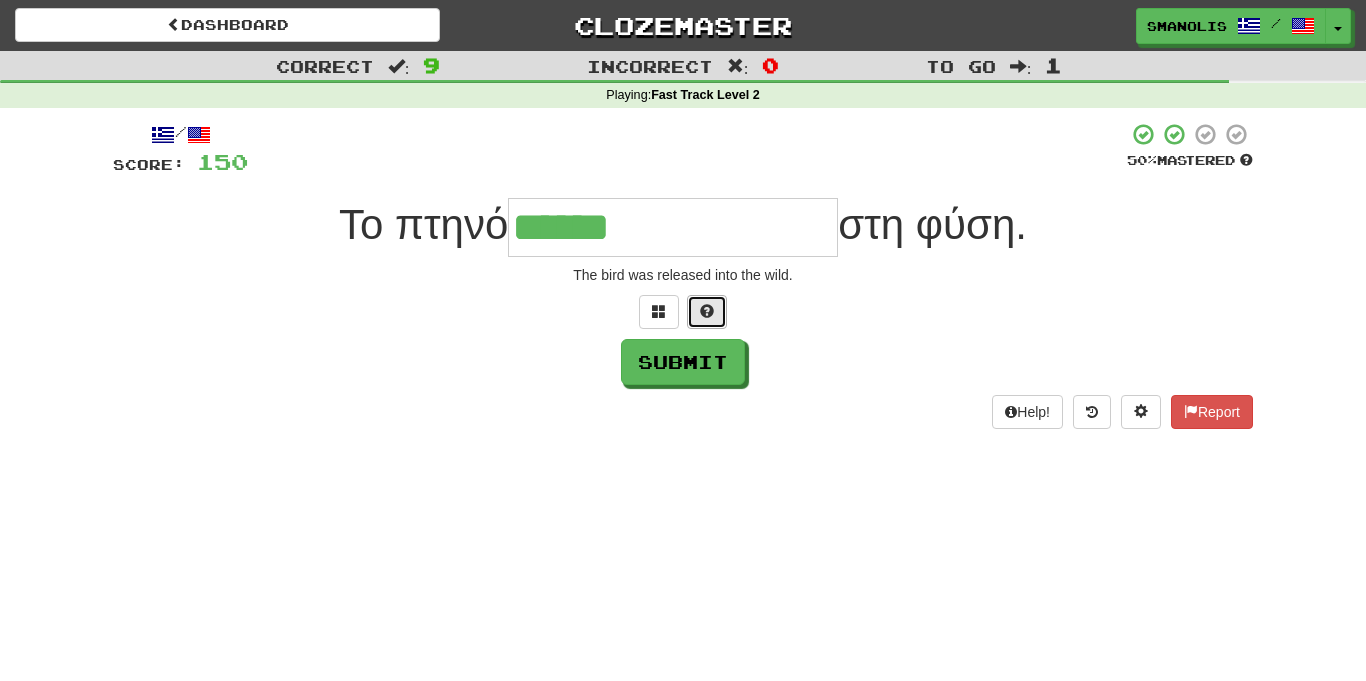 click at bounding box center (707, 312) 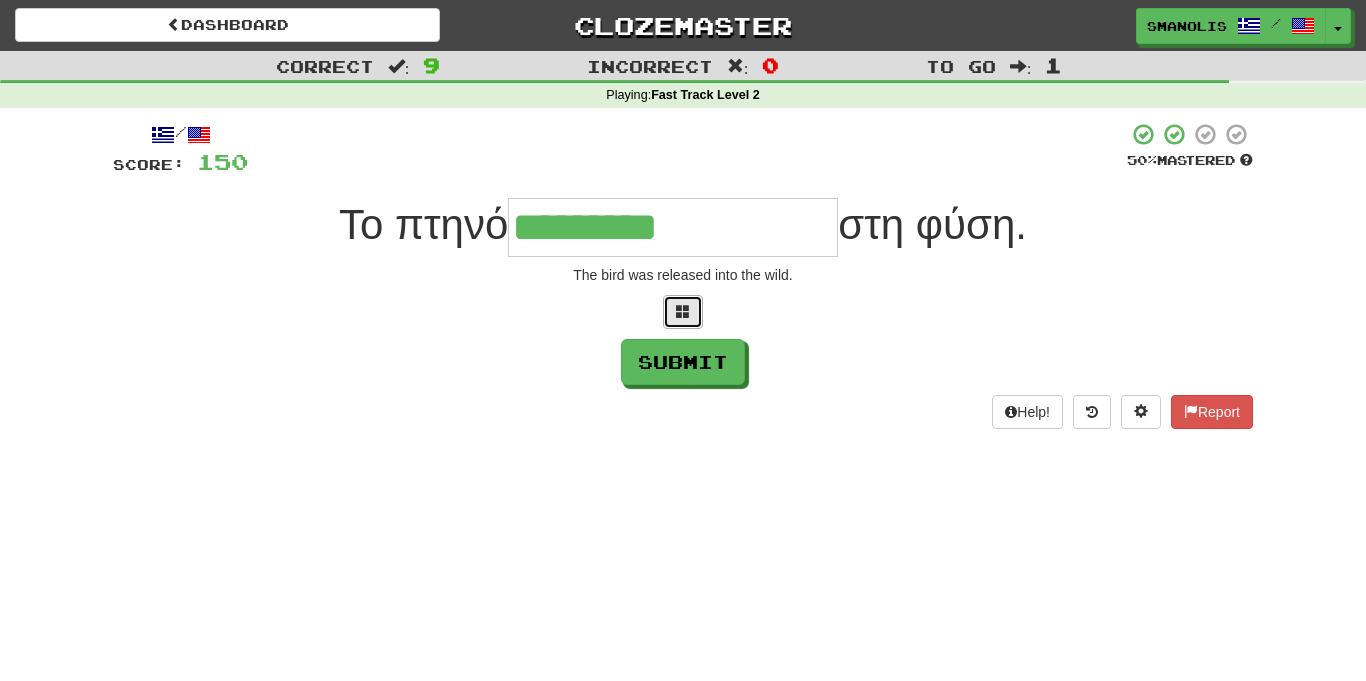 click at bounding box center (683, 311) 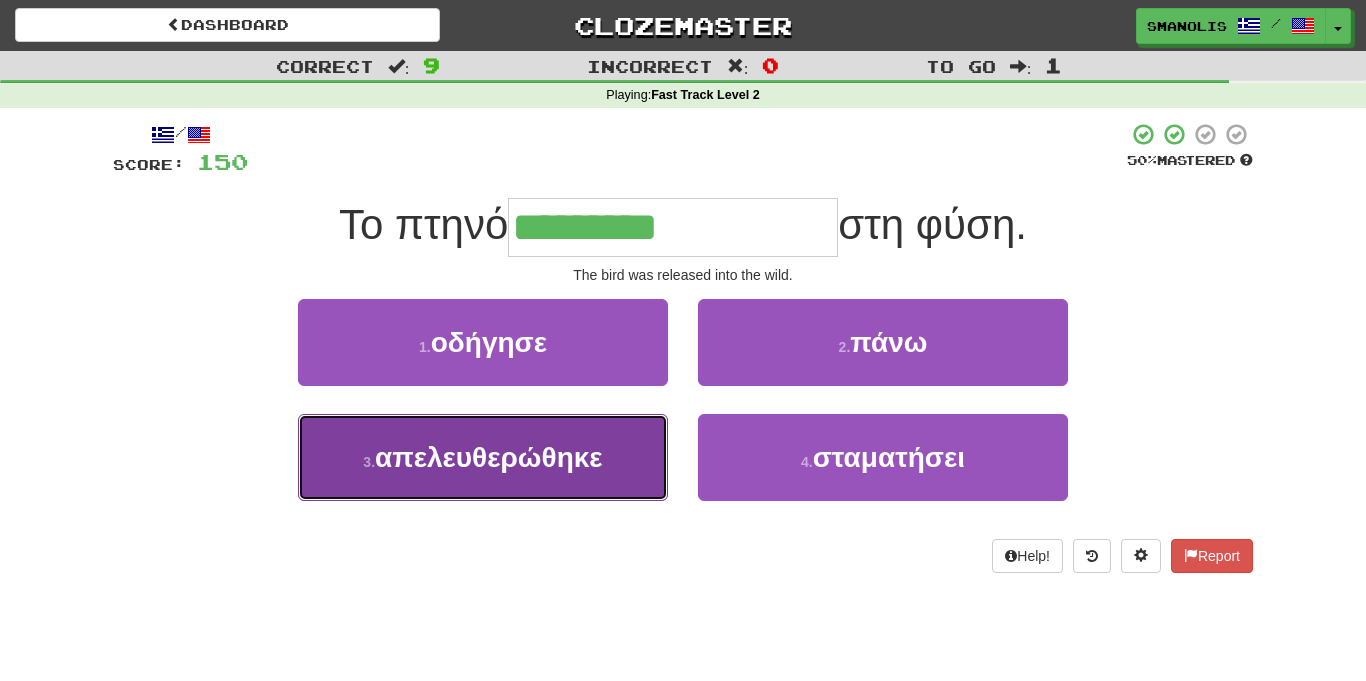 click on "3 .  απελευθερώθηκε" at bounding box center [483, 457] 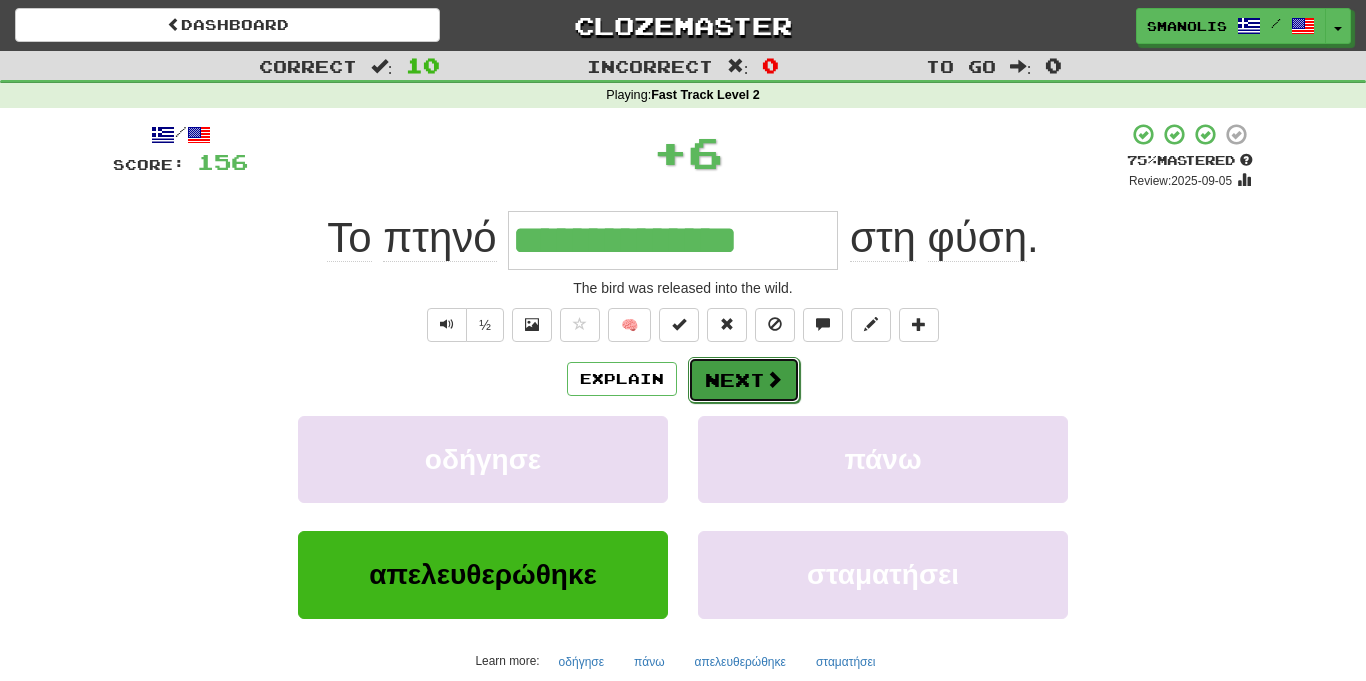 click on "Next" at bounding box center [744, 380] 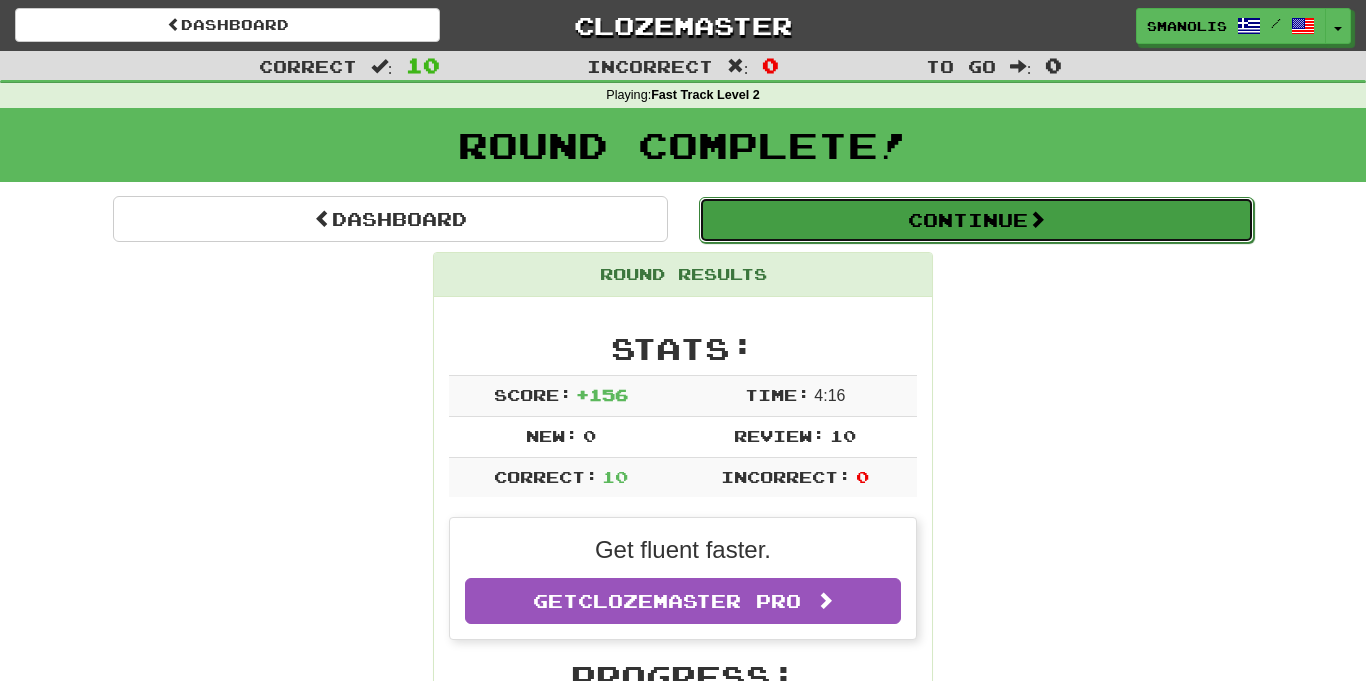 click on "Continue" at bounding box center (976, 220) 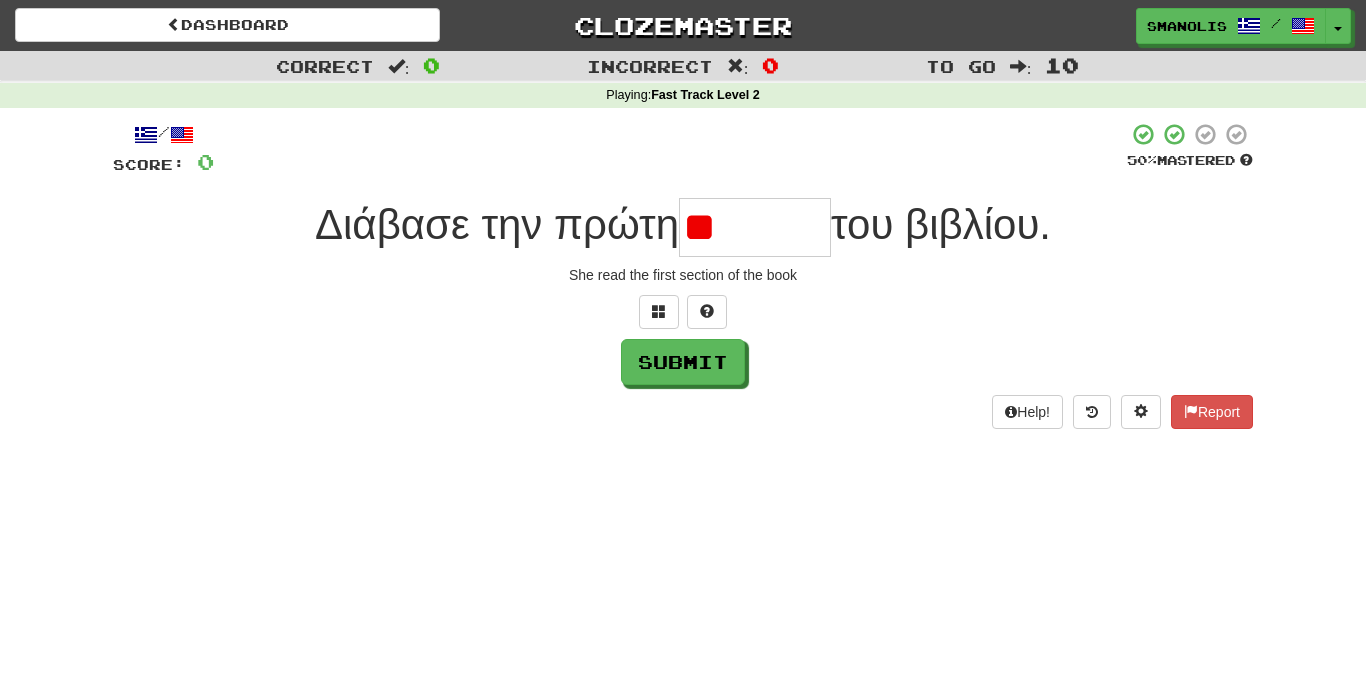 type on "*" 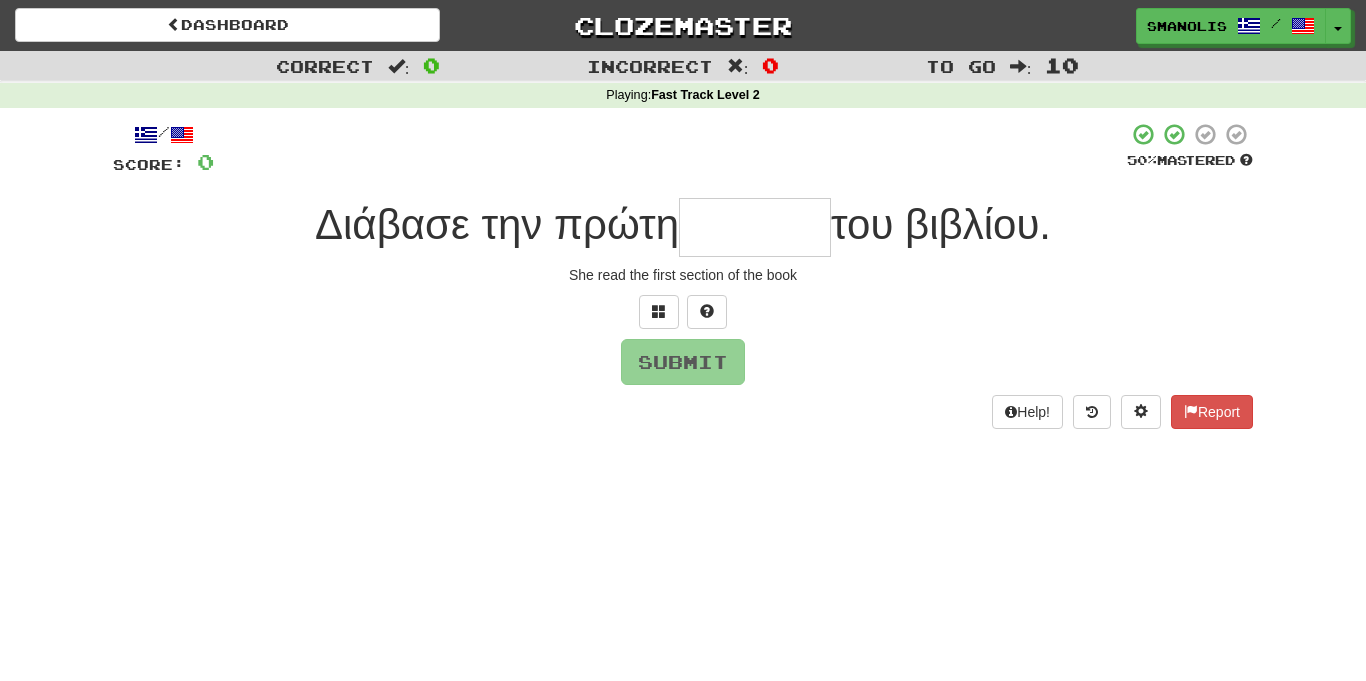 type on "*" 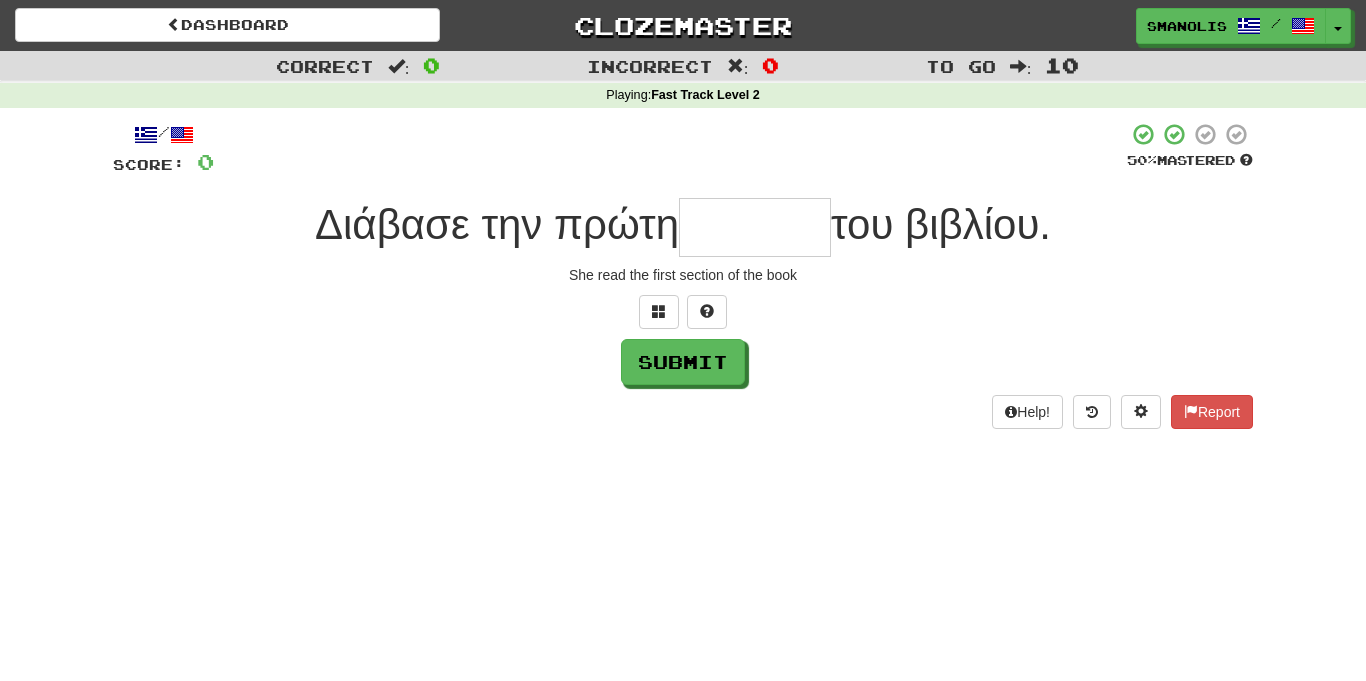 type on "*" 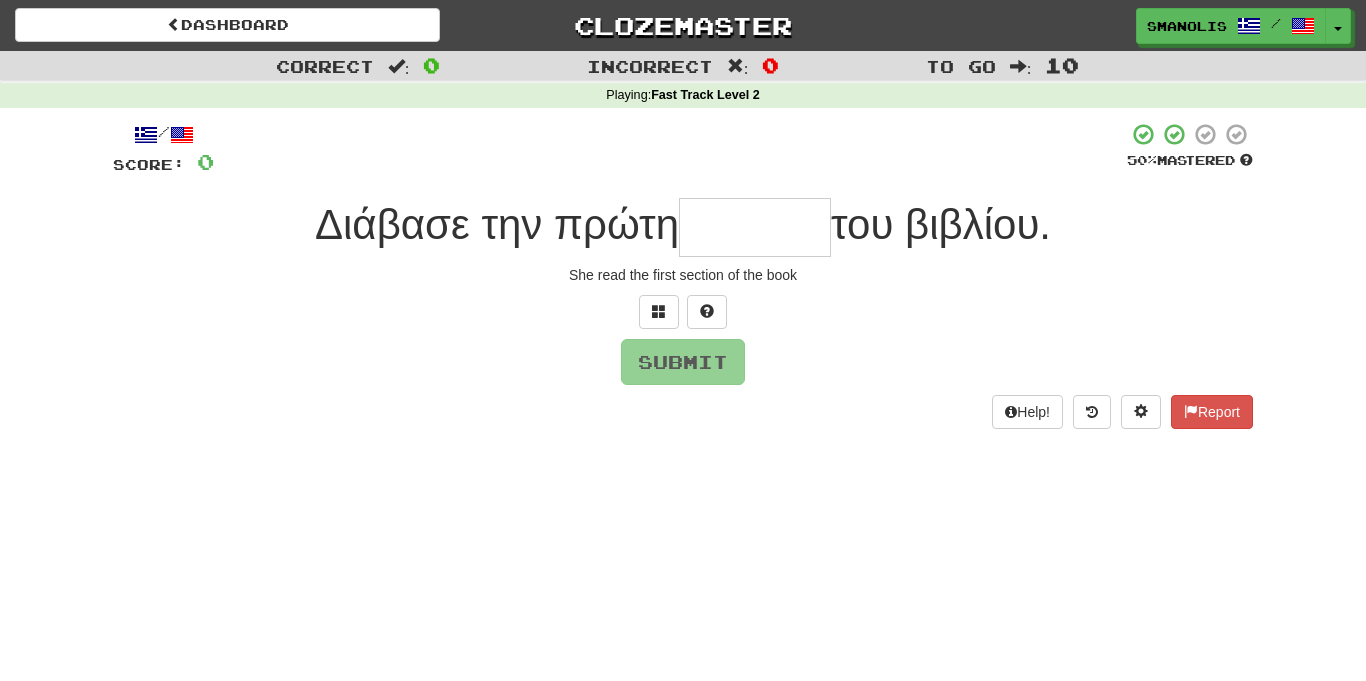 type on "*" 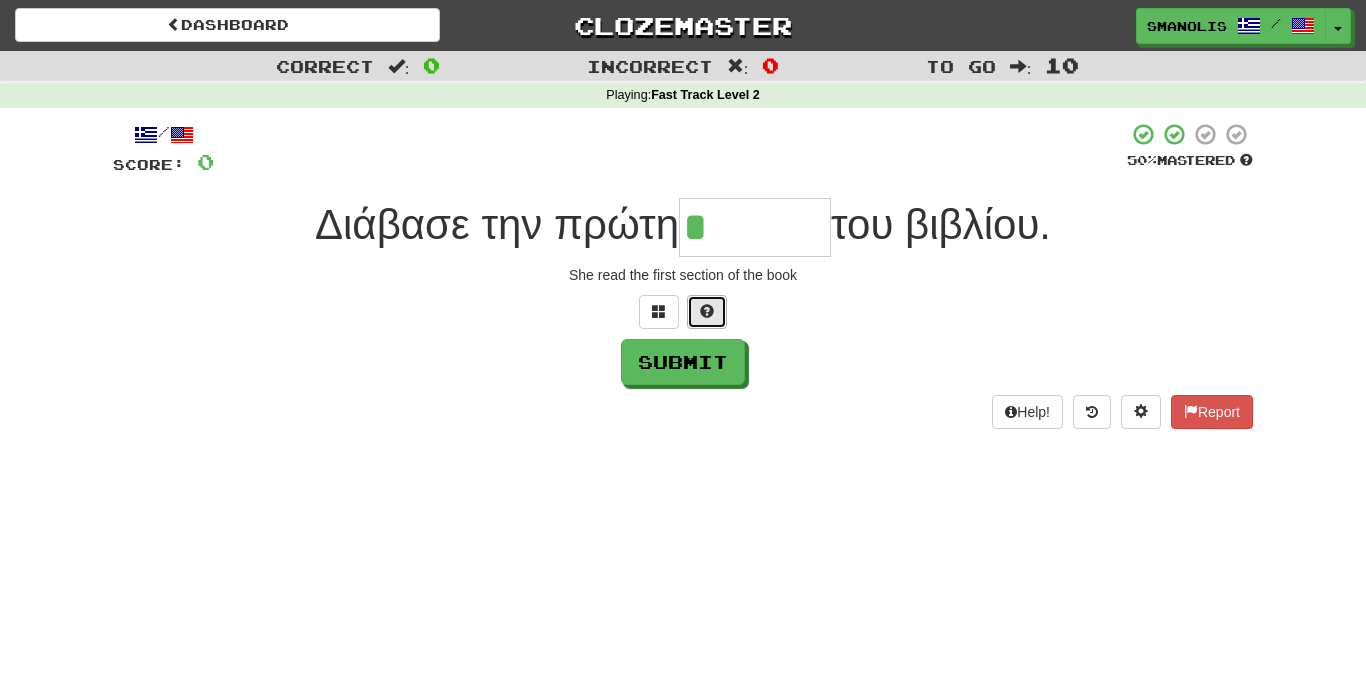 click at bounding box center (707, 311) 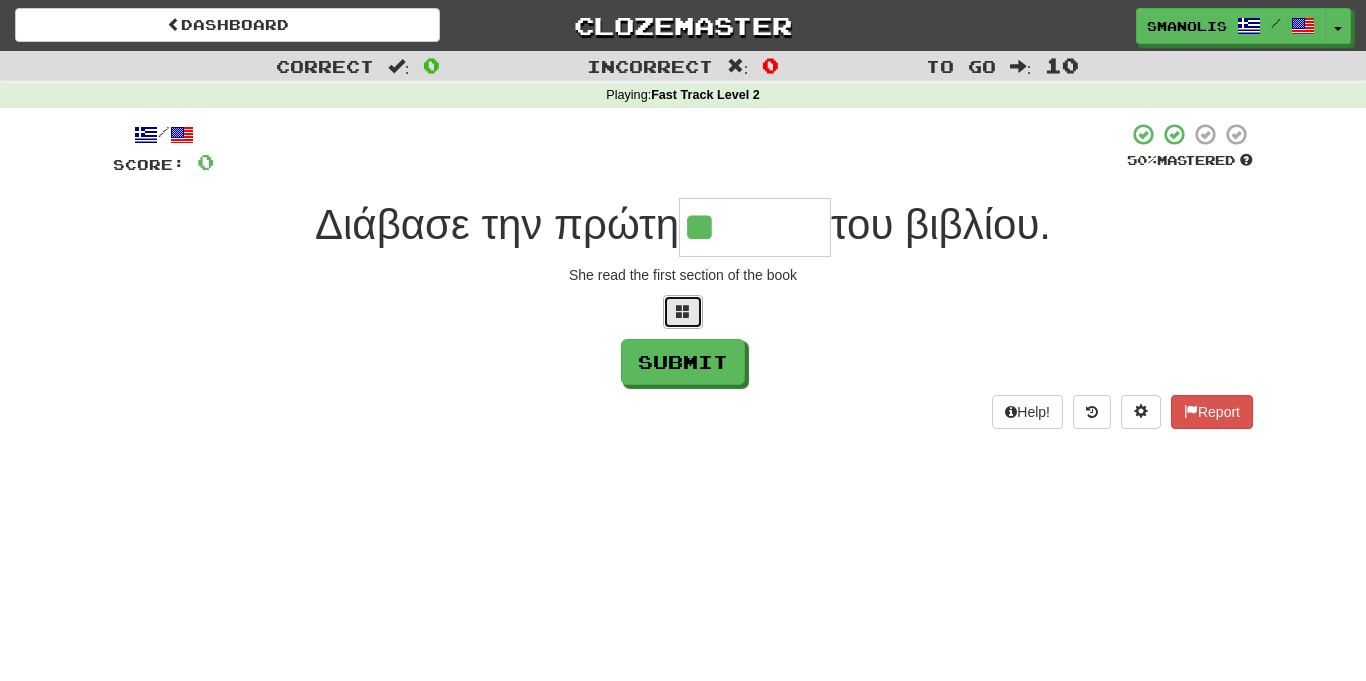 click at bounding box center [683, 311] 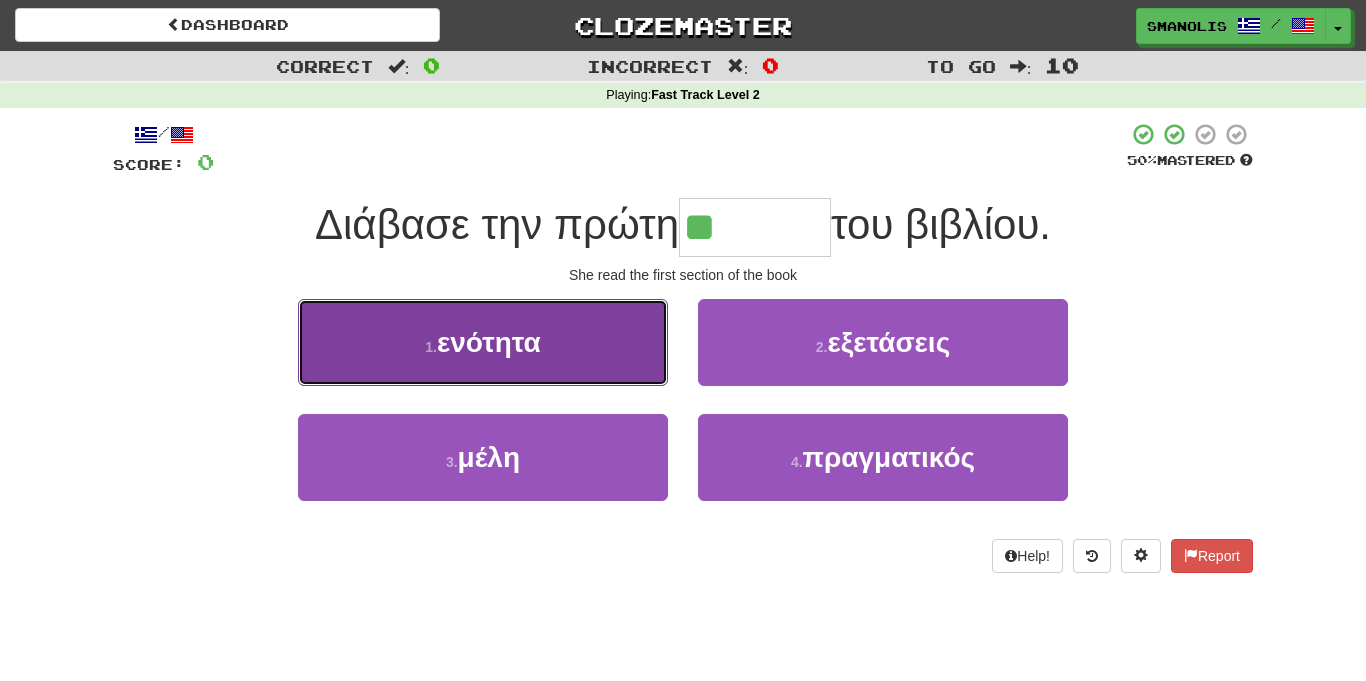click on "1 .  ενότητα" at bounding box center (483, 342) 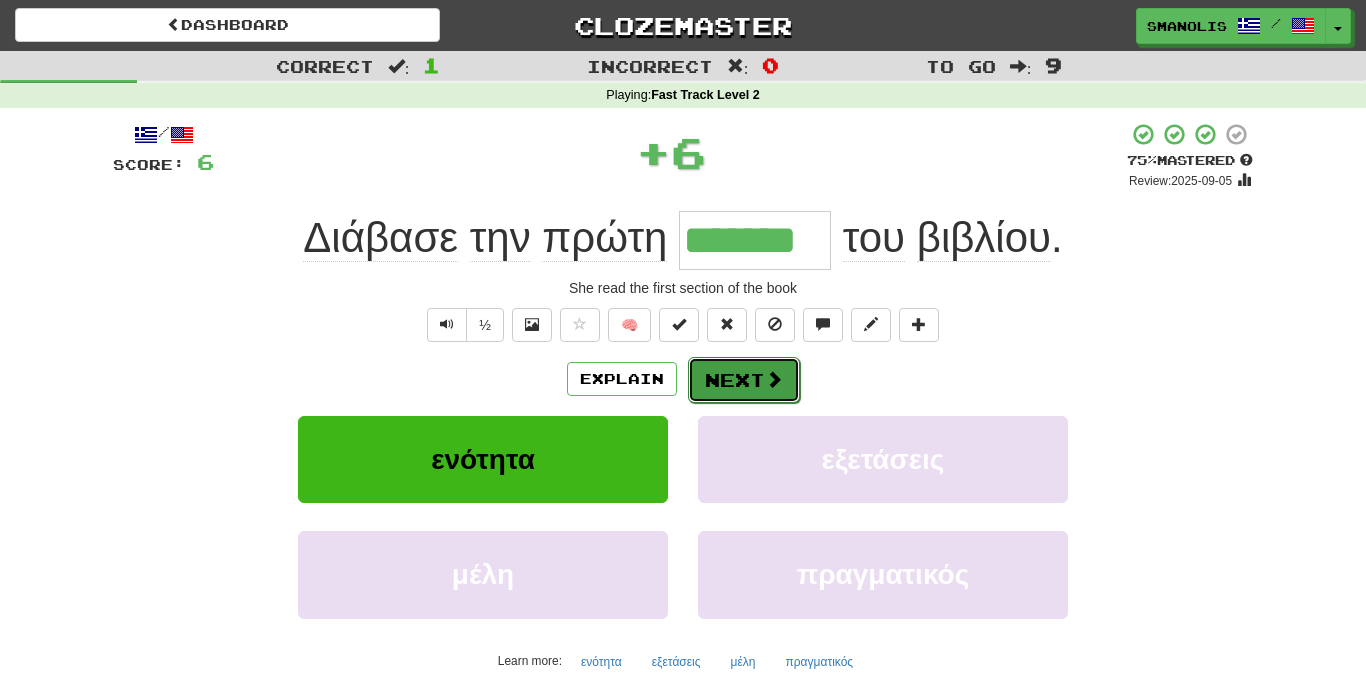 click on "Next" at bounding box center [744, 380] 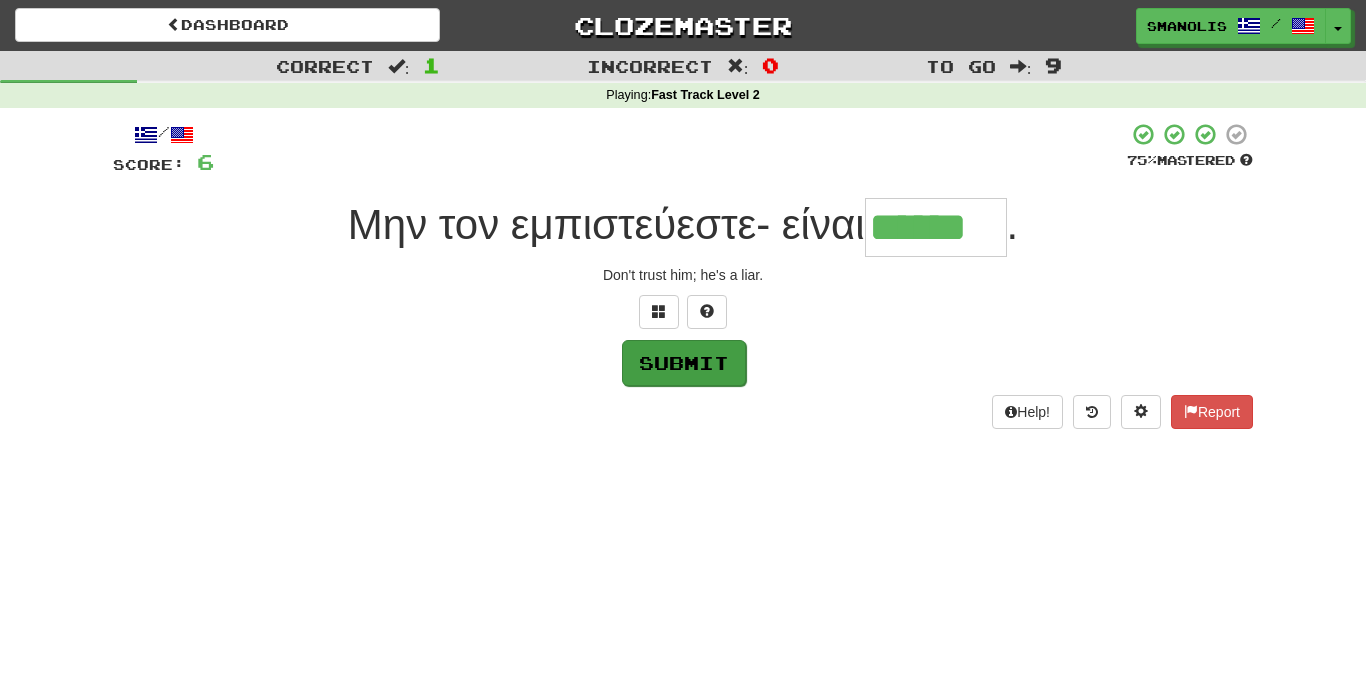 type on "******" 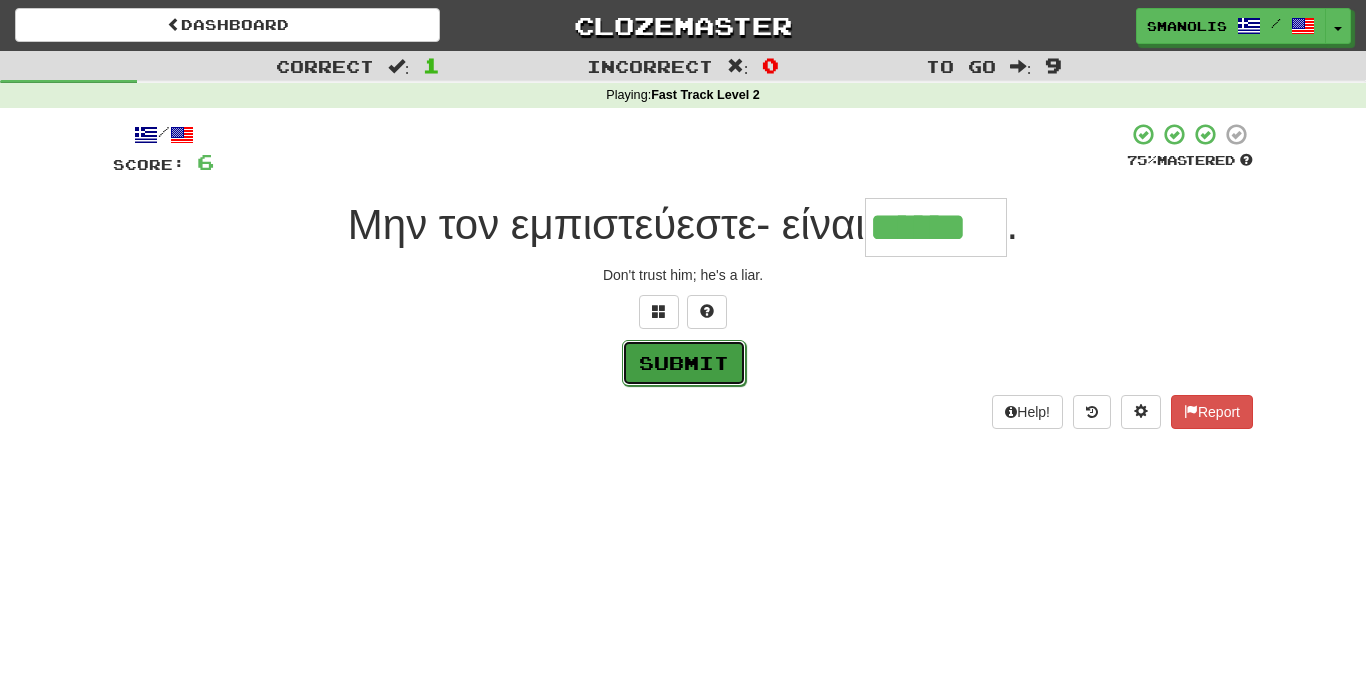 click on "Submit" at bounding box center [684, 363] 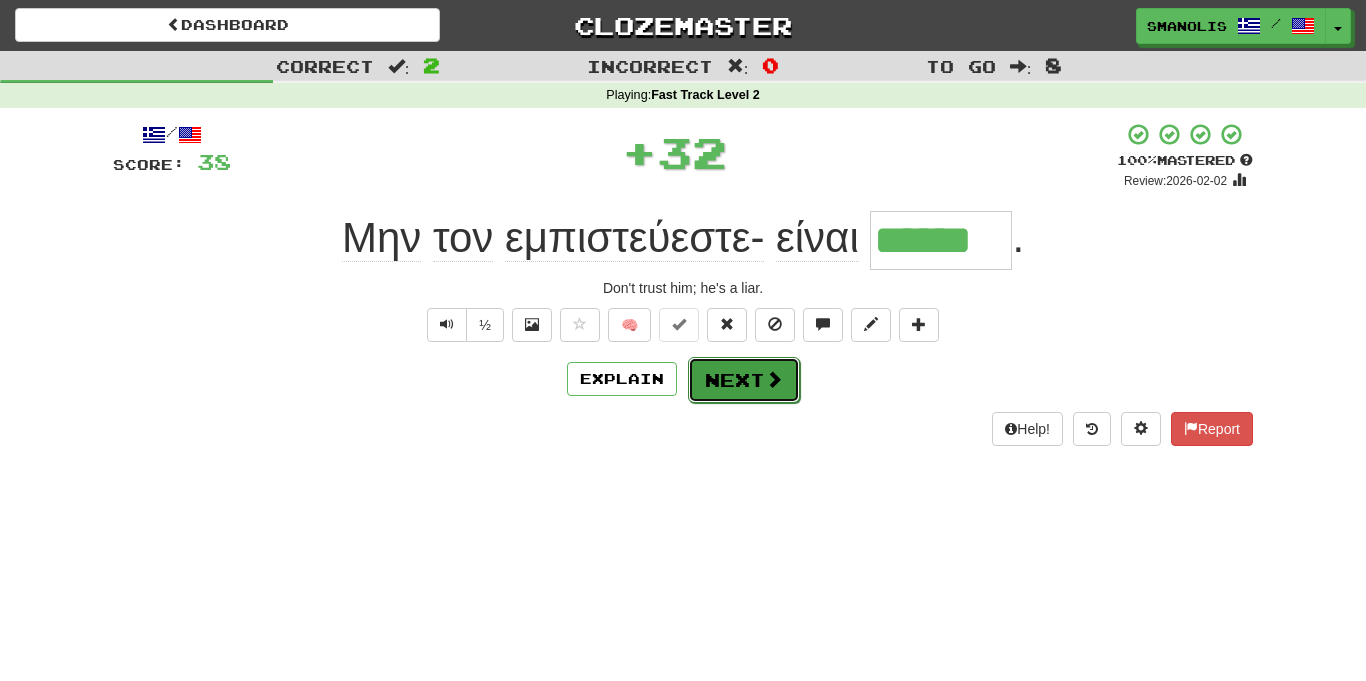 click at bounding box center [774, 379] 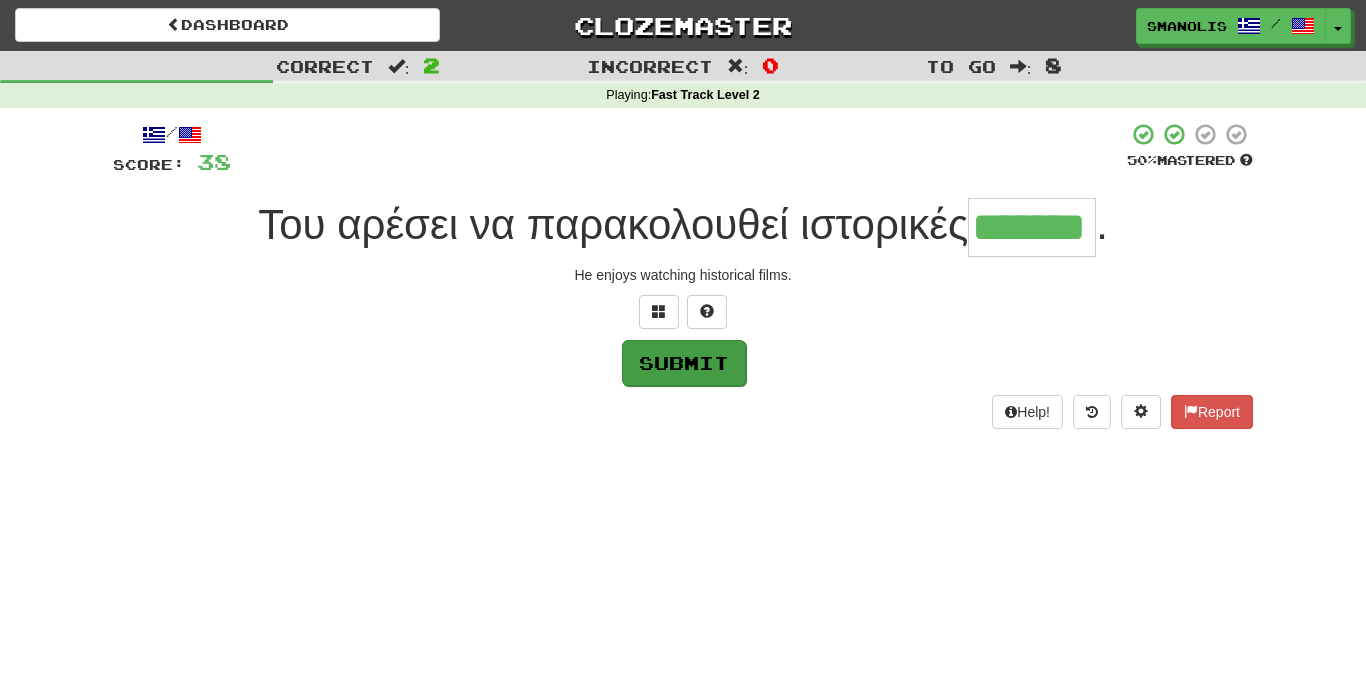 type on "*******" 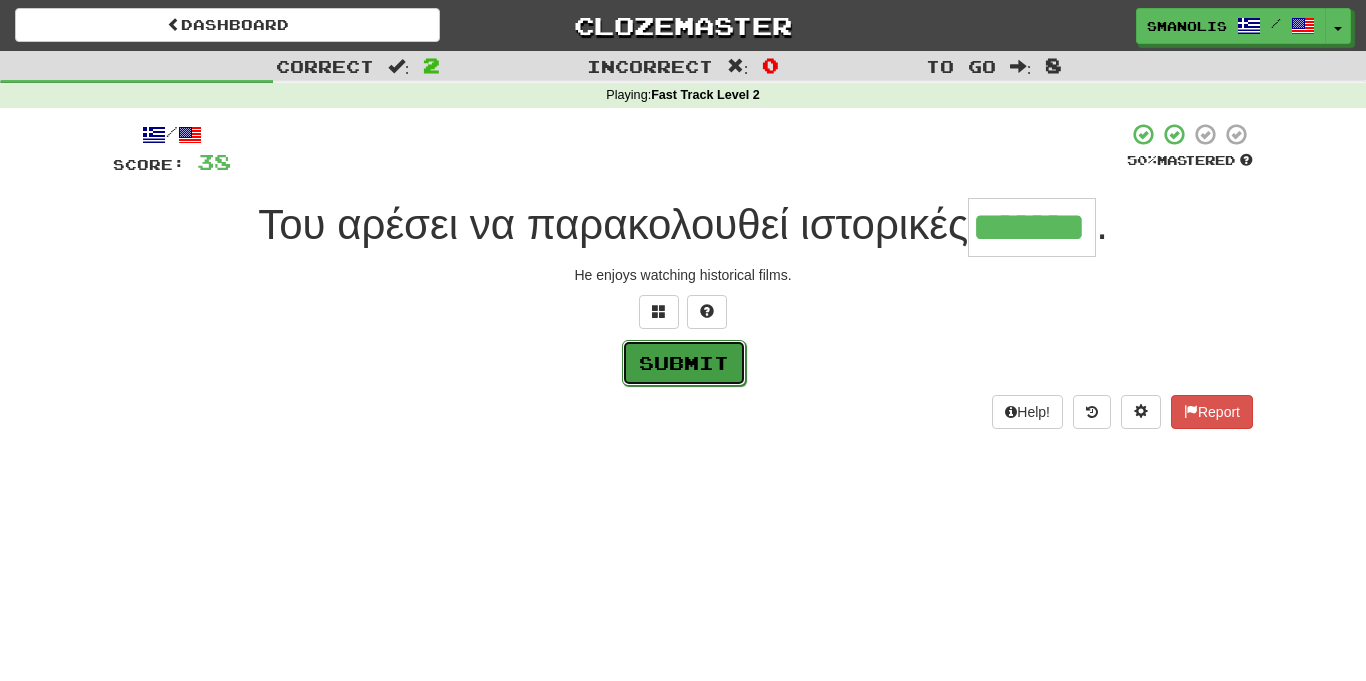 click on "Submit" at bounding box center [684, 363] 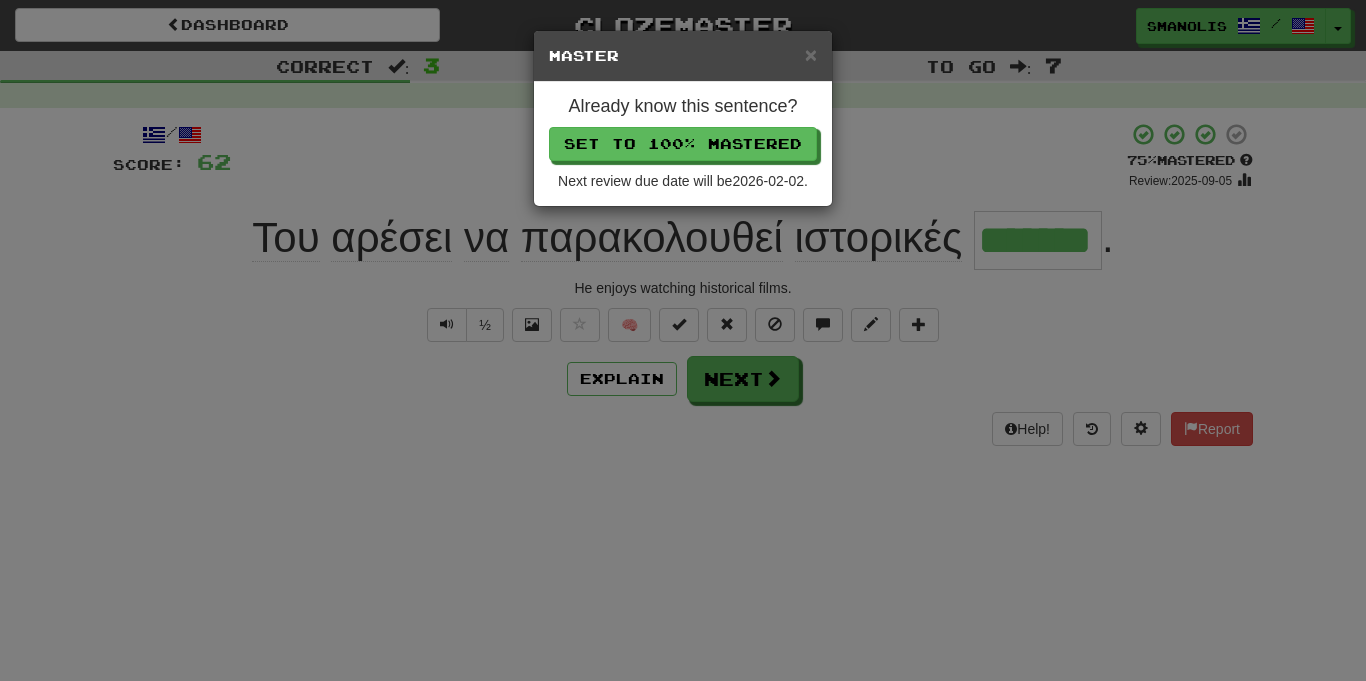 click on "× Master Already know this sentence? Set to 100% Mastered Next review due date will be  2026-02-02 ." at bounding box center [683, 340] 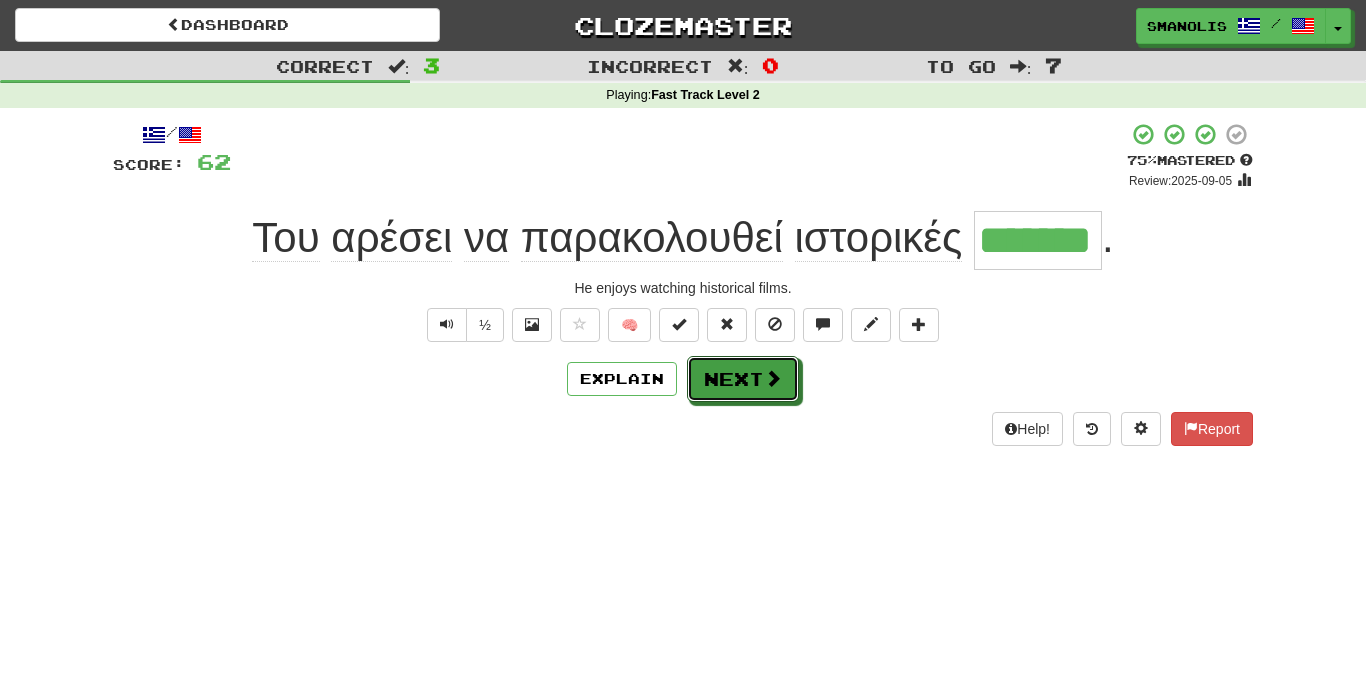 click on "Next" at bounding box center [743, 379] 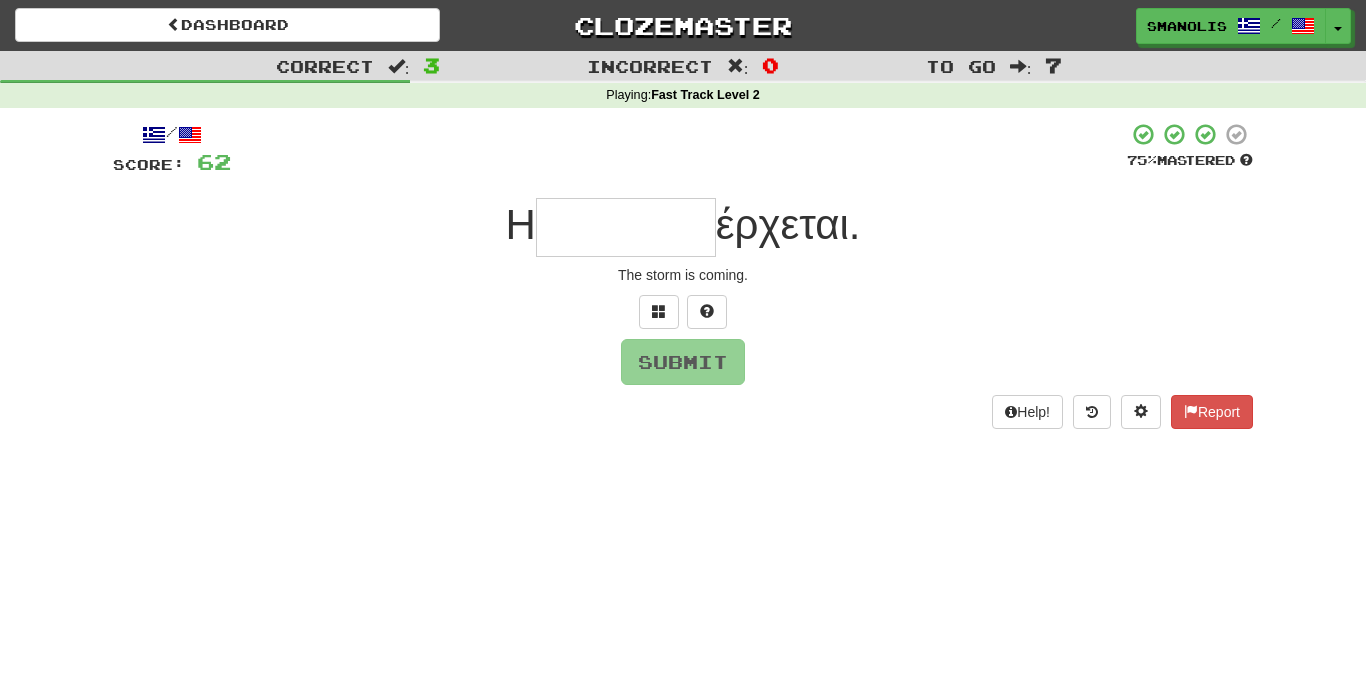 type on "*" 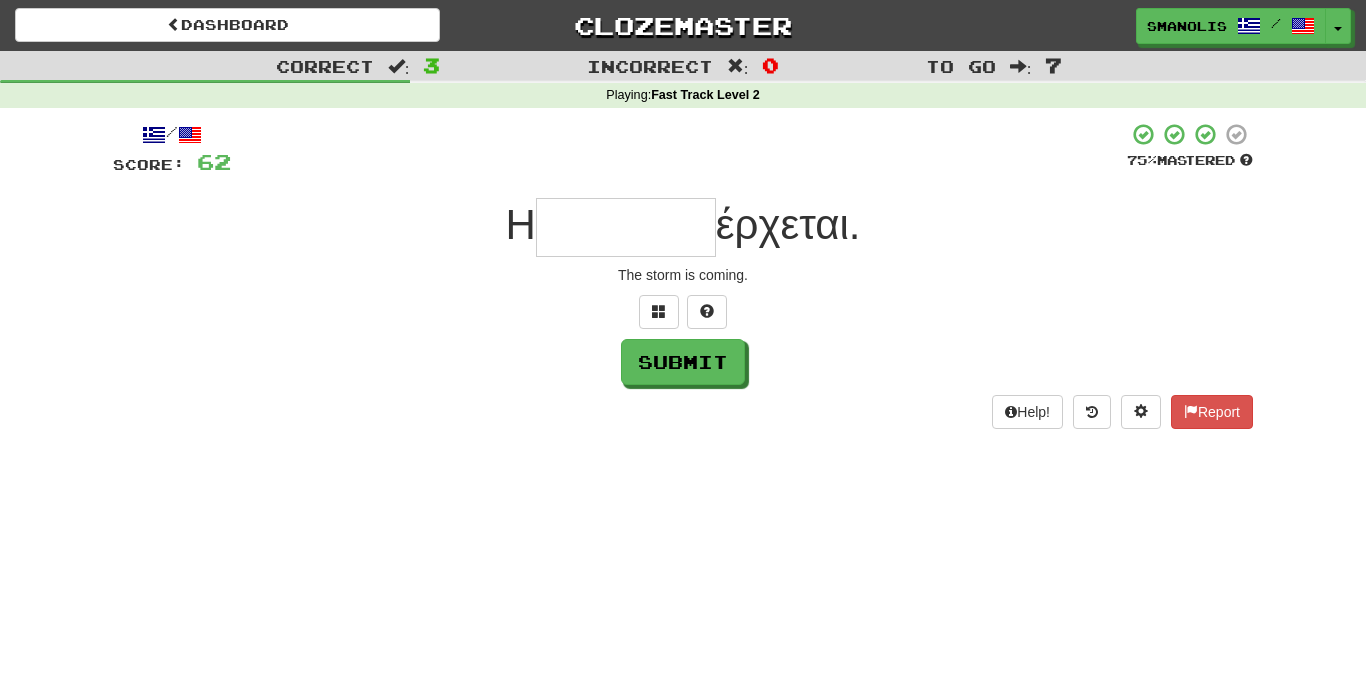 type on "*" 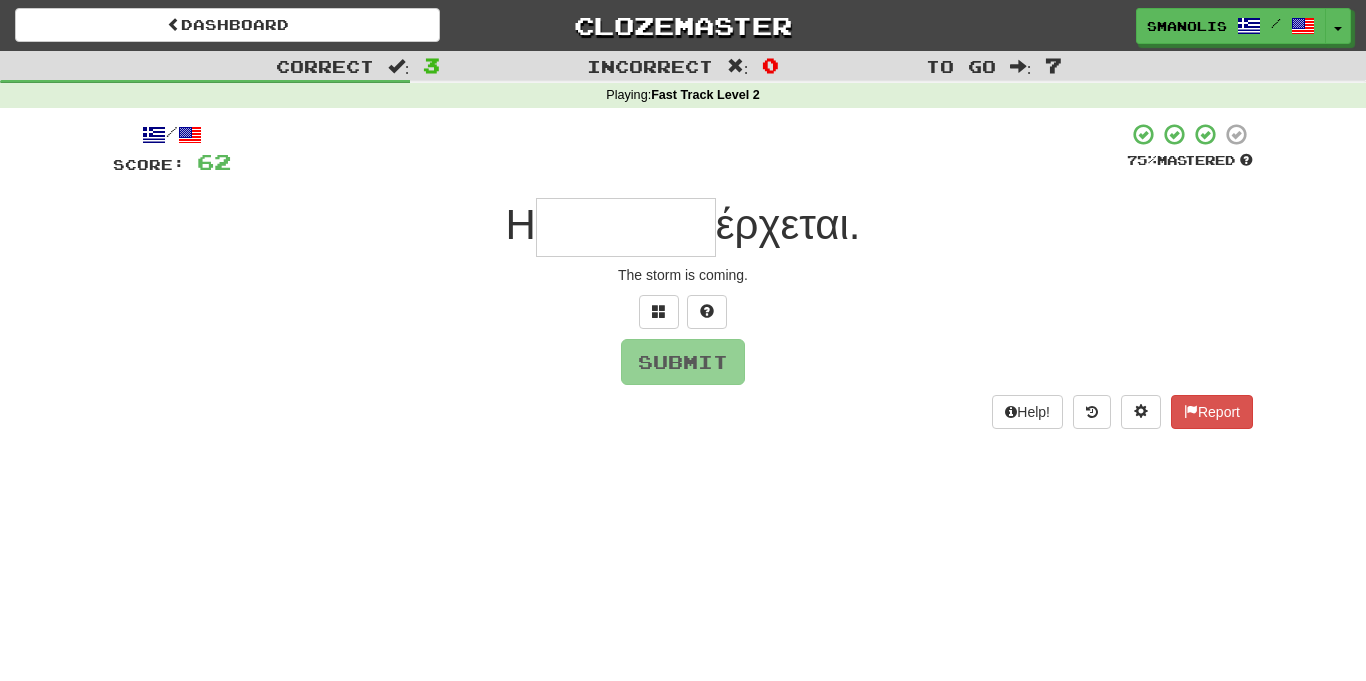 type on "*" 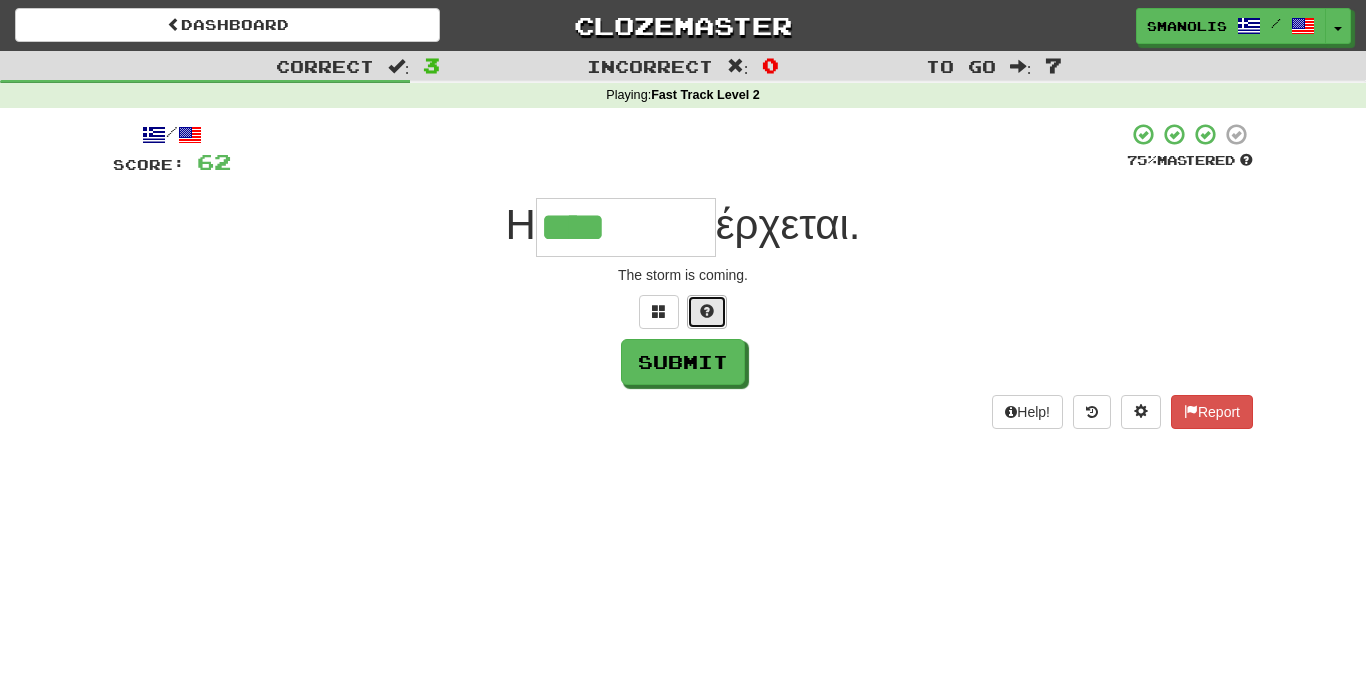 click at bounding box center (707, 311) 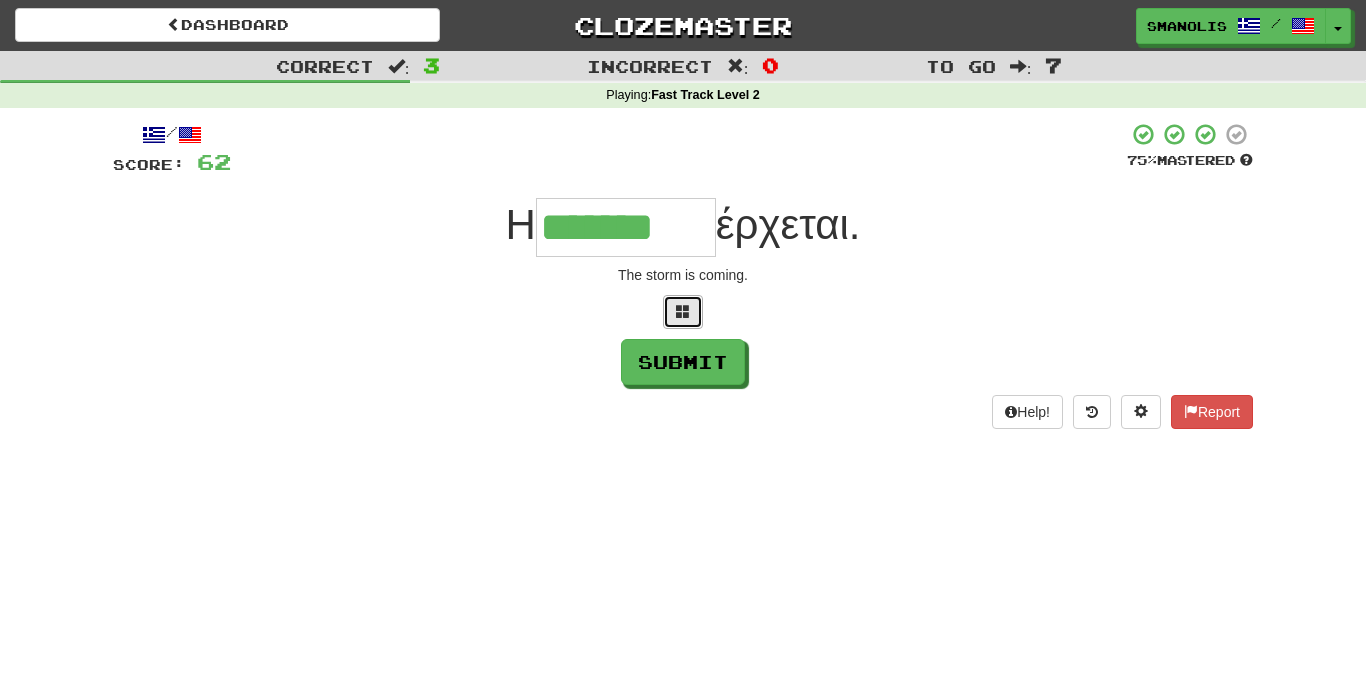 click at bounding box center [683, 311] 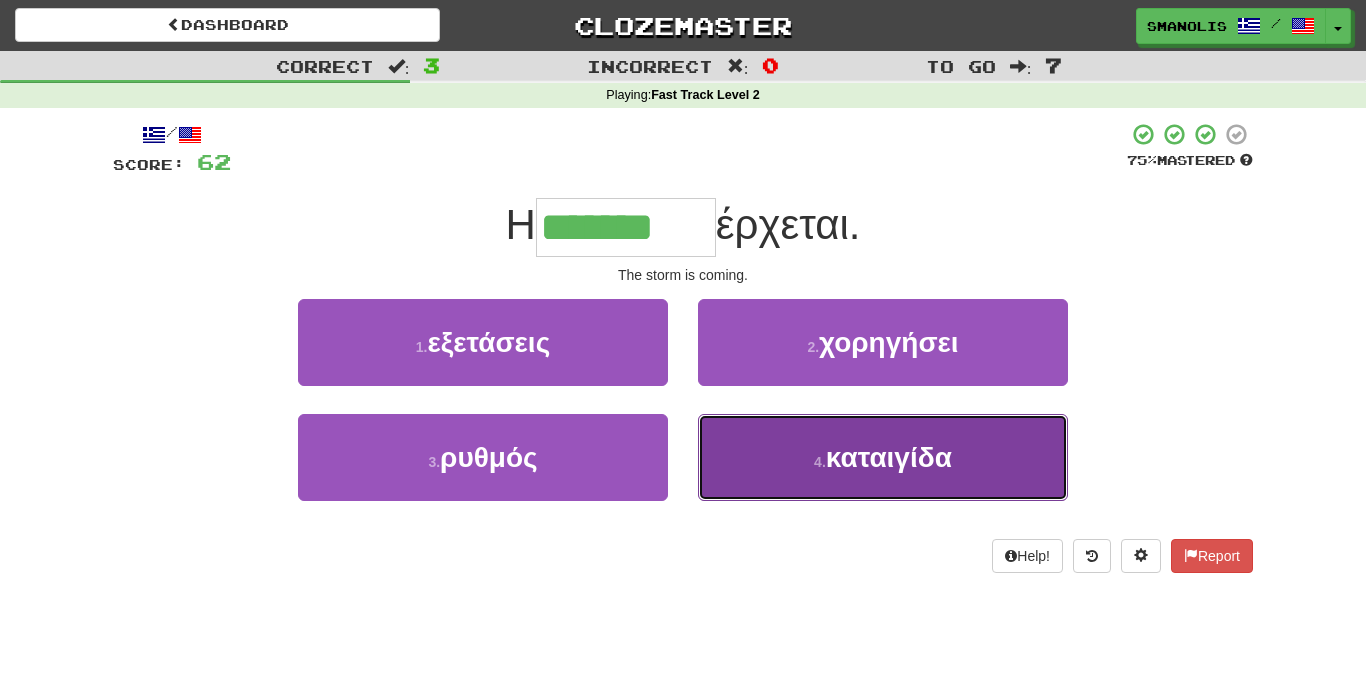 click on "4 .  καταιγίδα" at bounding box center [883, 457] 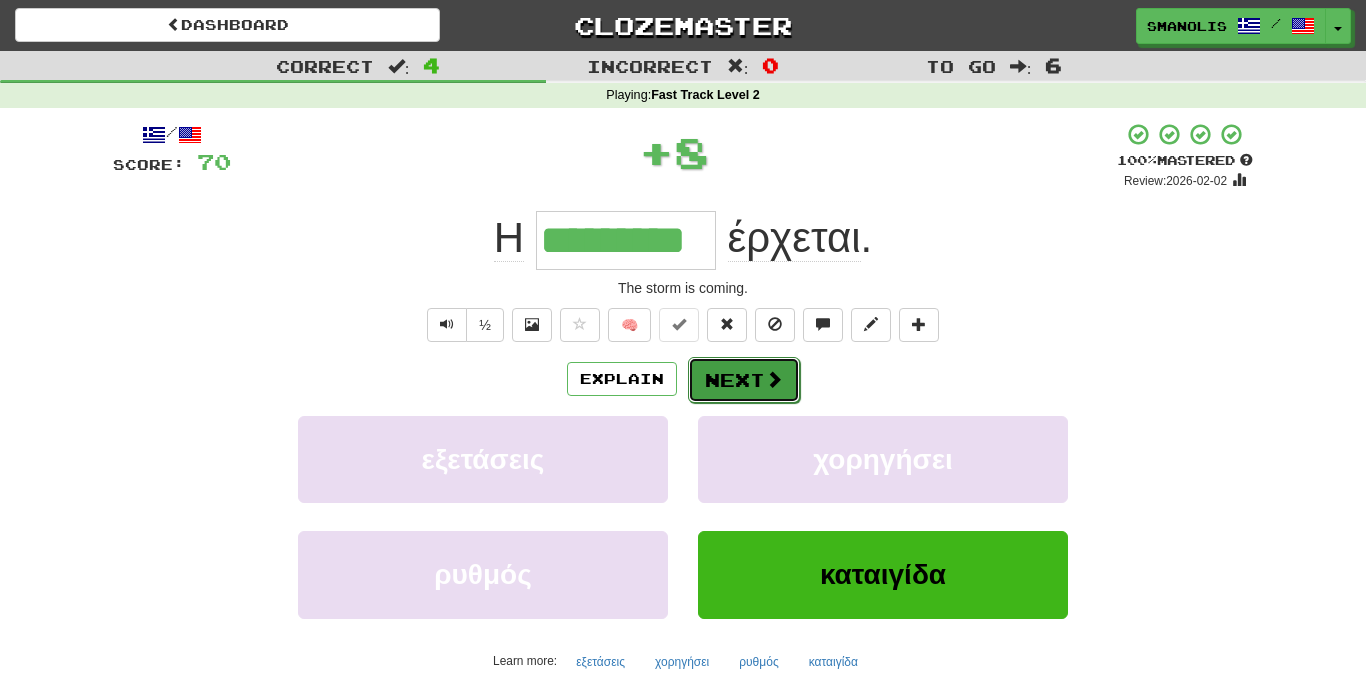 click on "Next" at bounding box center [744, 380] 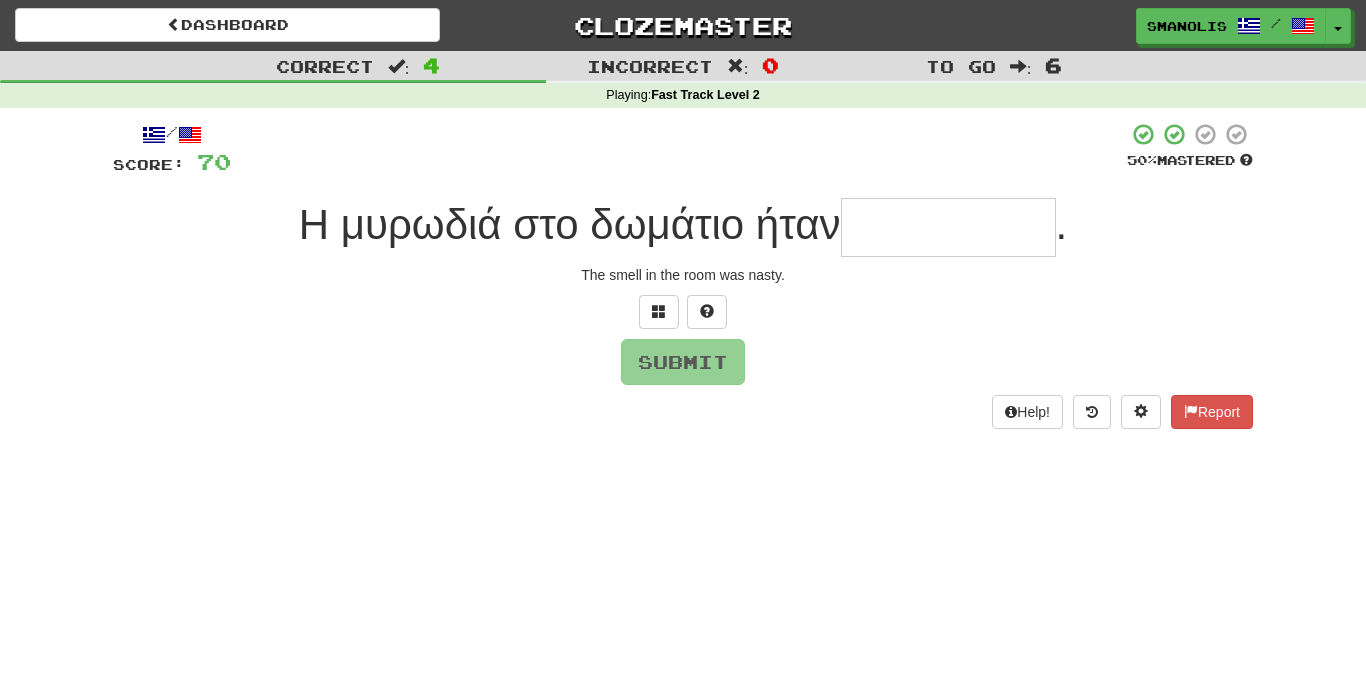 type on "*" 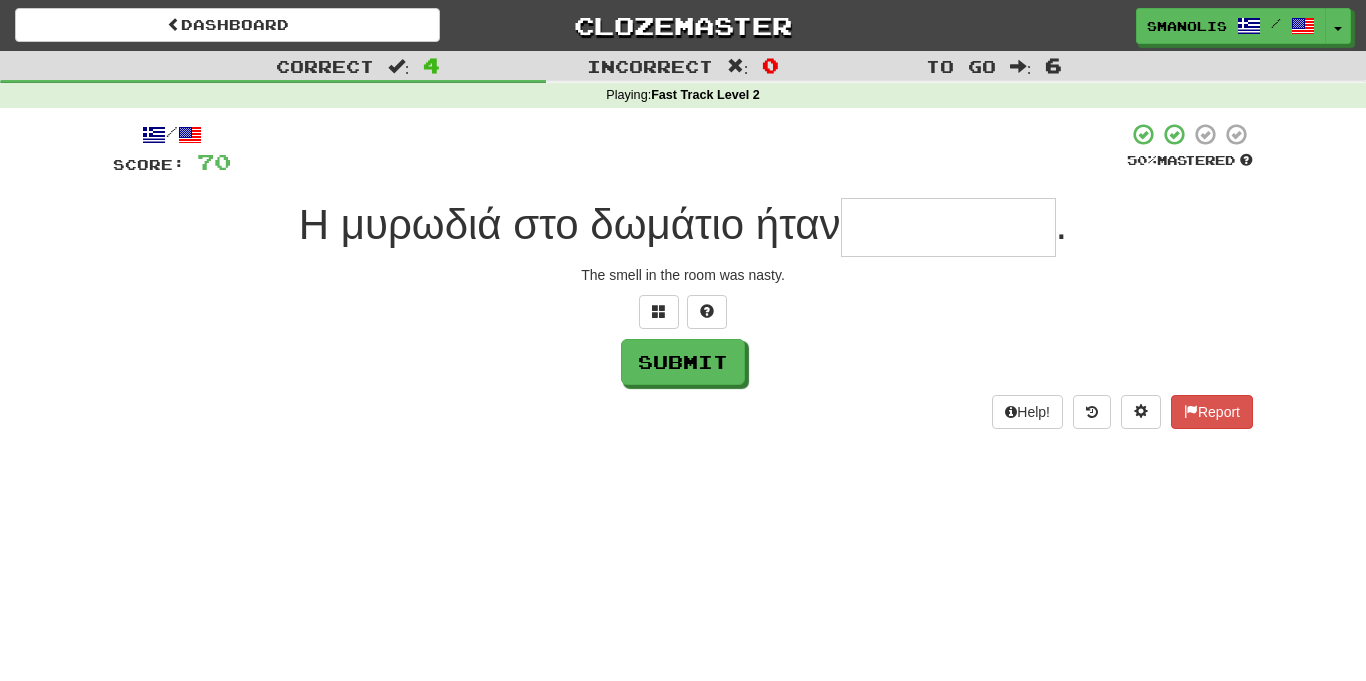 type on "*" 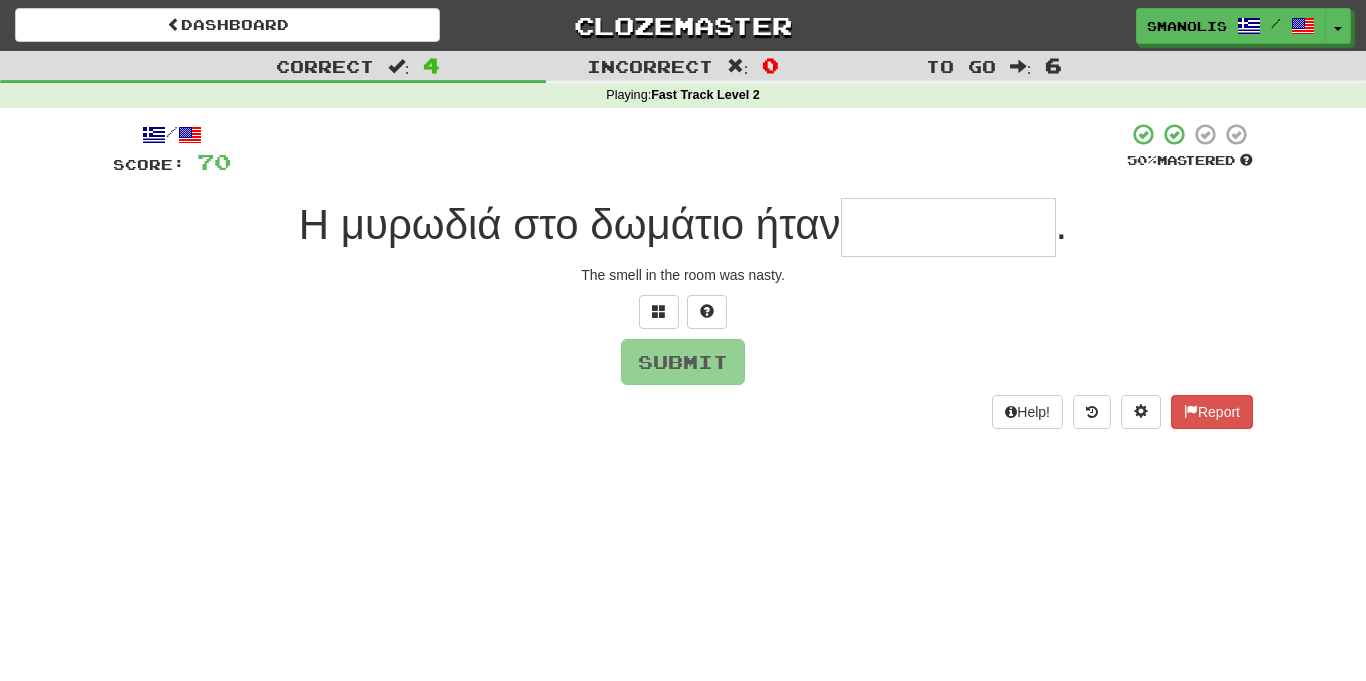 type on "*" 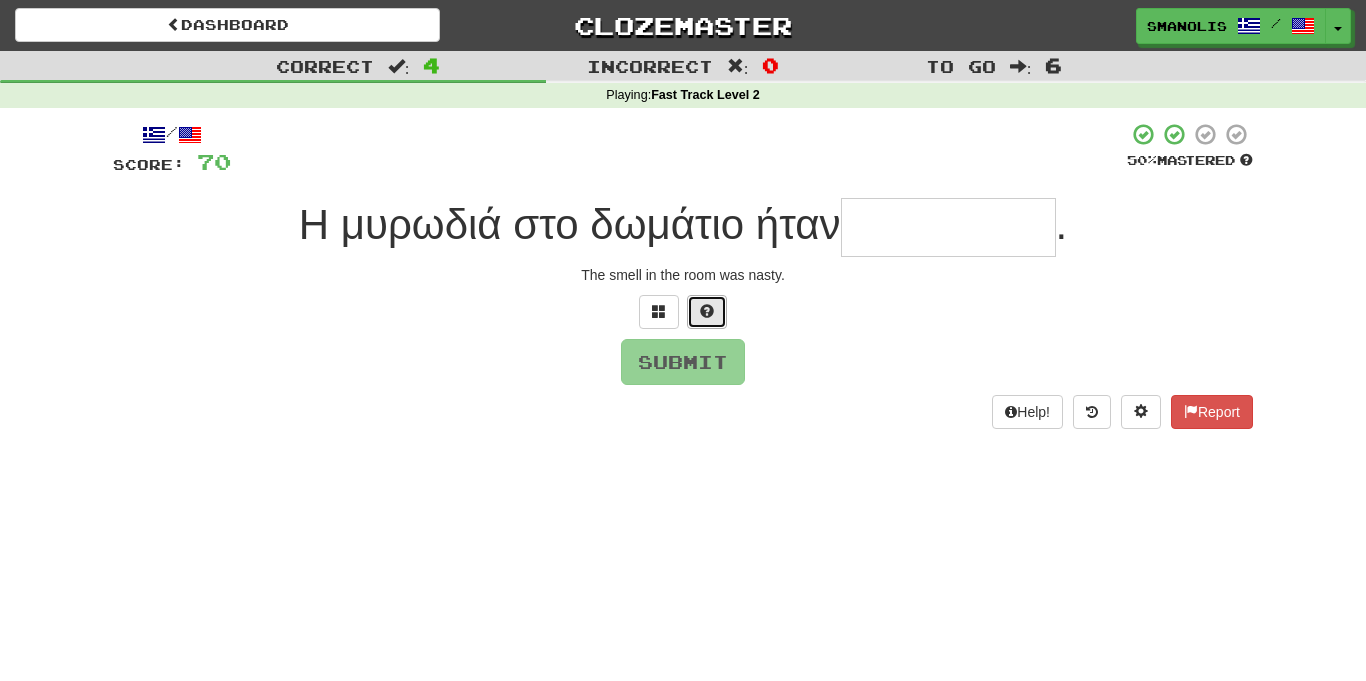 click at bounding box center [707, 311] 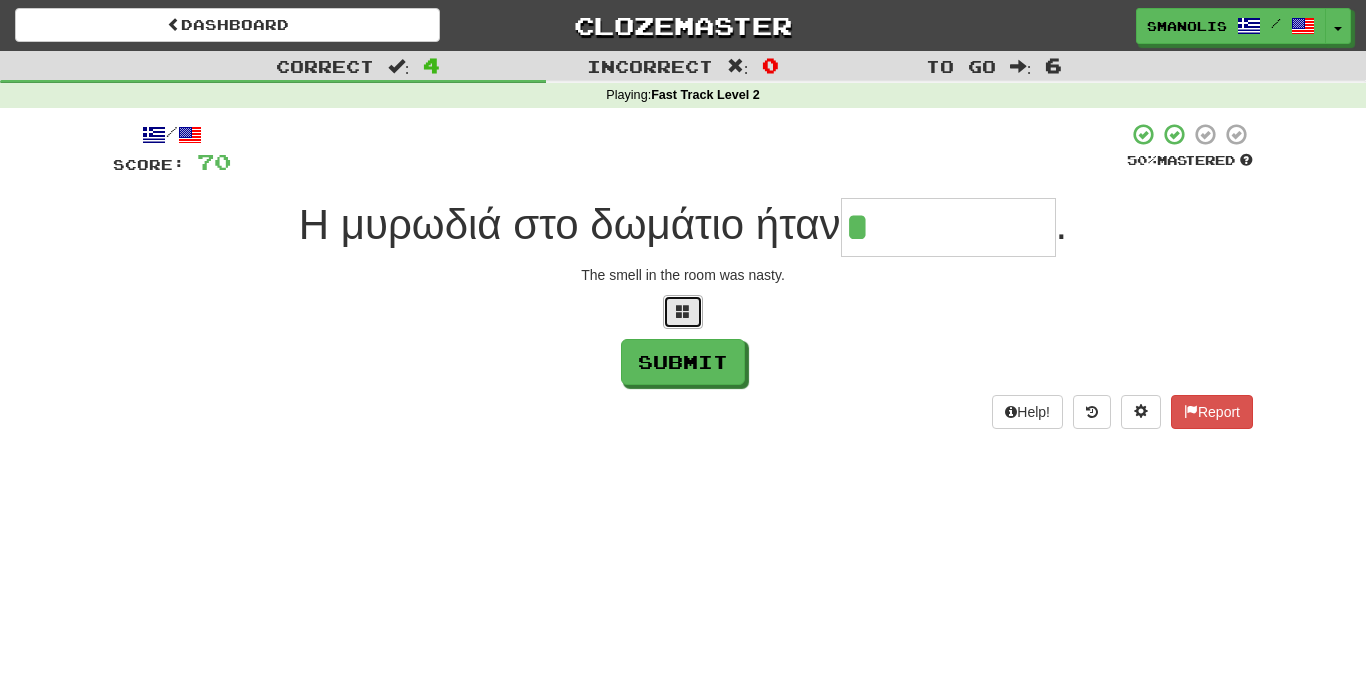 click at bounding box center (683, 311) 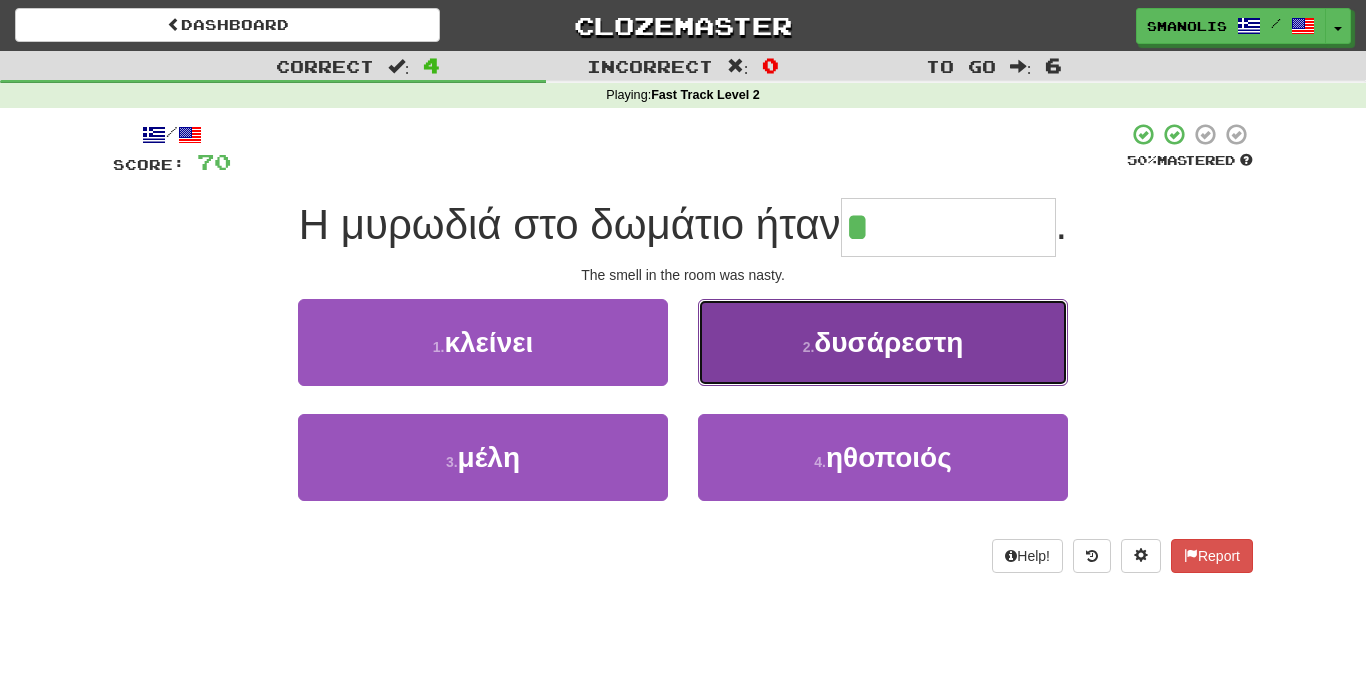 click on "2 .  δυσάρεστη" at bounding box center (883, 342) 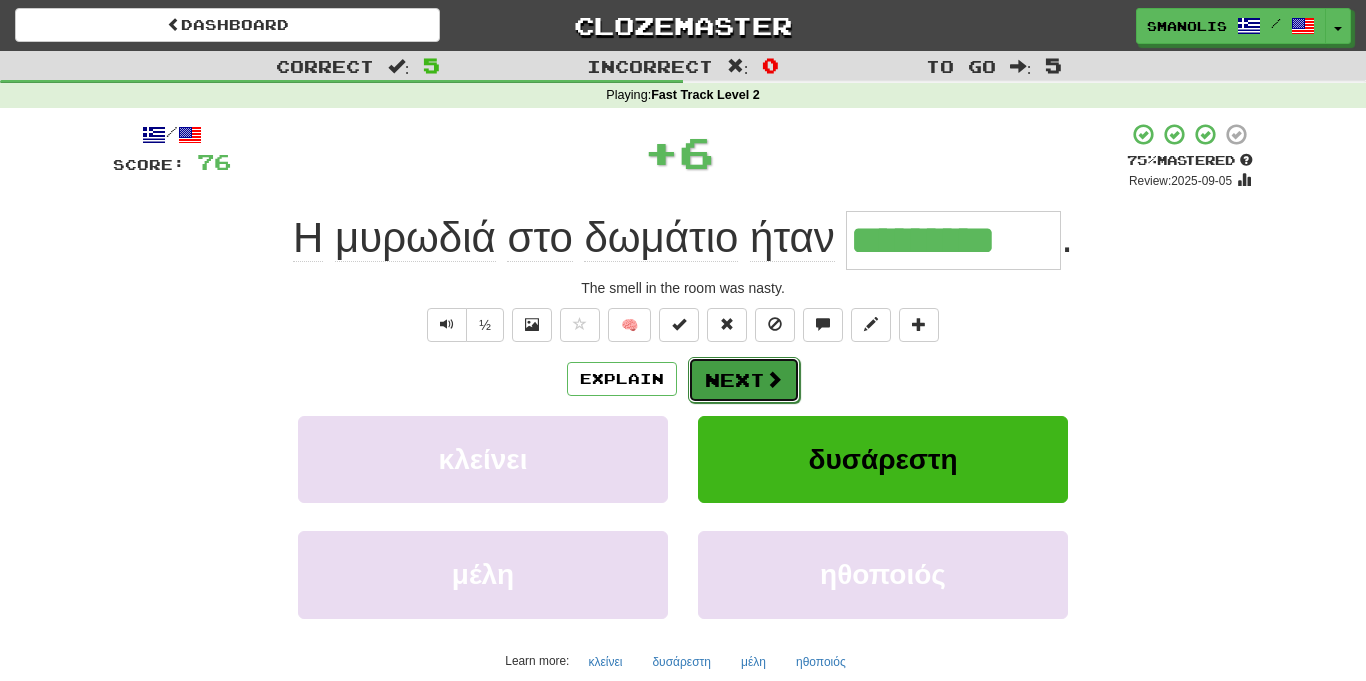 click on "Next" at bounding box center [744, 380] 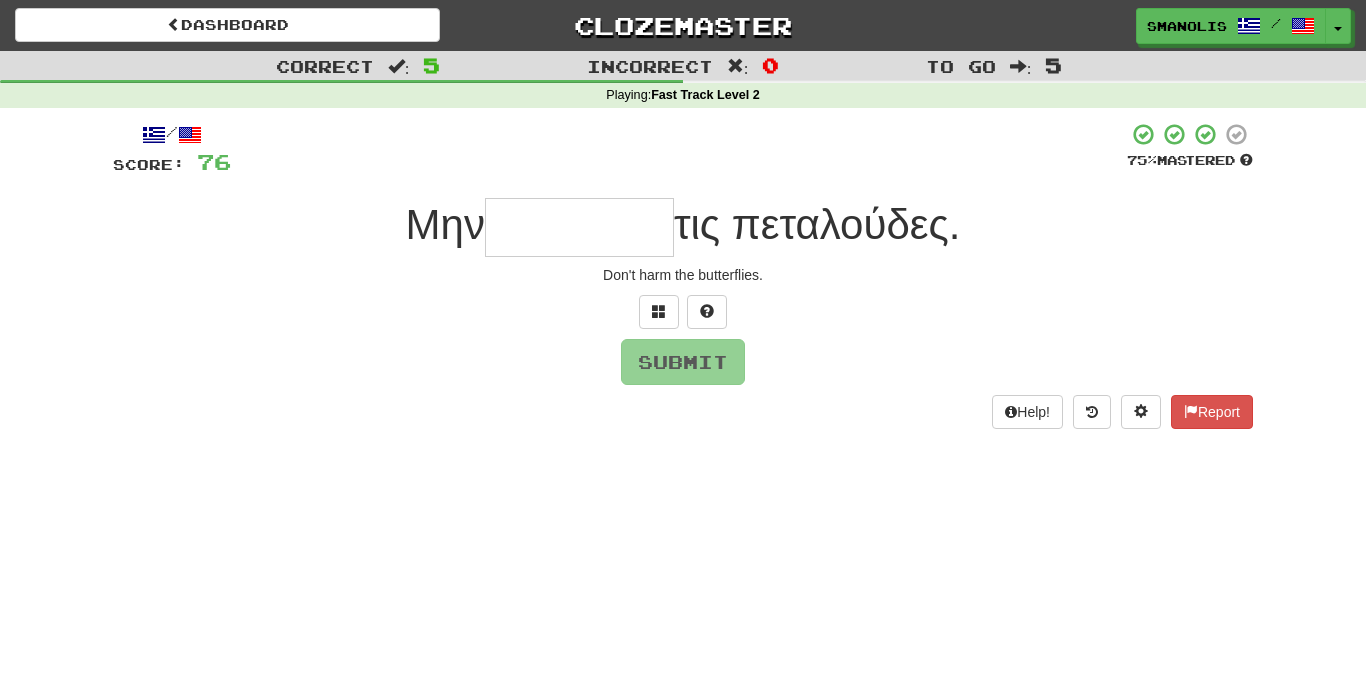 type on "*" 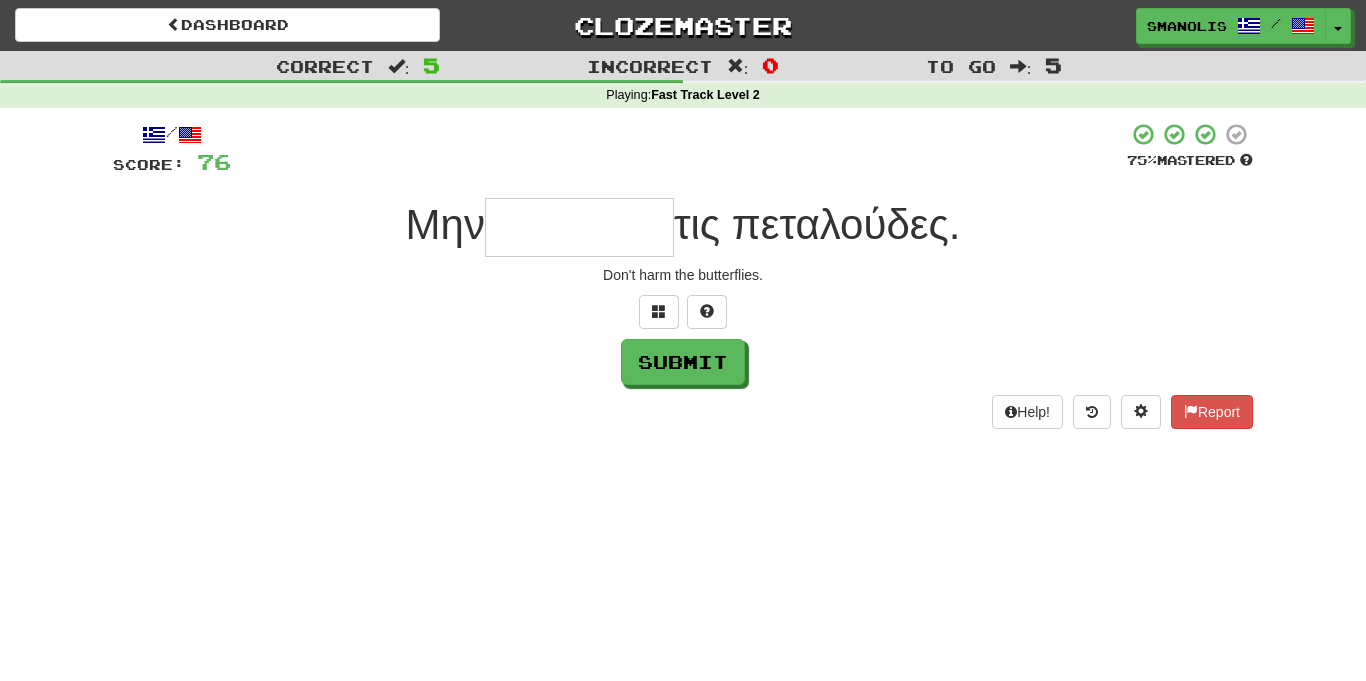 type on "*" 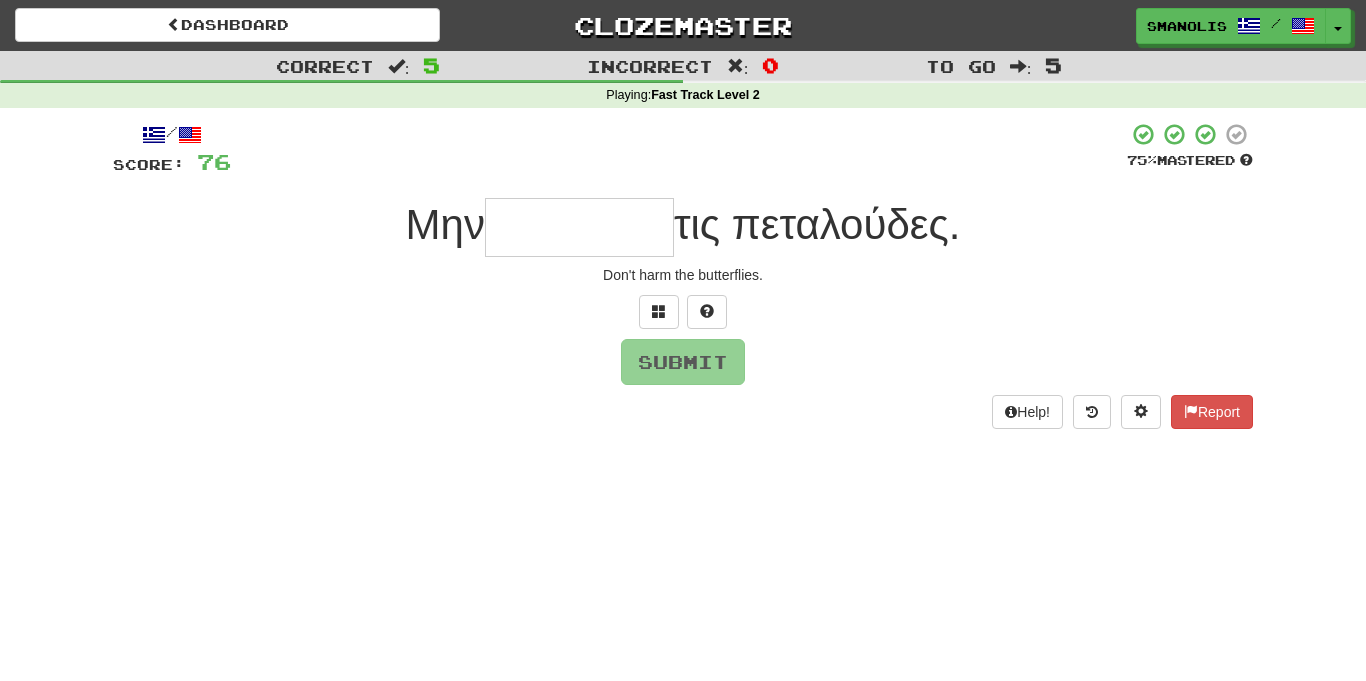 type on "*" 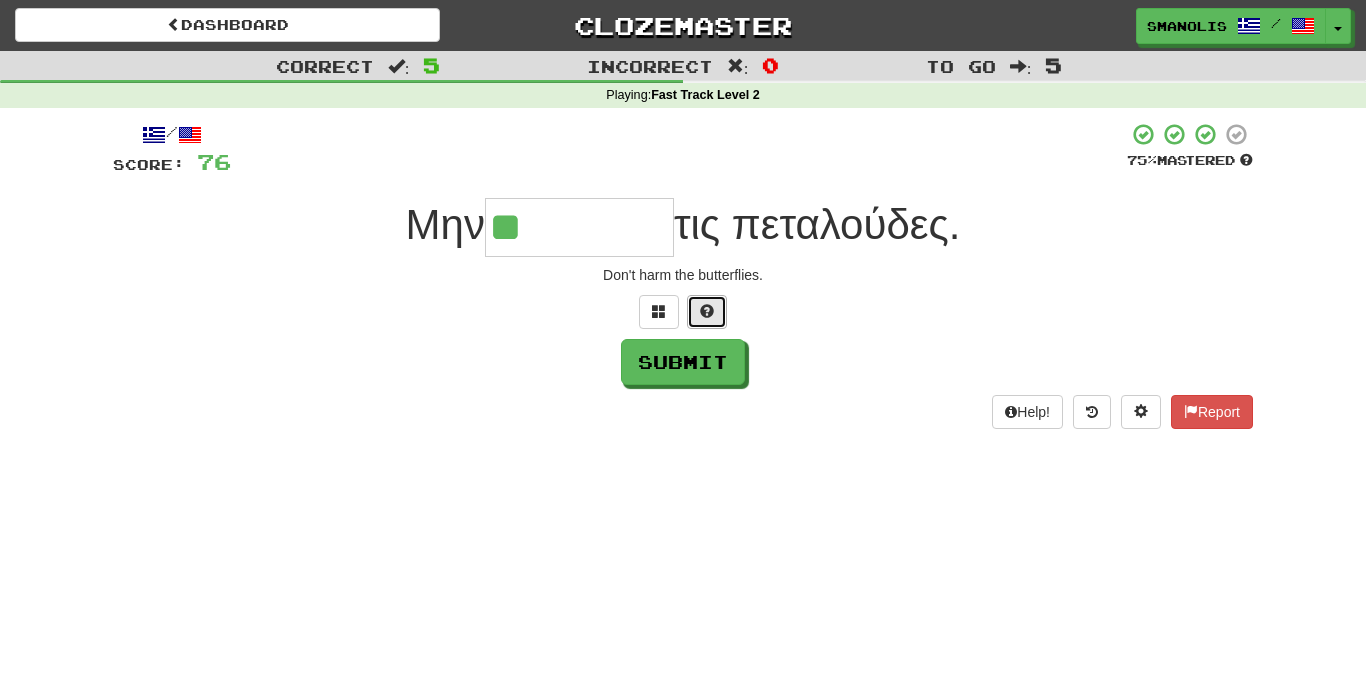 click at bounding box center [707, 311] 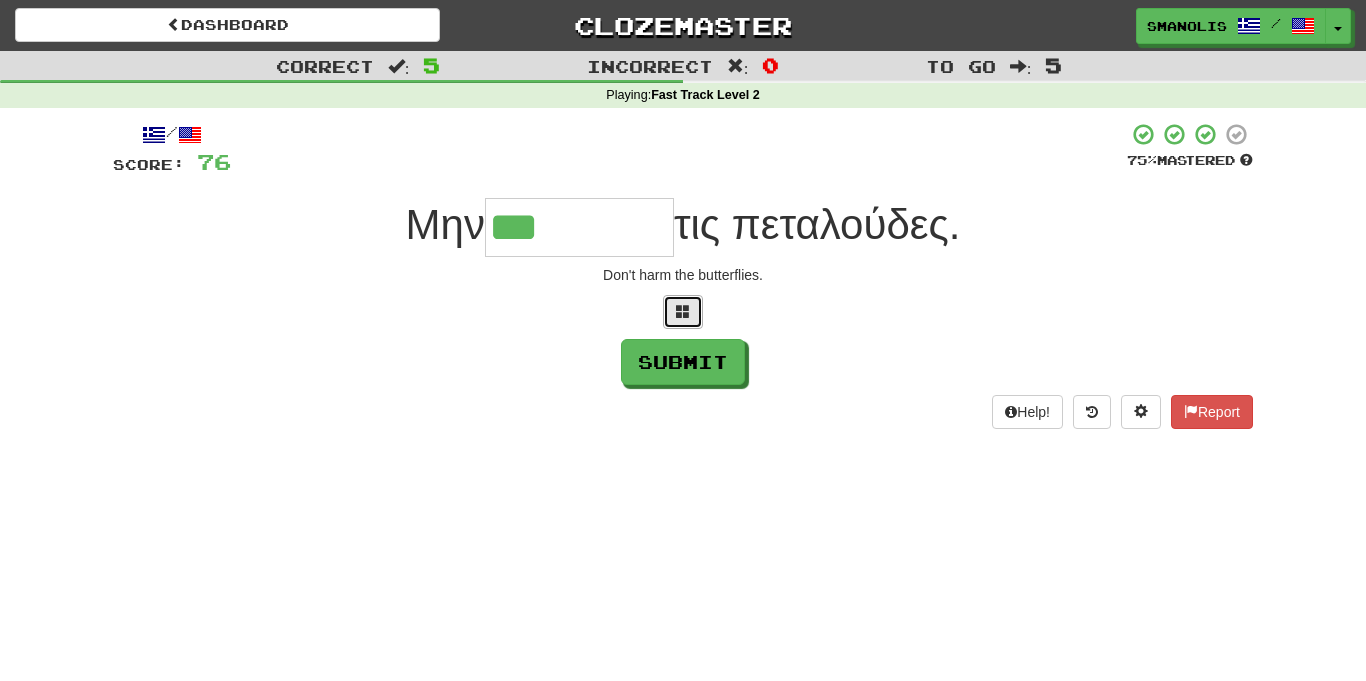 click at bounding box center (683, 311) 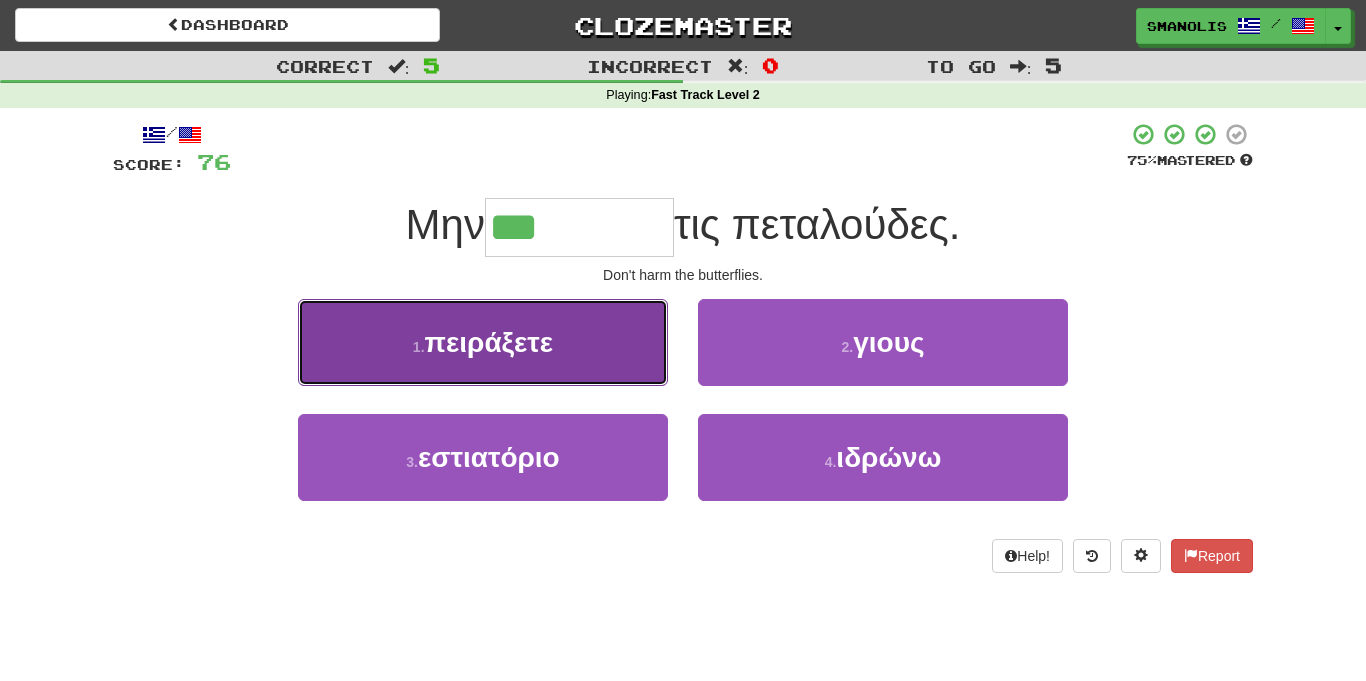 click on "1 .  πειράξετε" at bounding box center (483, 342) 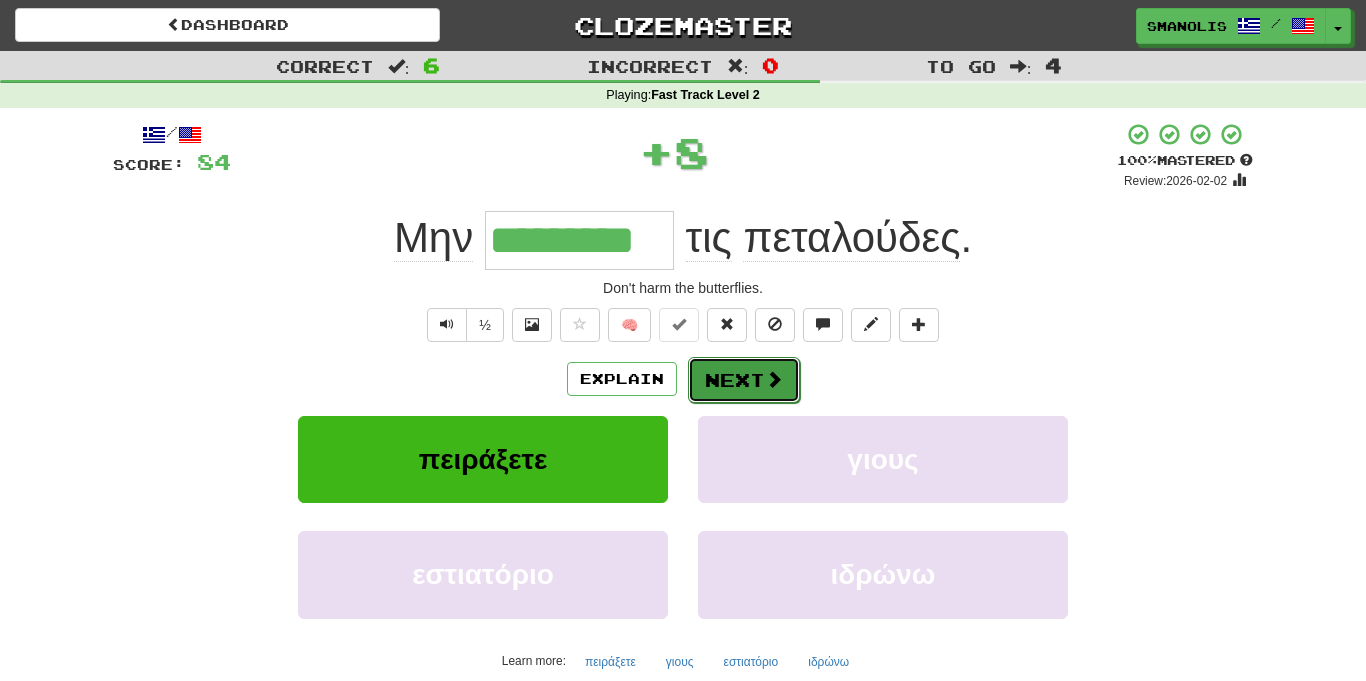 click on "Next" at bounding box center (744, 380) 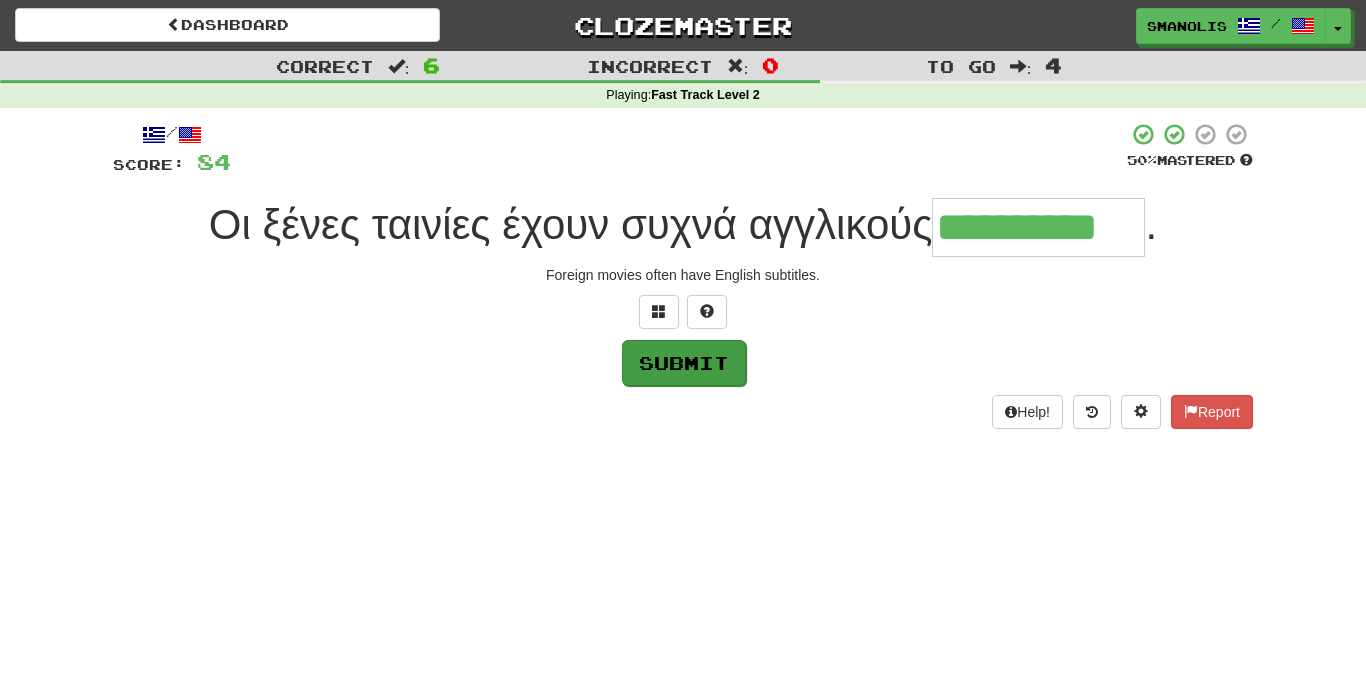 type on "**********" 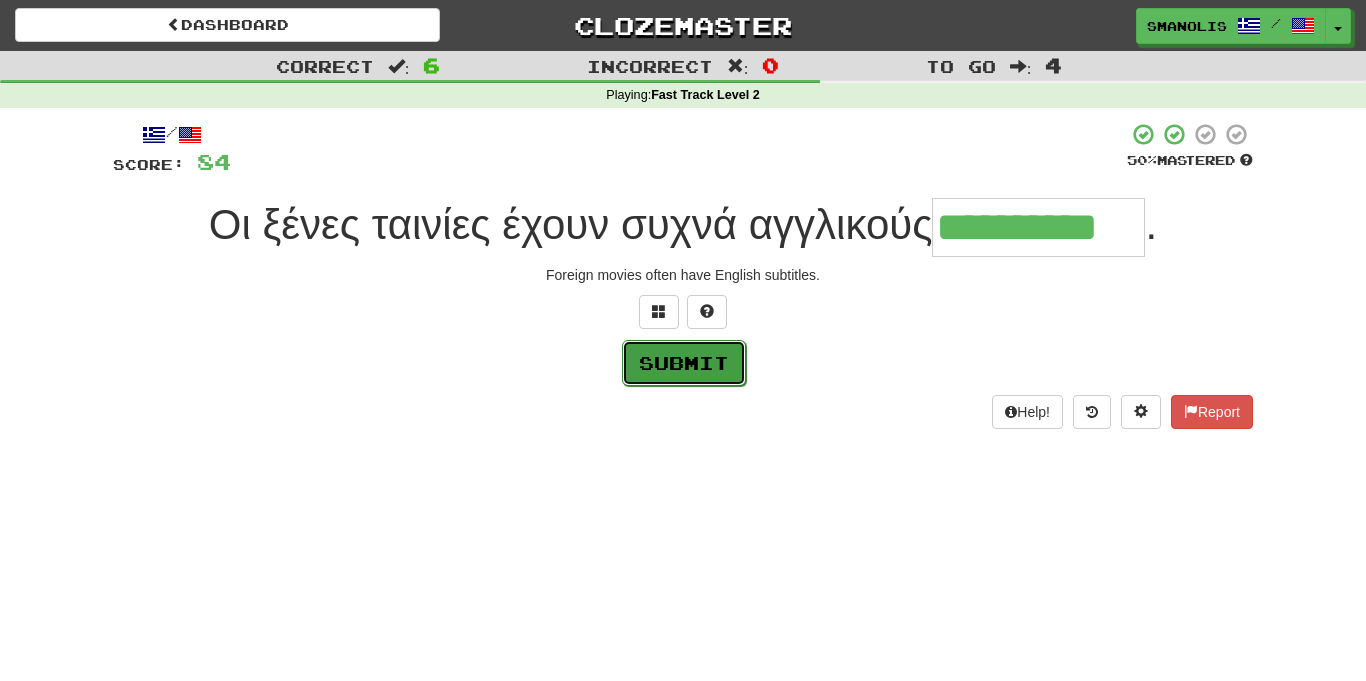 click on "Submit" at bounding box center [684, 363] 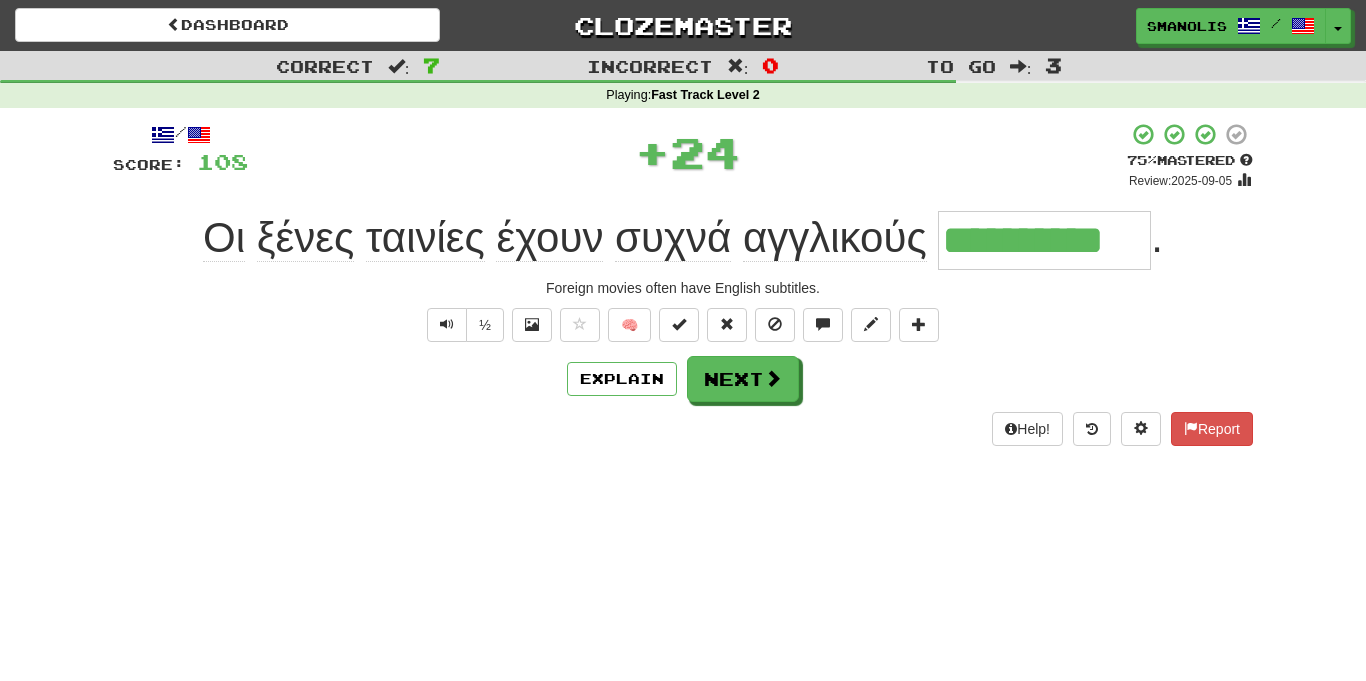 click on "Explain Next" at bounding box center (683, 379) 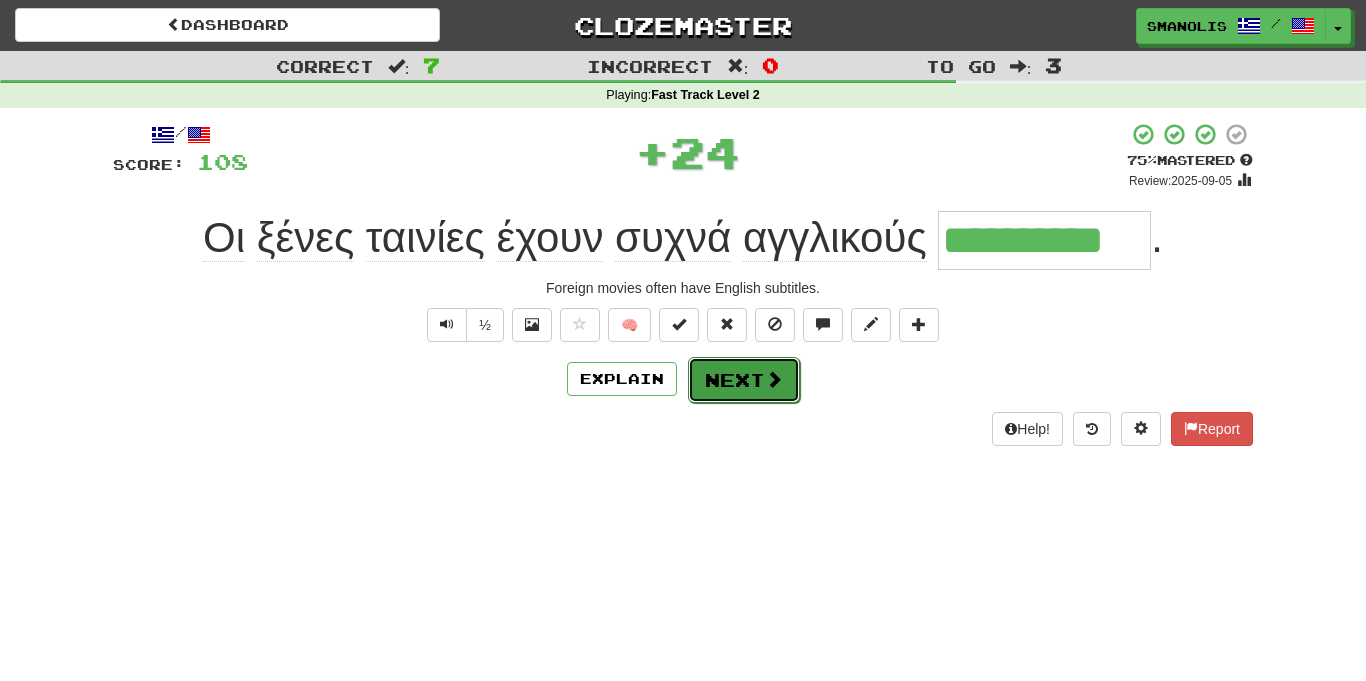 click on "Next" at bounding box center (744, 380) 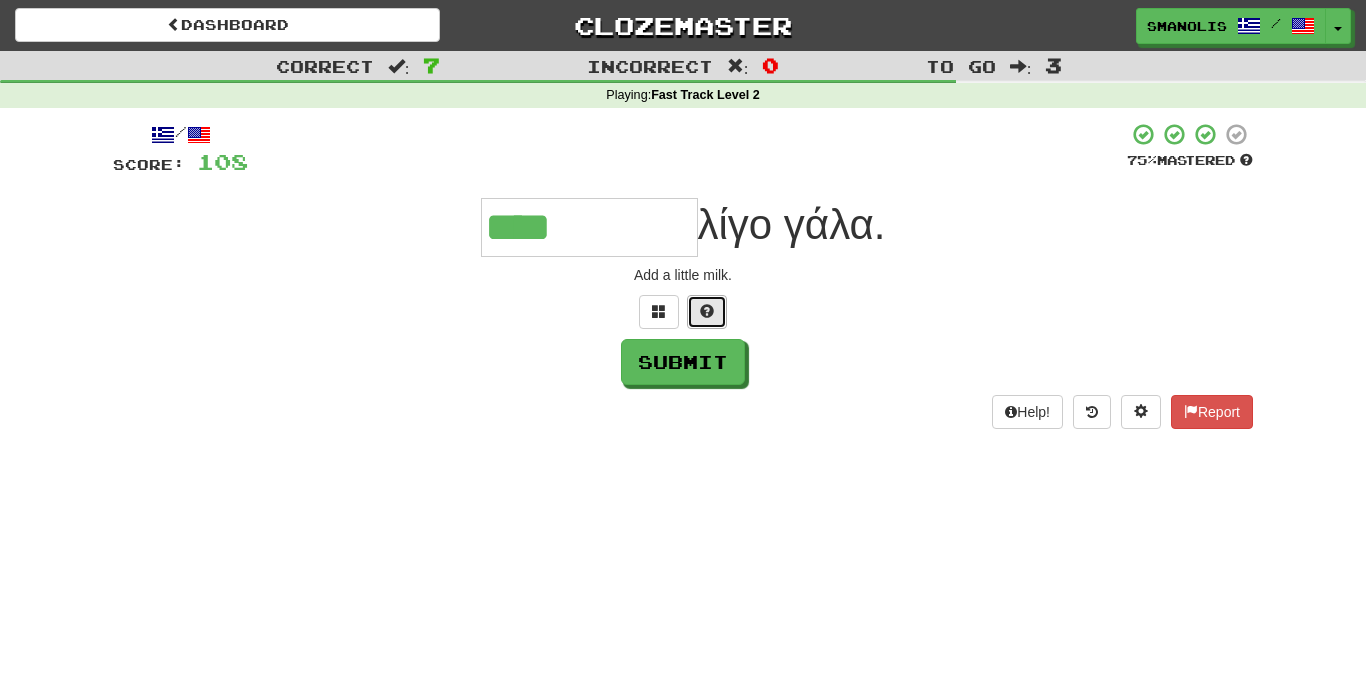 click at bounding box center (707, 311) 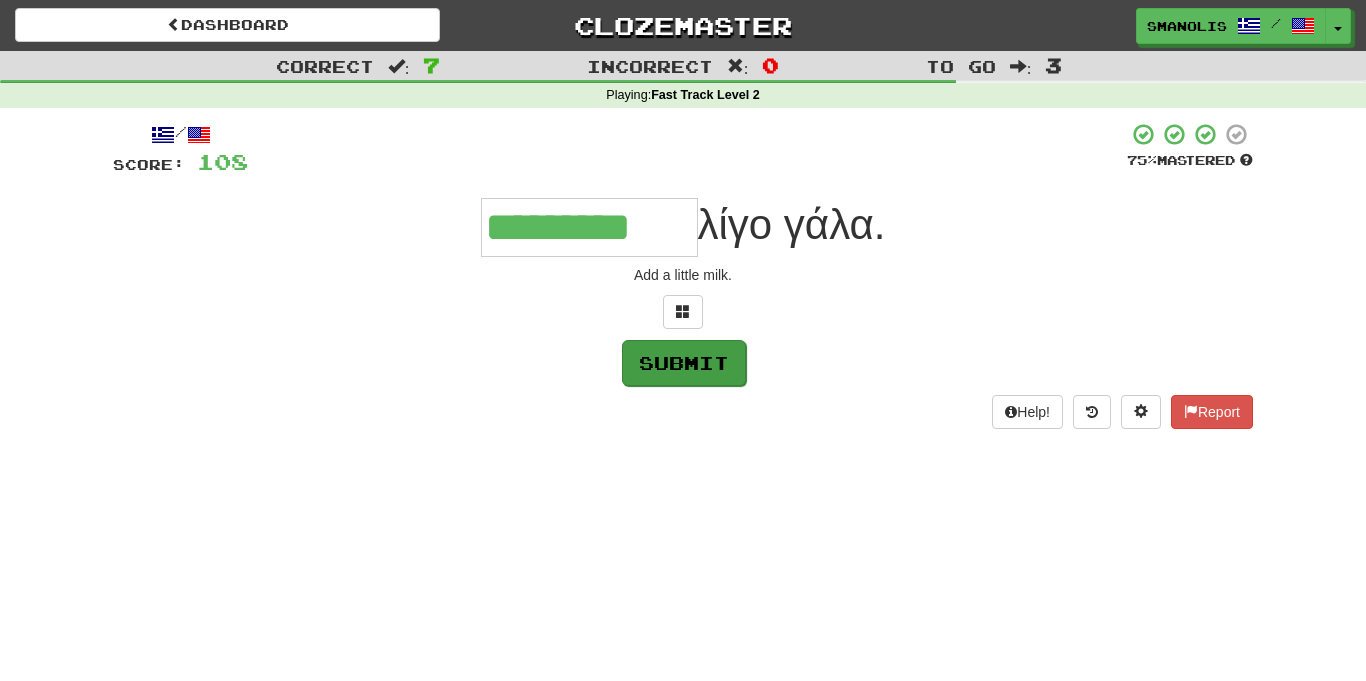 type on "*********" 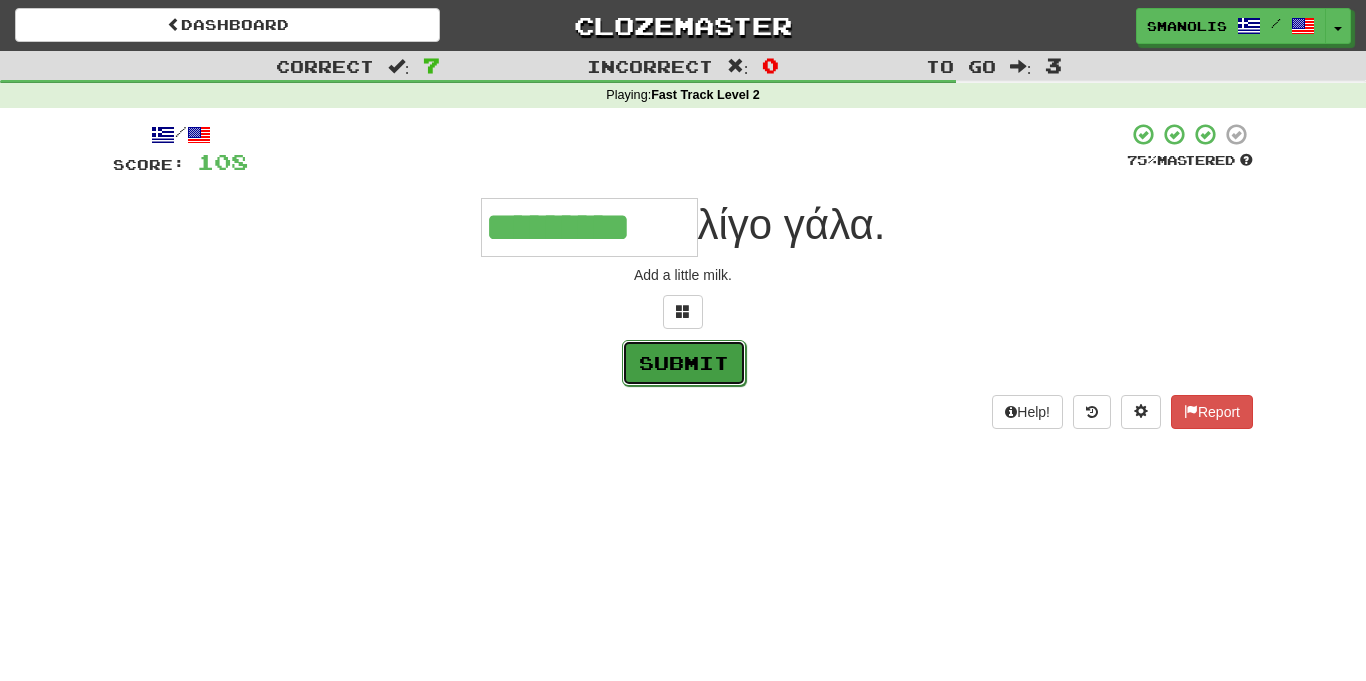 click on "Submit" at bounding box center (684, 363) 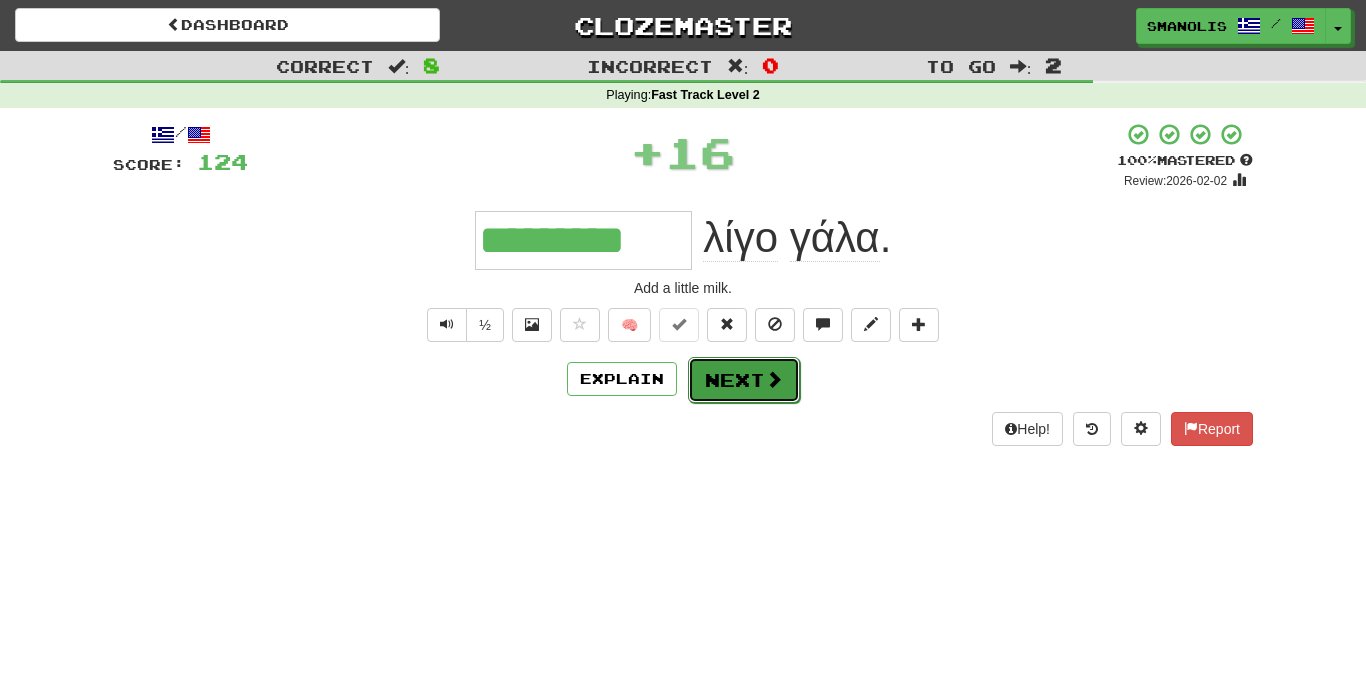 click on "Next" at bounding box center (744, 380) 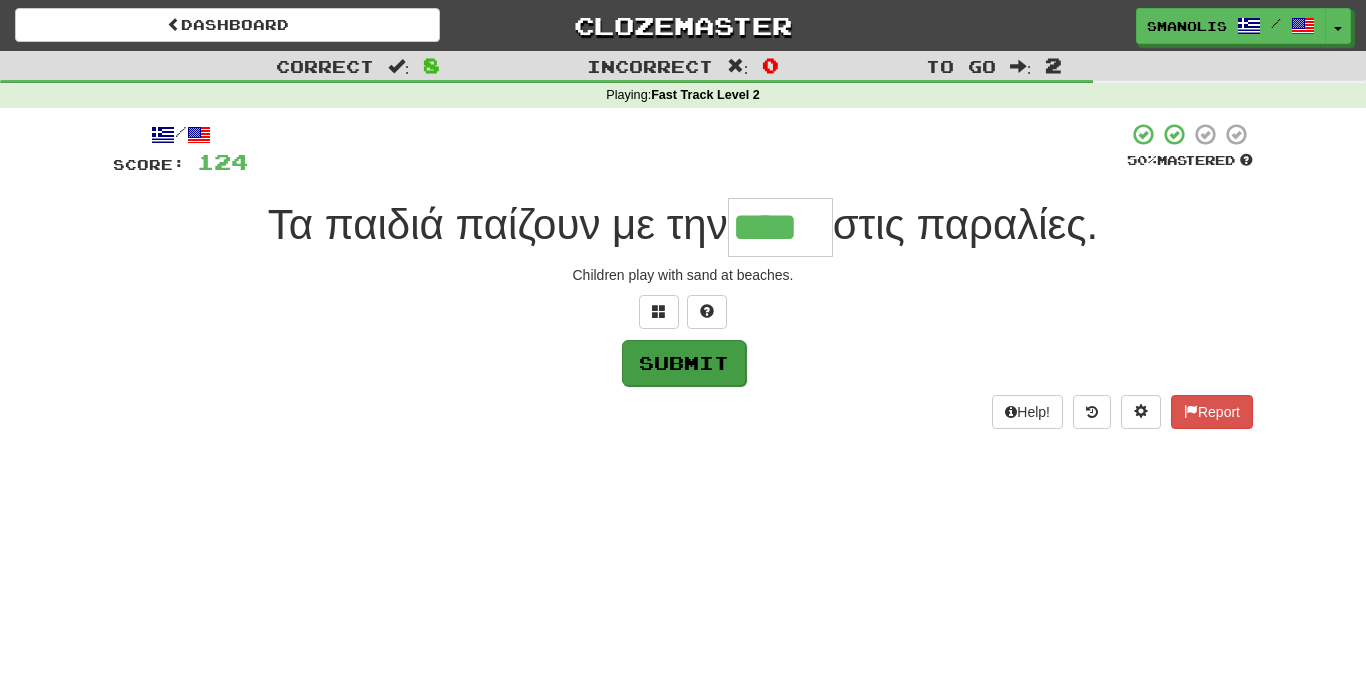 type on "****" 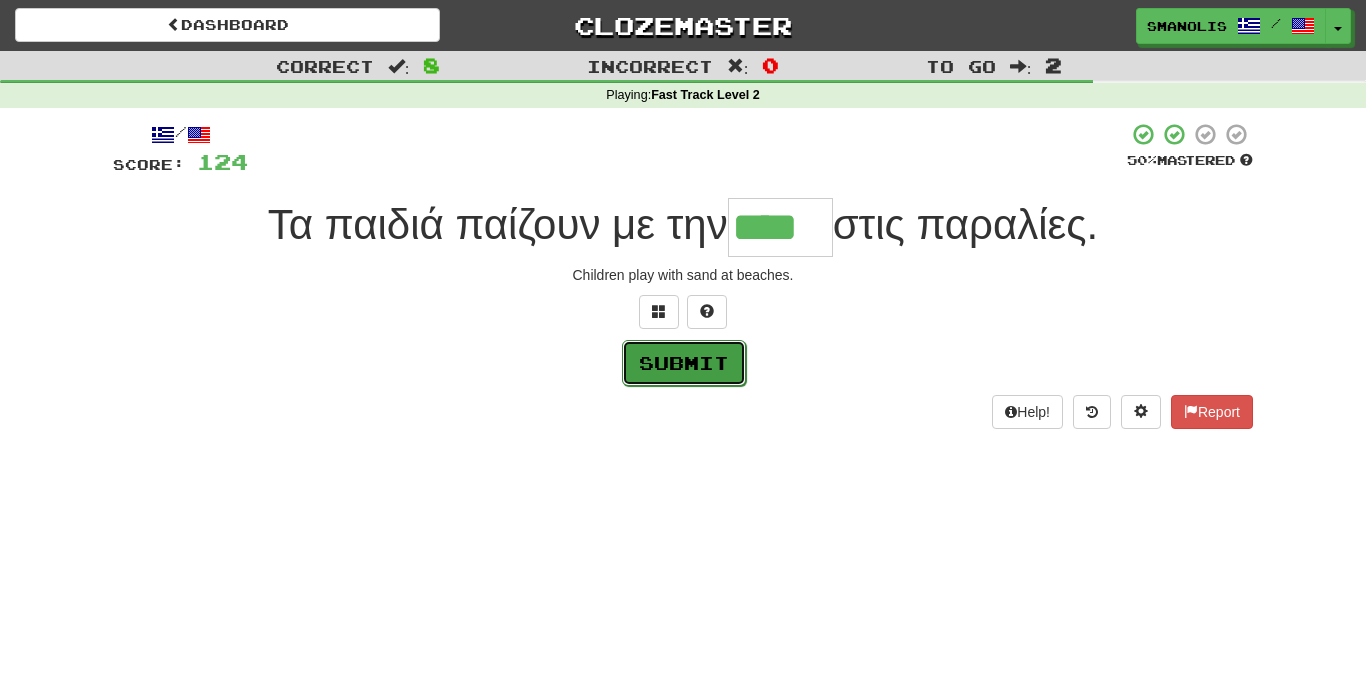 click on "Submit" at bounding box center [684, 363] 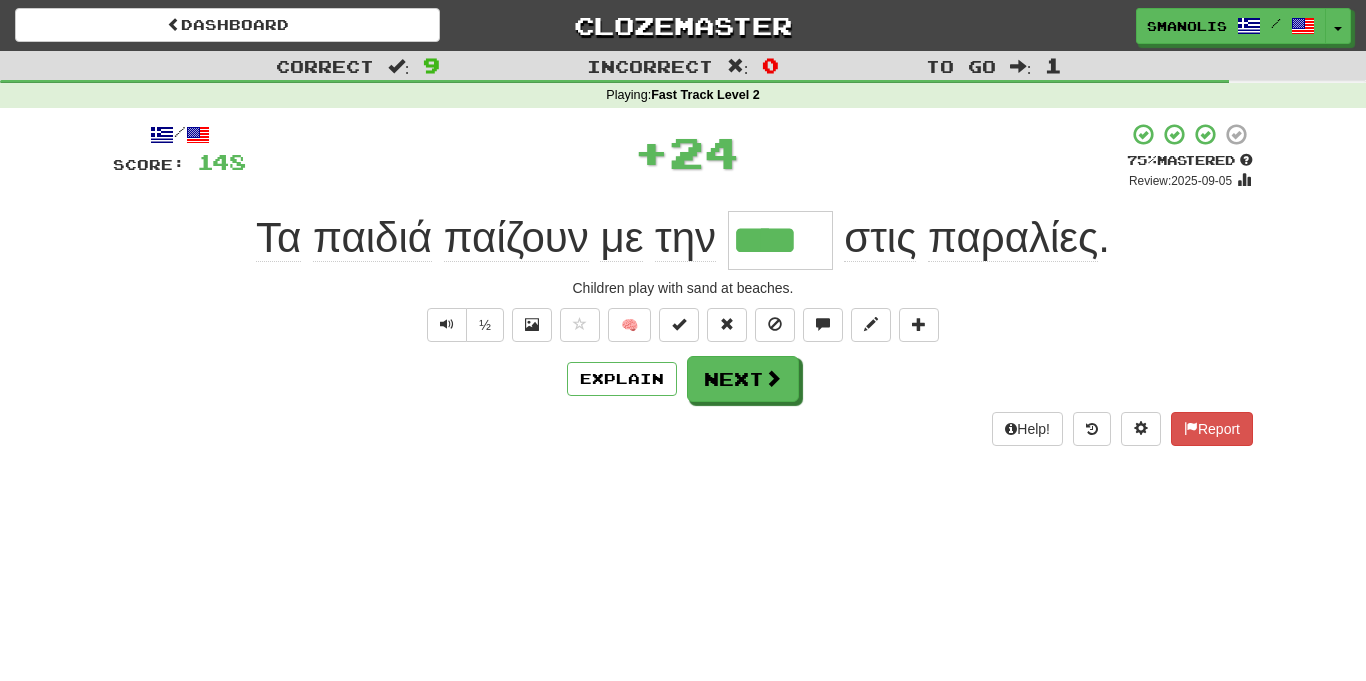 click on "Explain Next" at bounding box center [683, 379] 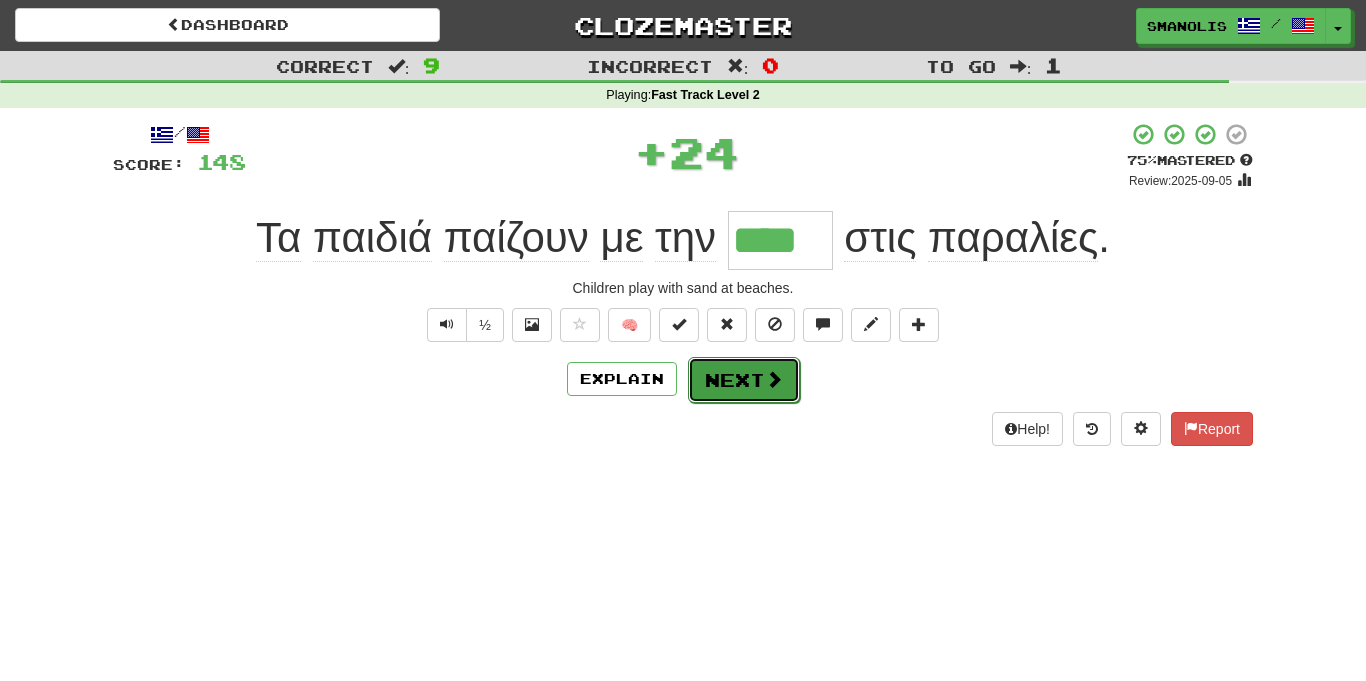 click on "Next" at bounding box center (744, 380) 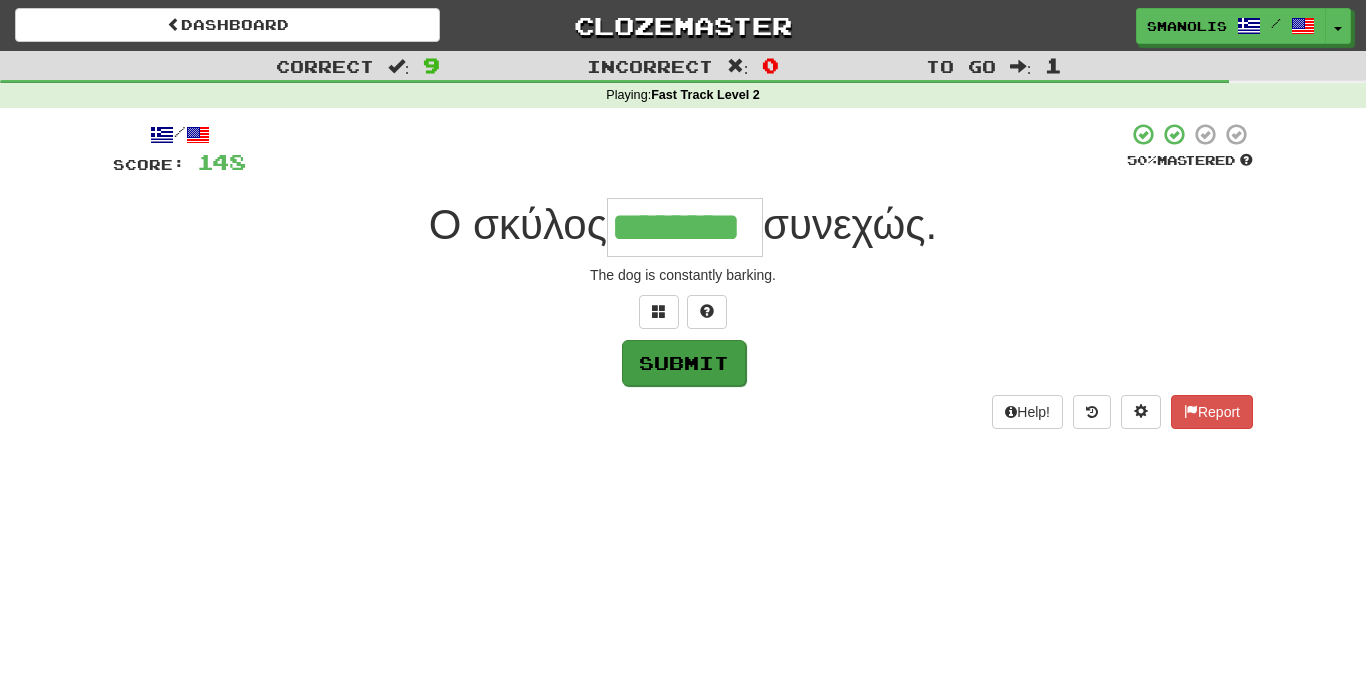 type on "********" 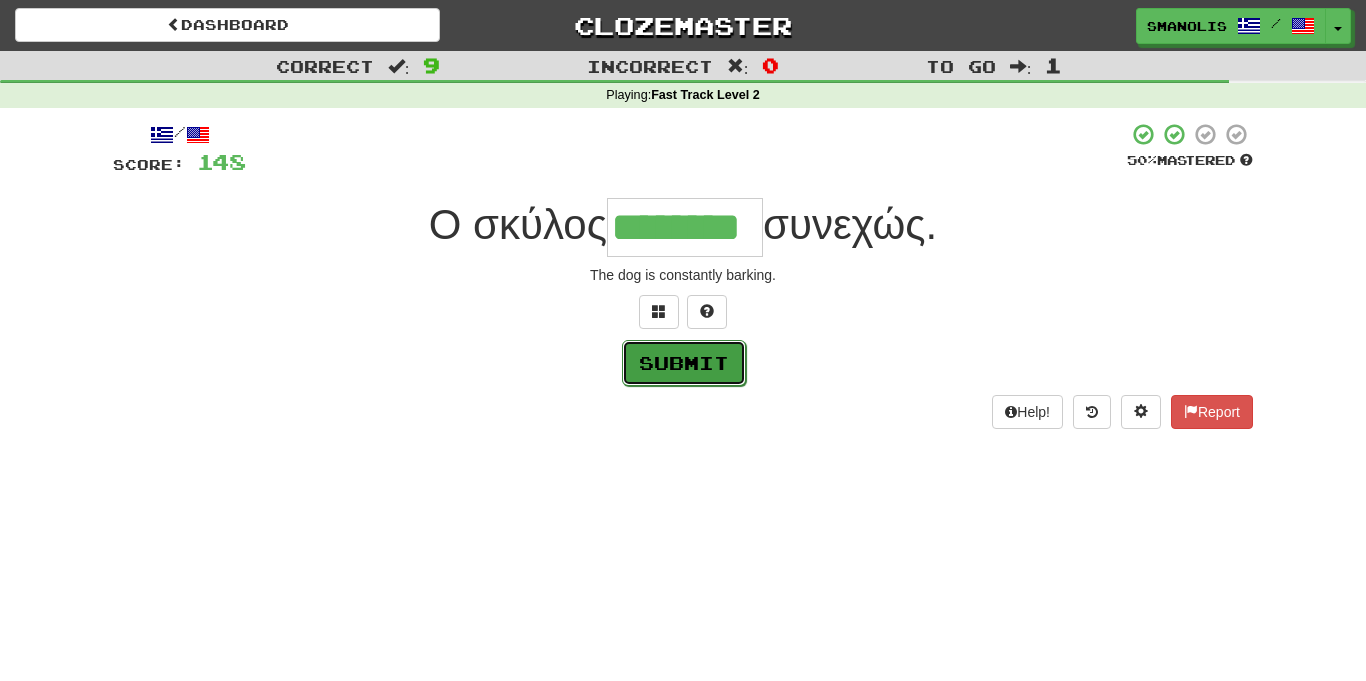 click on "Submit" at bounding box center (684, 363) 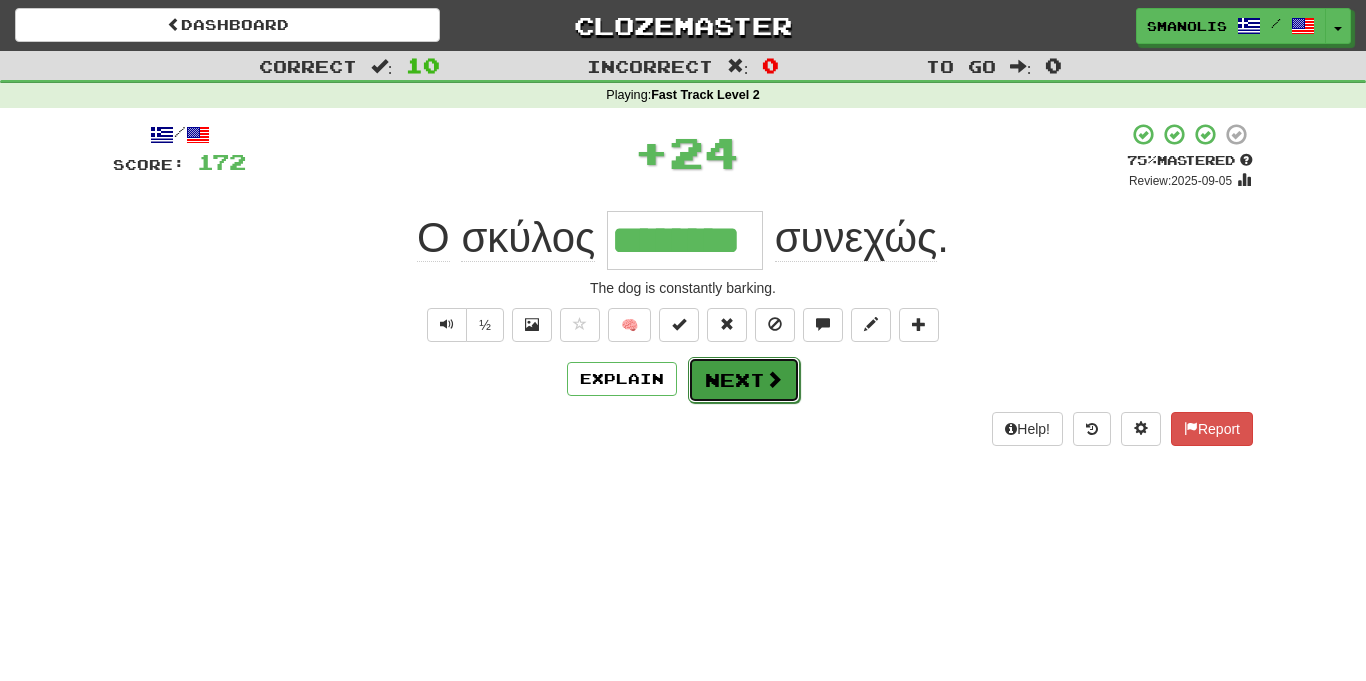 click on "Next" at bounding box center [744, 380] 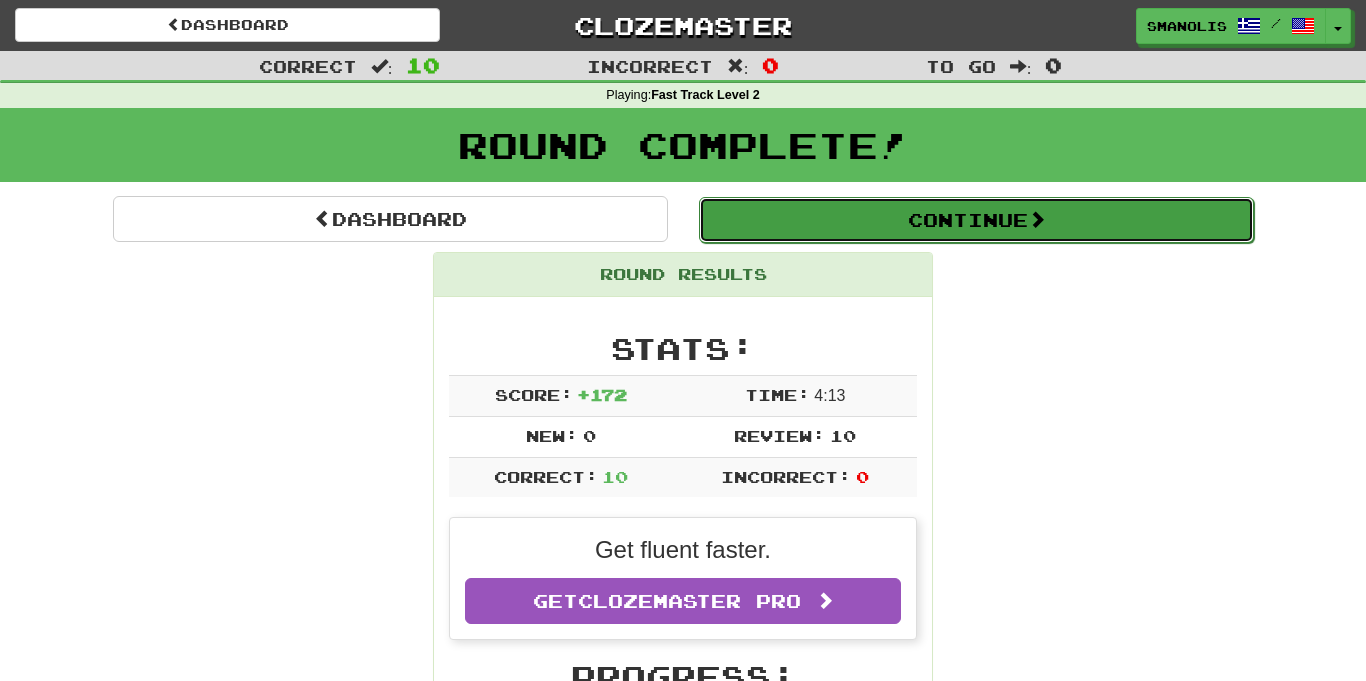 click on "Continue" at bounding box center (976, 220) 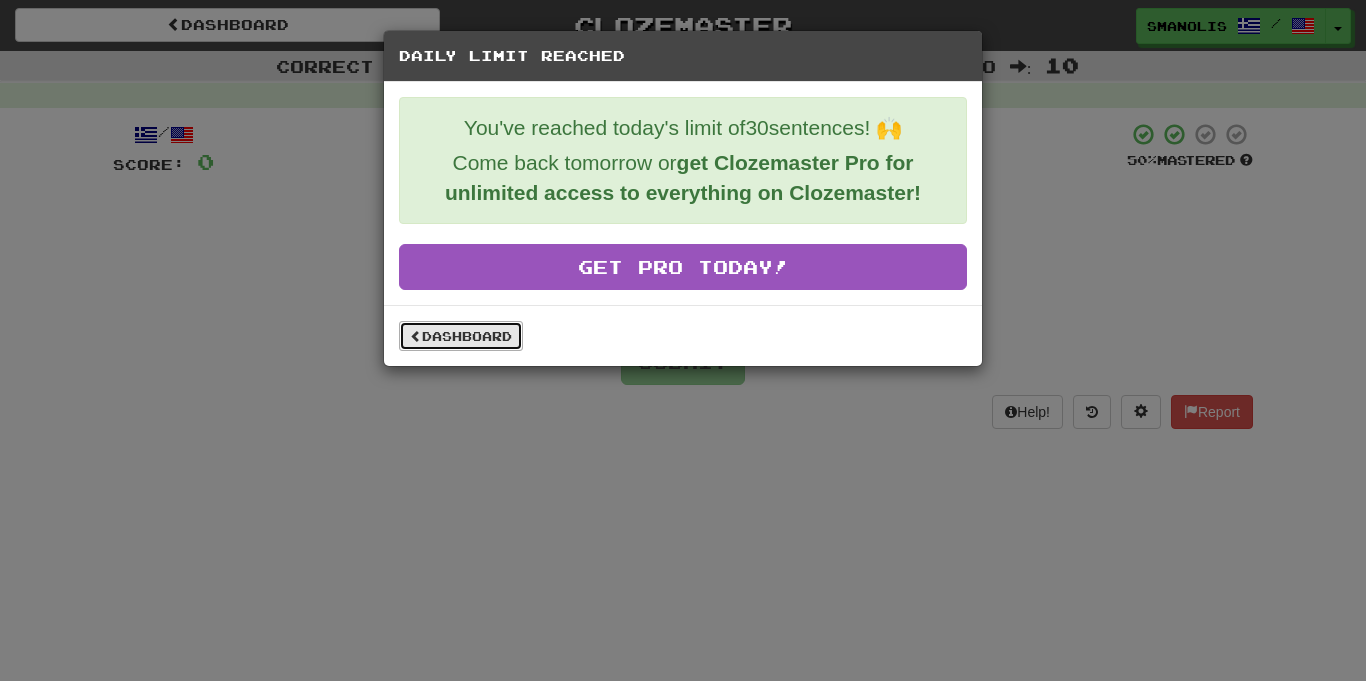 click on "Dashboard" at bounding box center (461, 336) 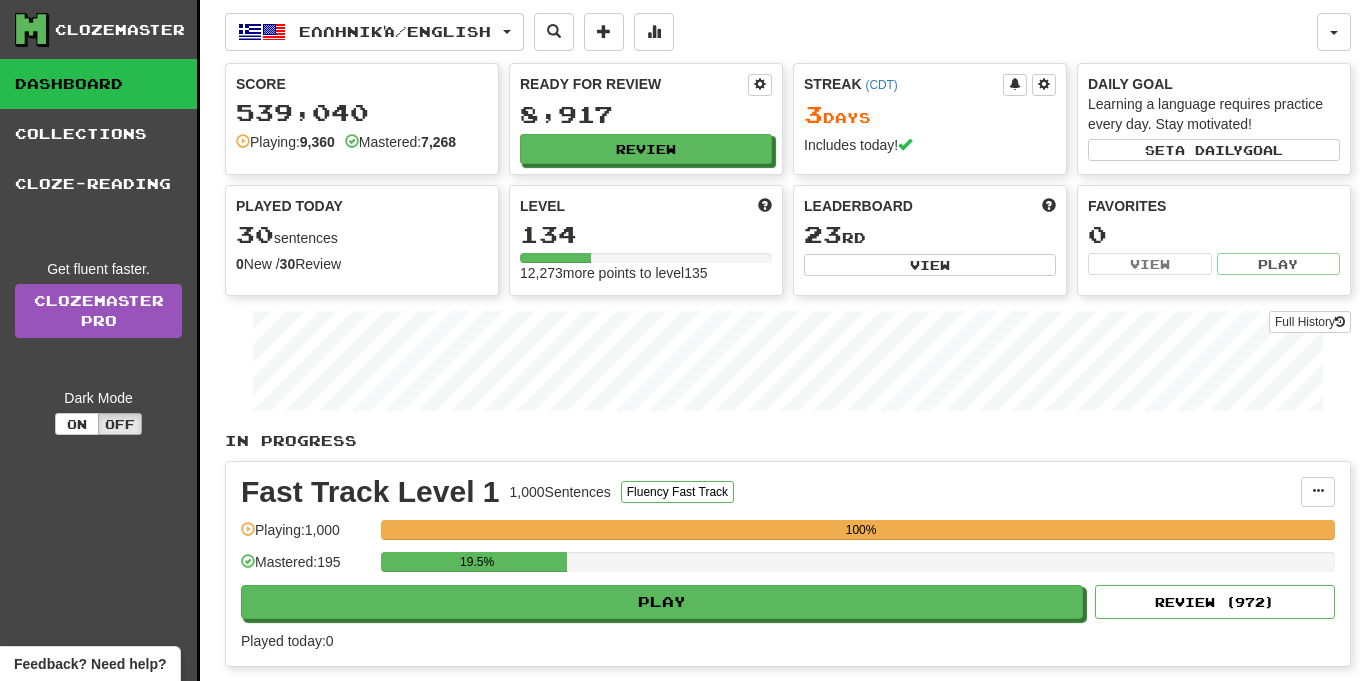 scroll, scrollTop: 0, scrollLeft: 0, axis: both 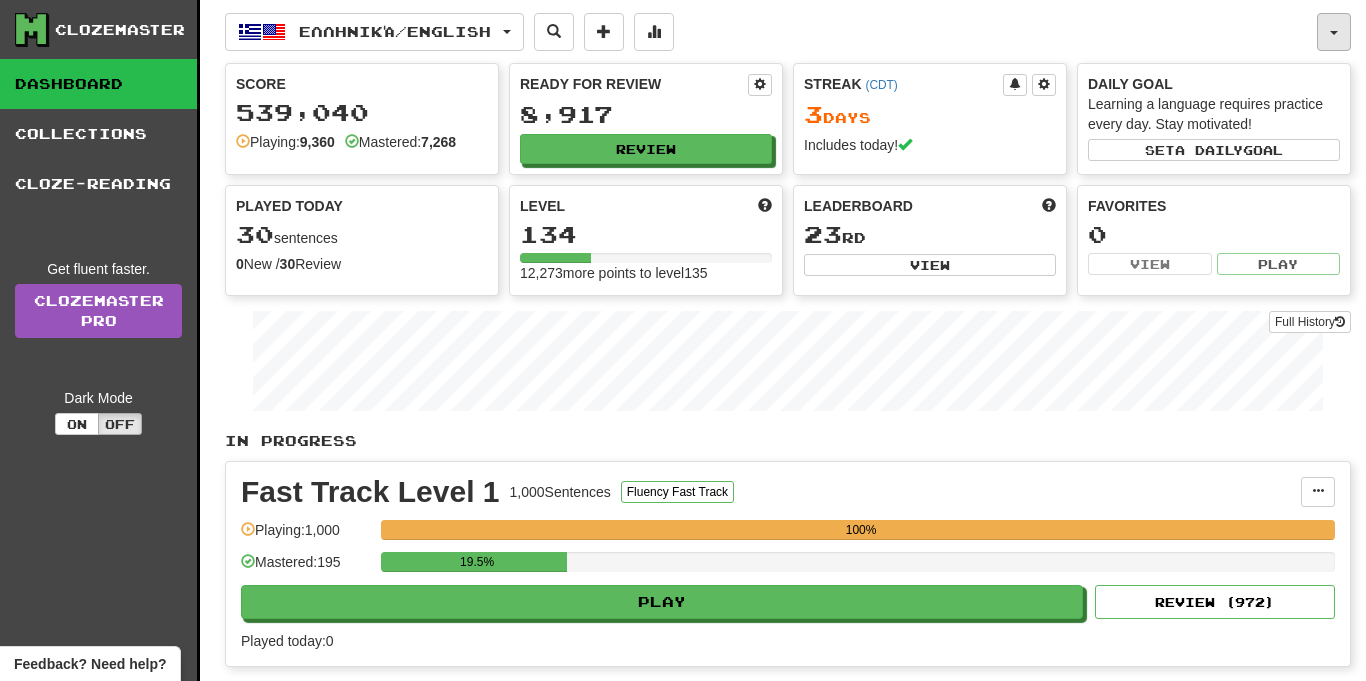 click at bounding box center (1334, 33) 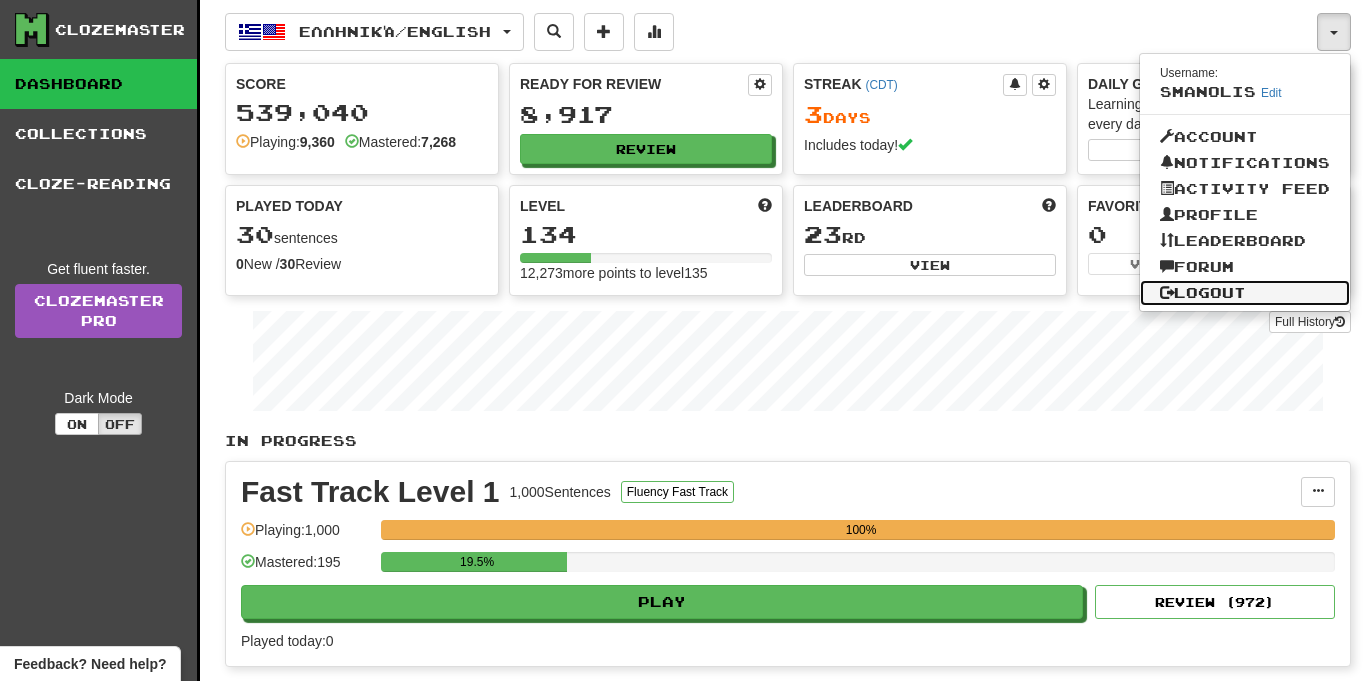 click on "Logout" at bounding box center [1245, 293] 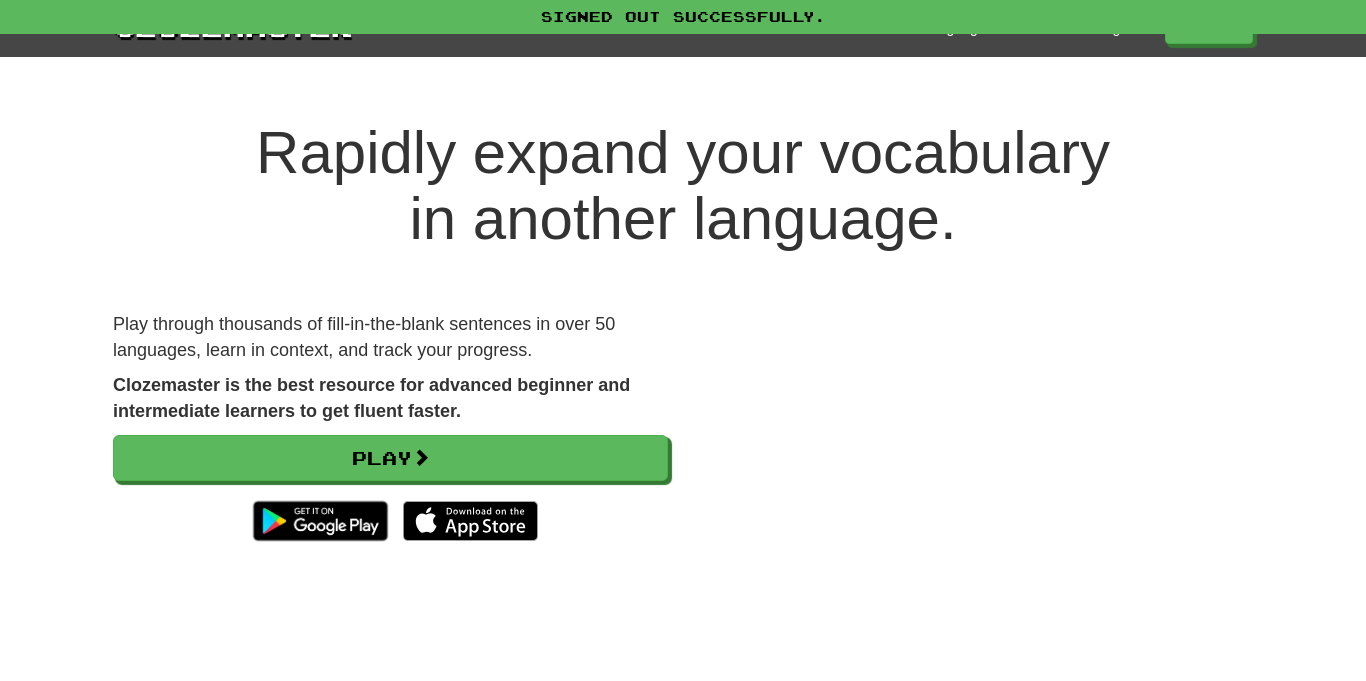 scroll, scrollTop: 0, scrollLeft: 0, axis: both 